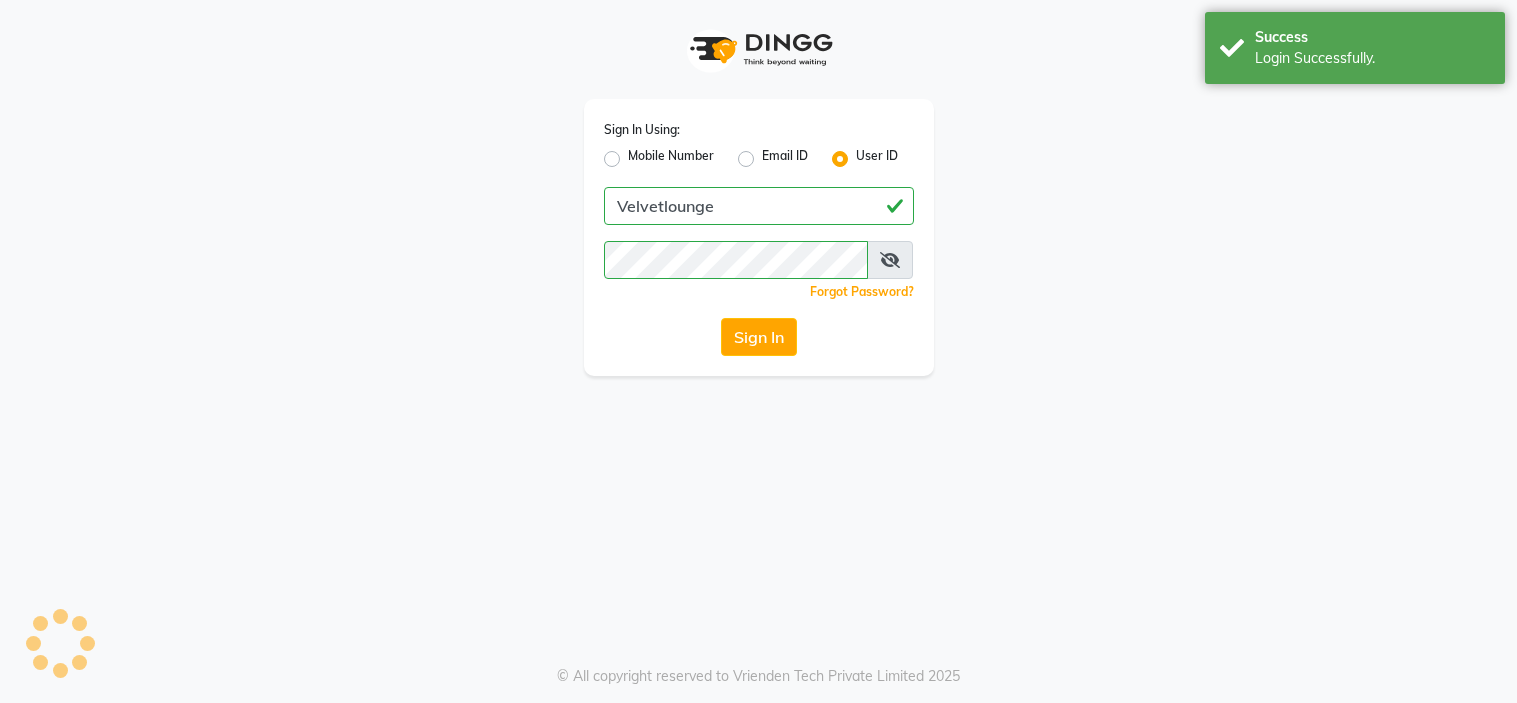 scroll, scrollTop: 0, scrollLeft: 0, axis: both 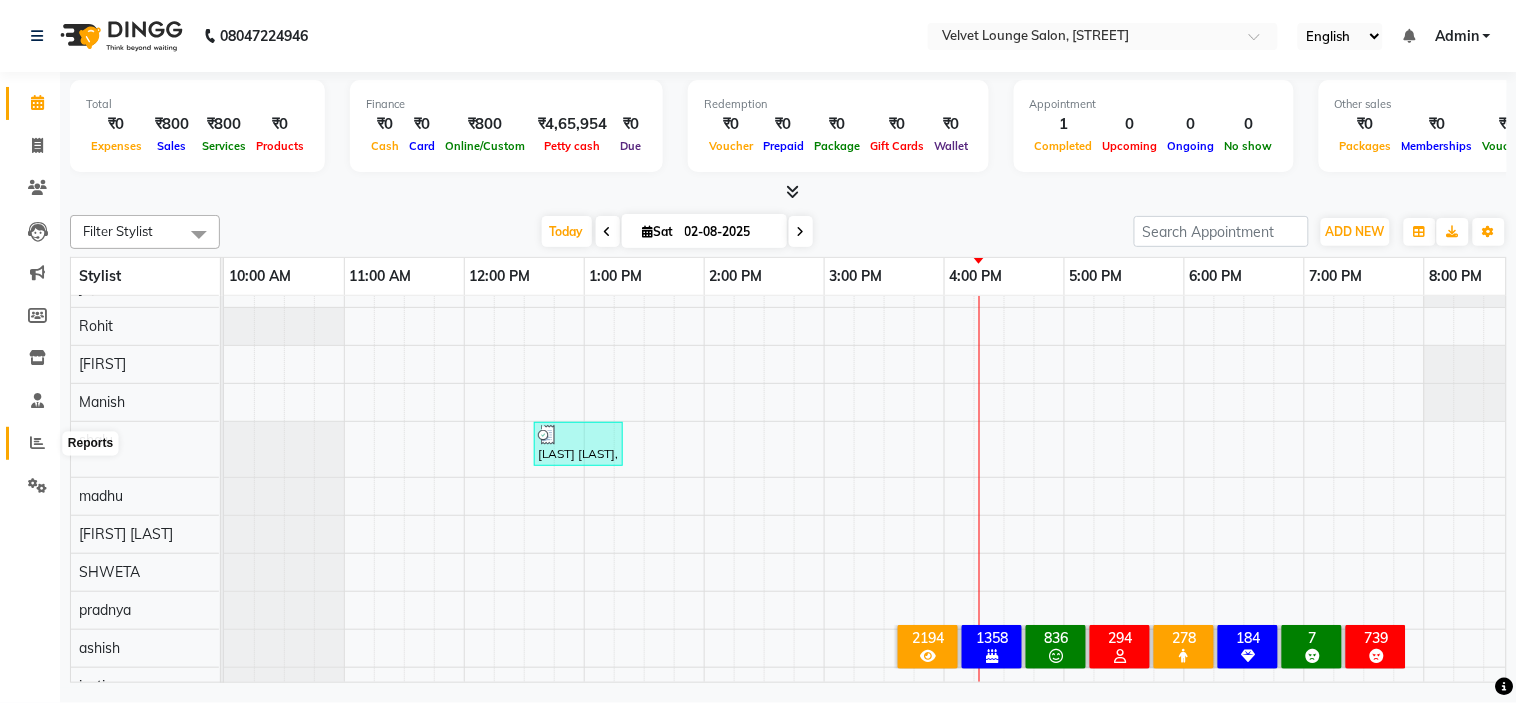 click 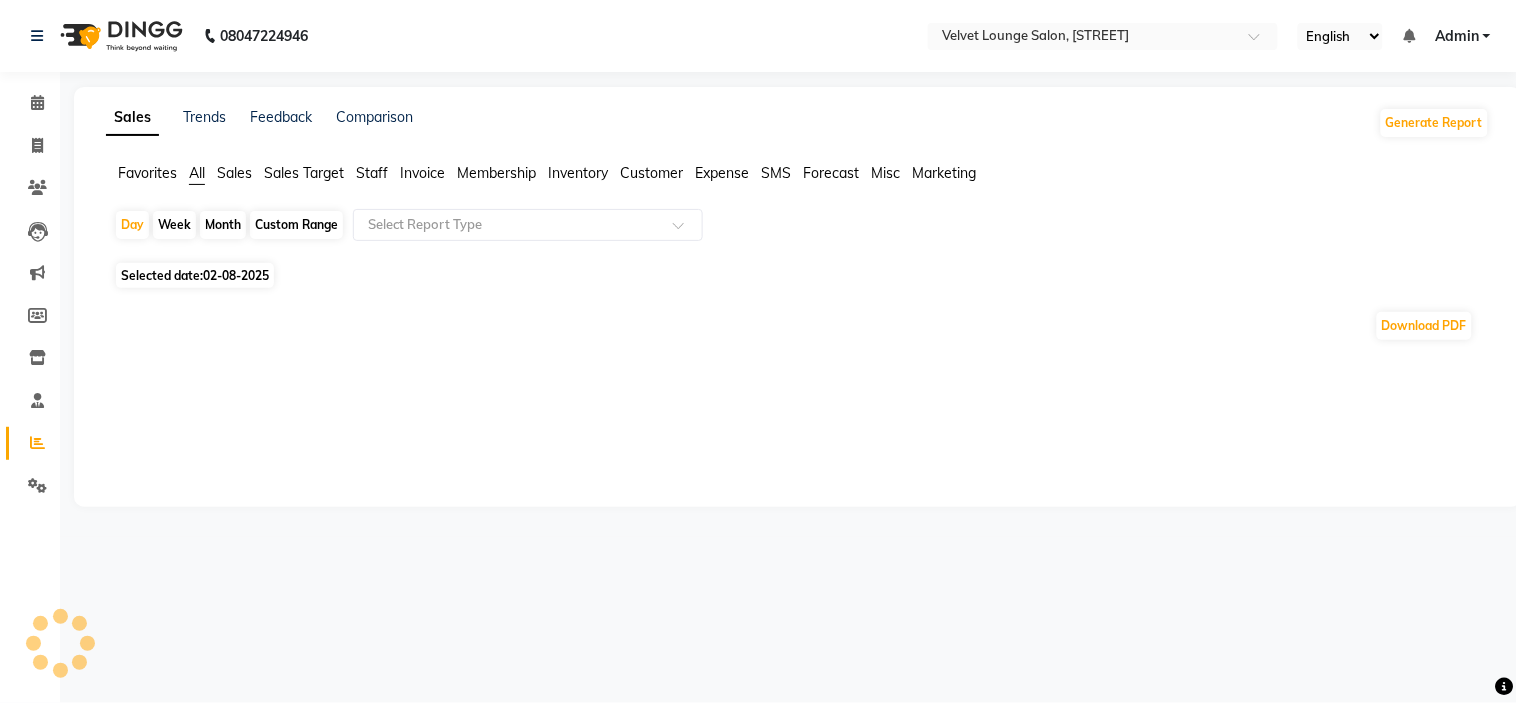click on "Month" 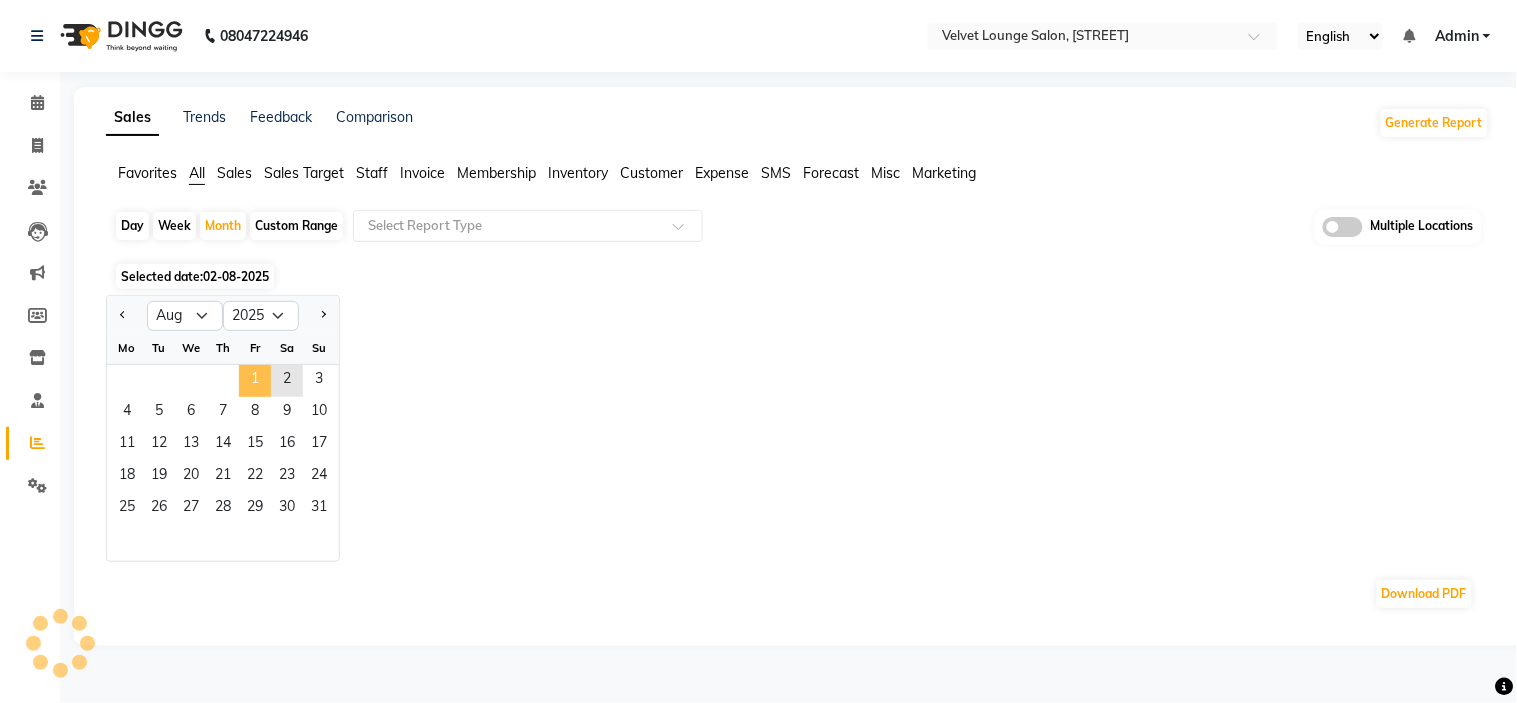 click on "1" 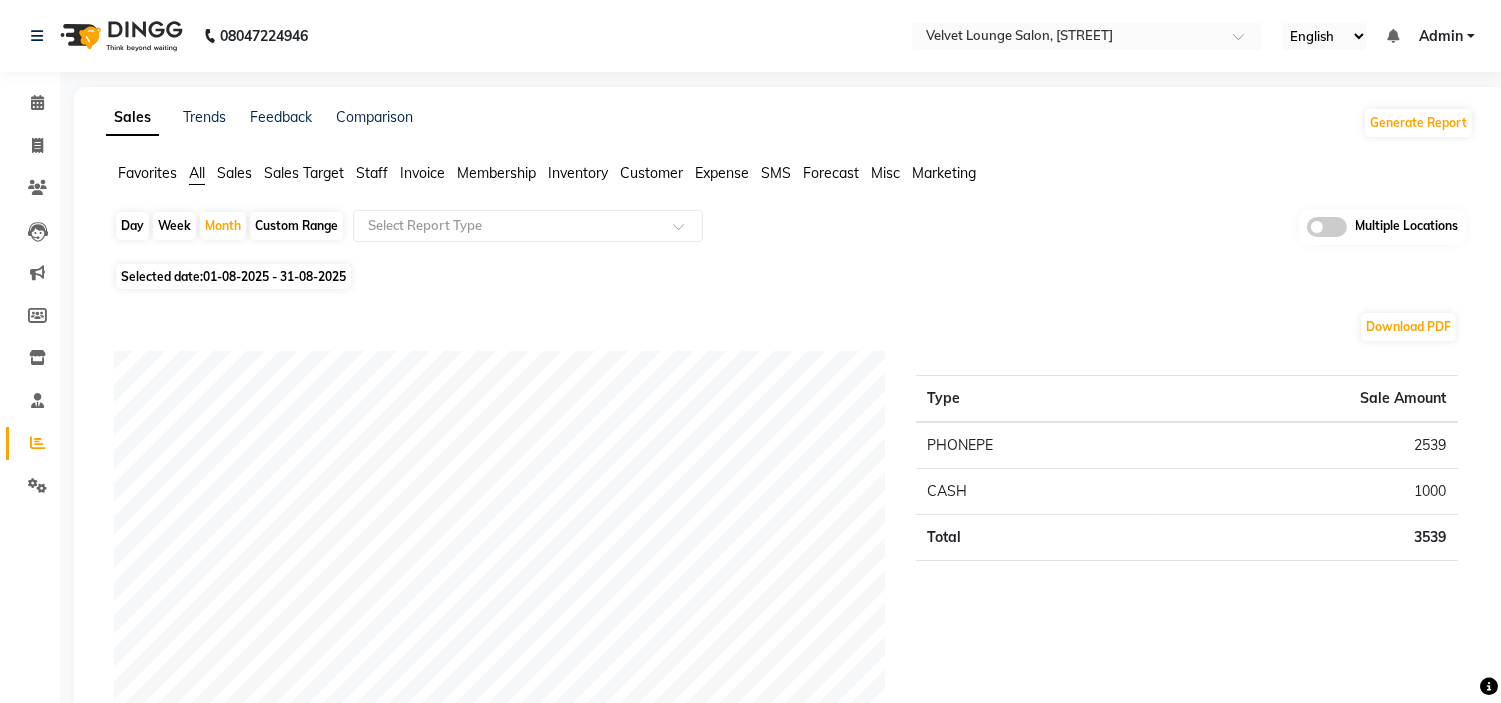 click on "Day" 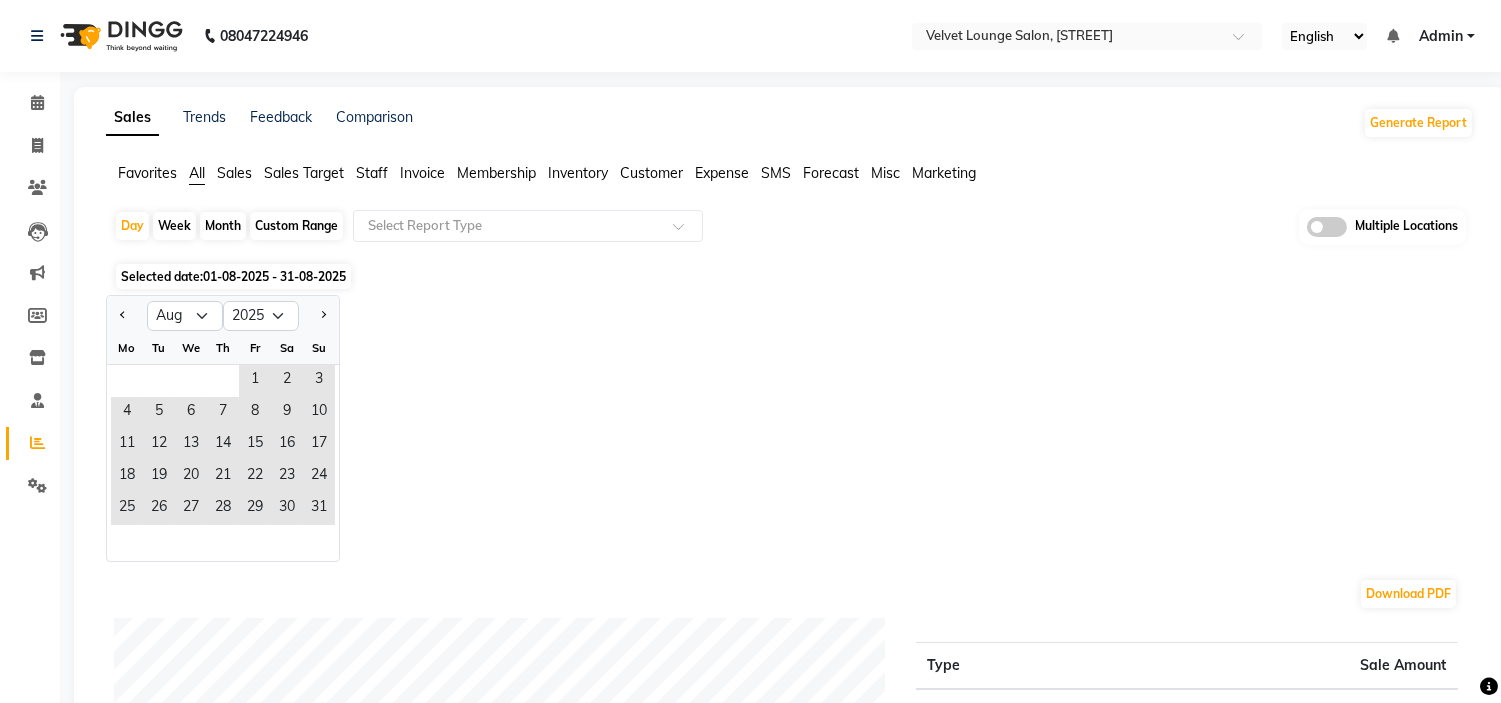 click on "1   2   3" 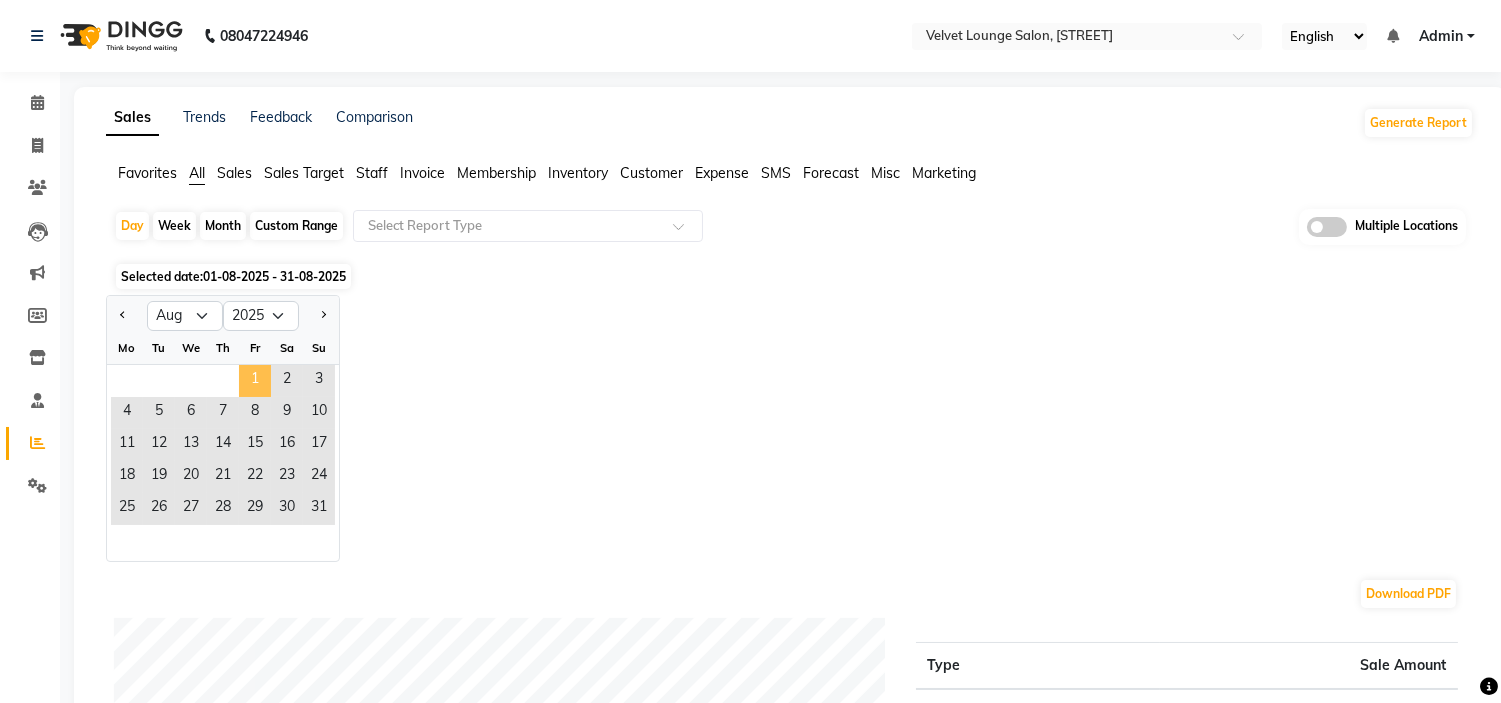 click on "1" 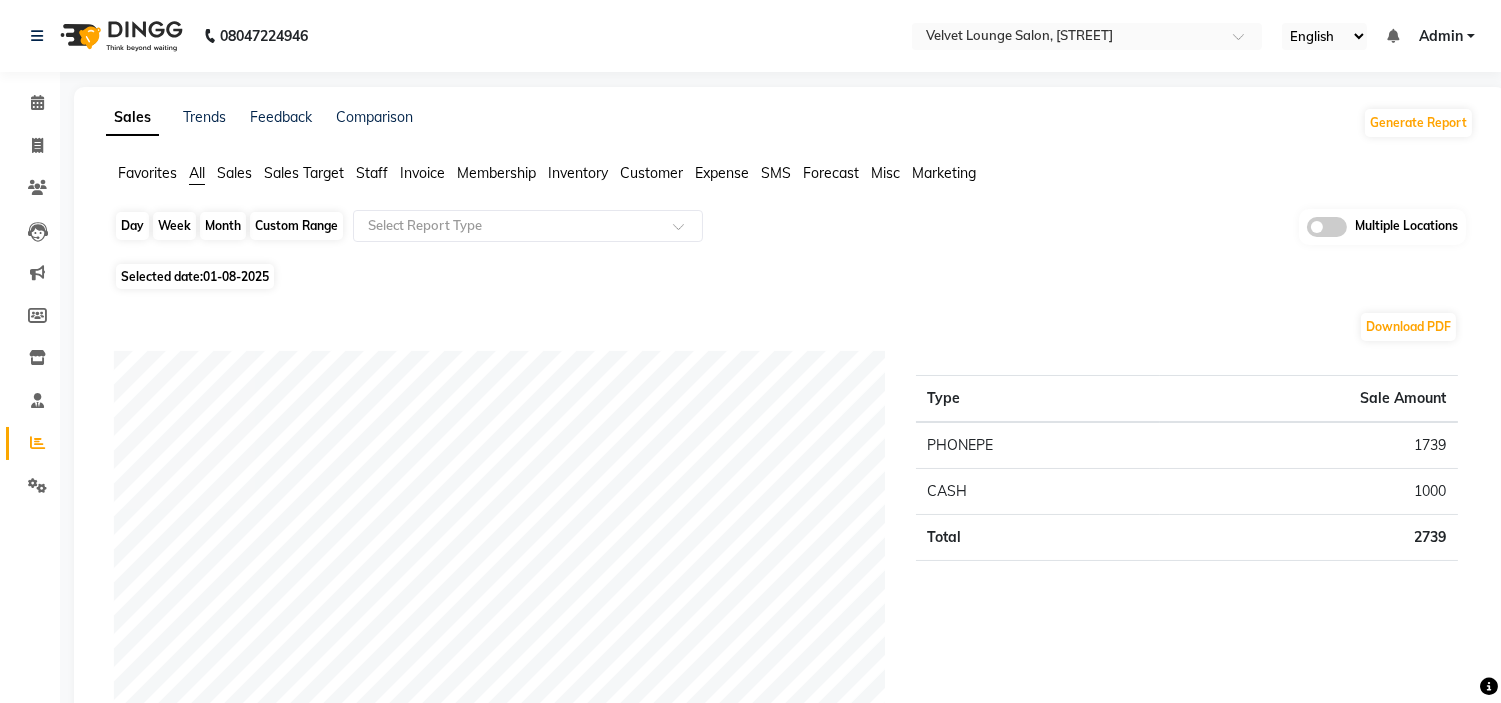 click on "Day" 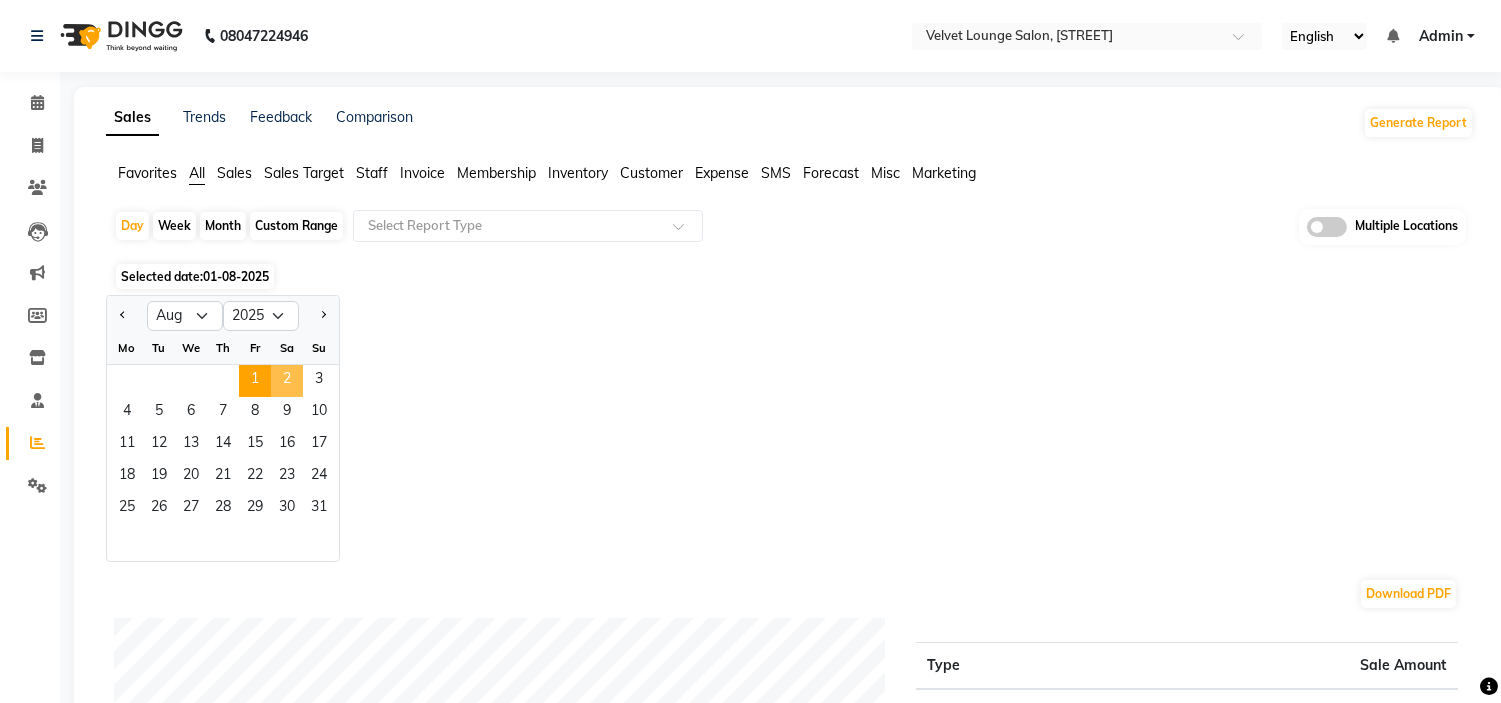 click on "2" 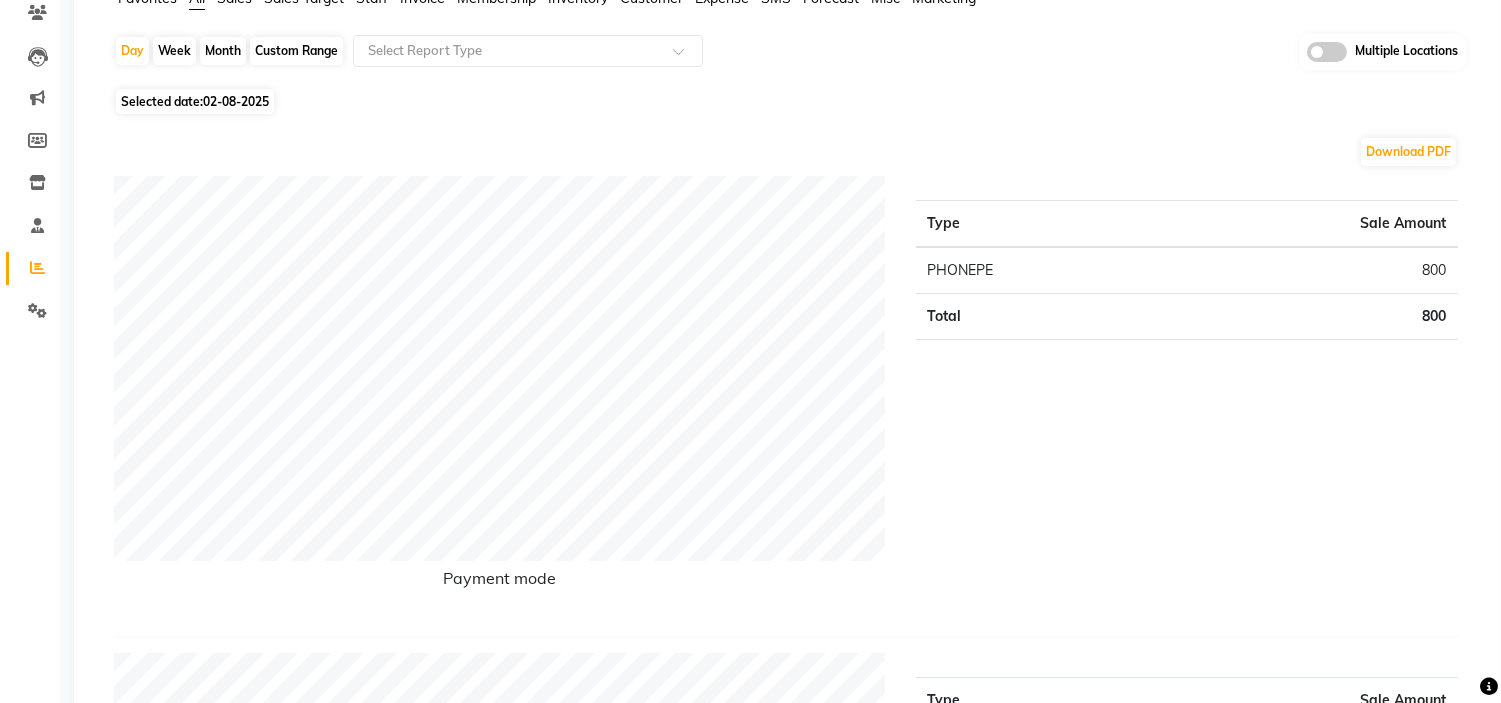scroll, scrollTop: 0, scrollLeft: 0, axis: both 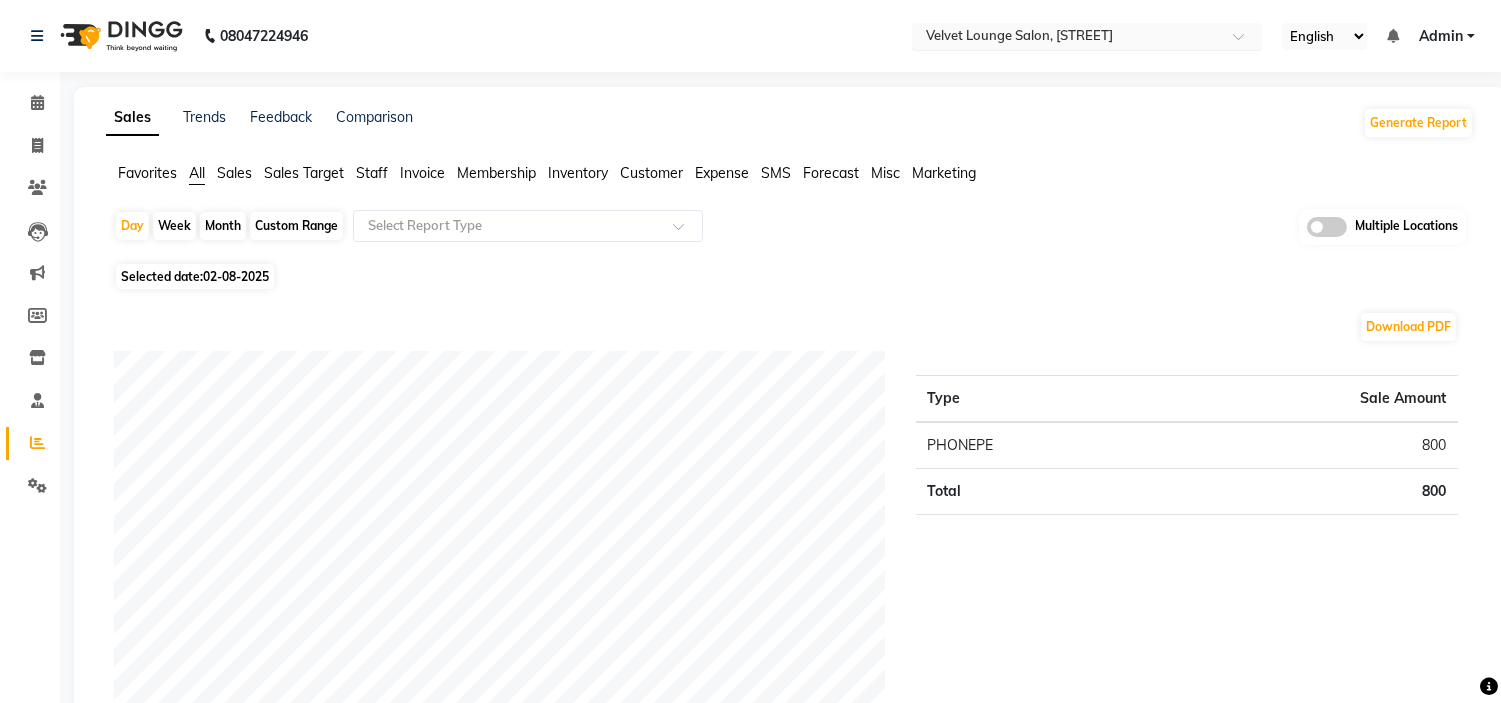 click at bounding box center [1067, 38] 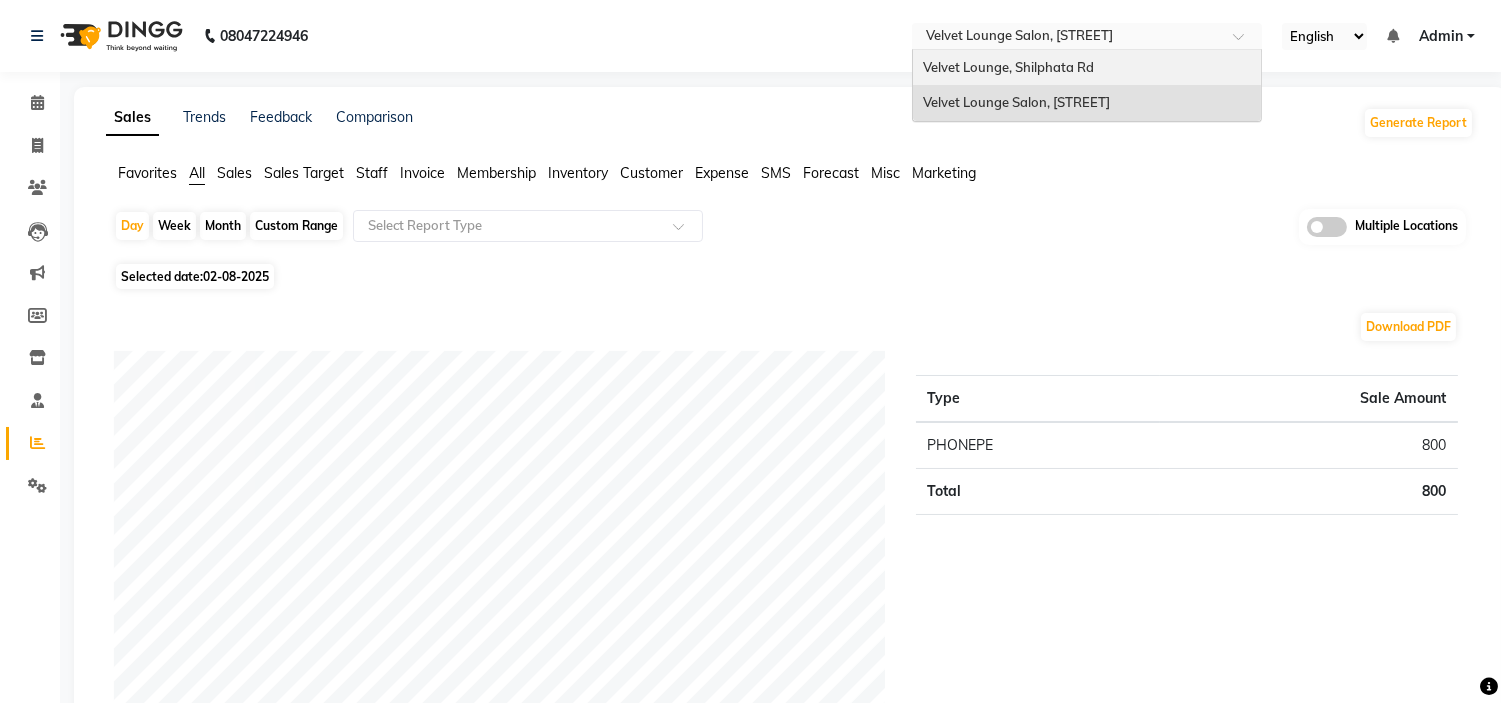 click on "Velvet Lounge, Shilphata Rd" at bounding box center [1087, 68] 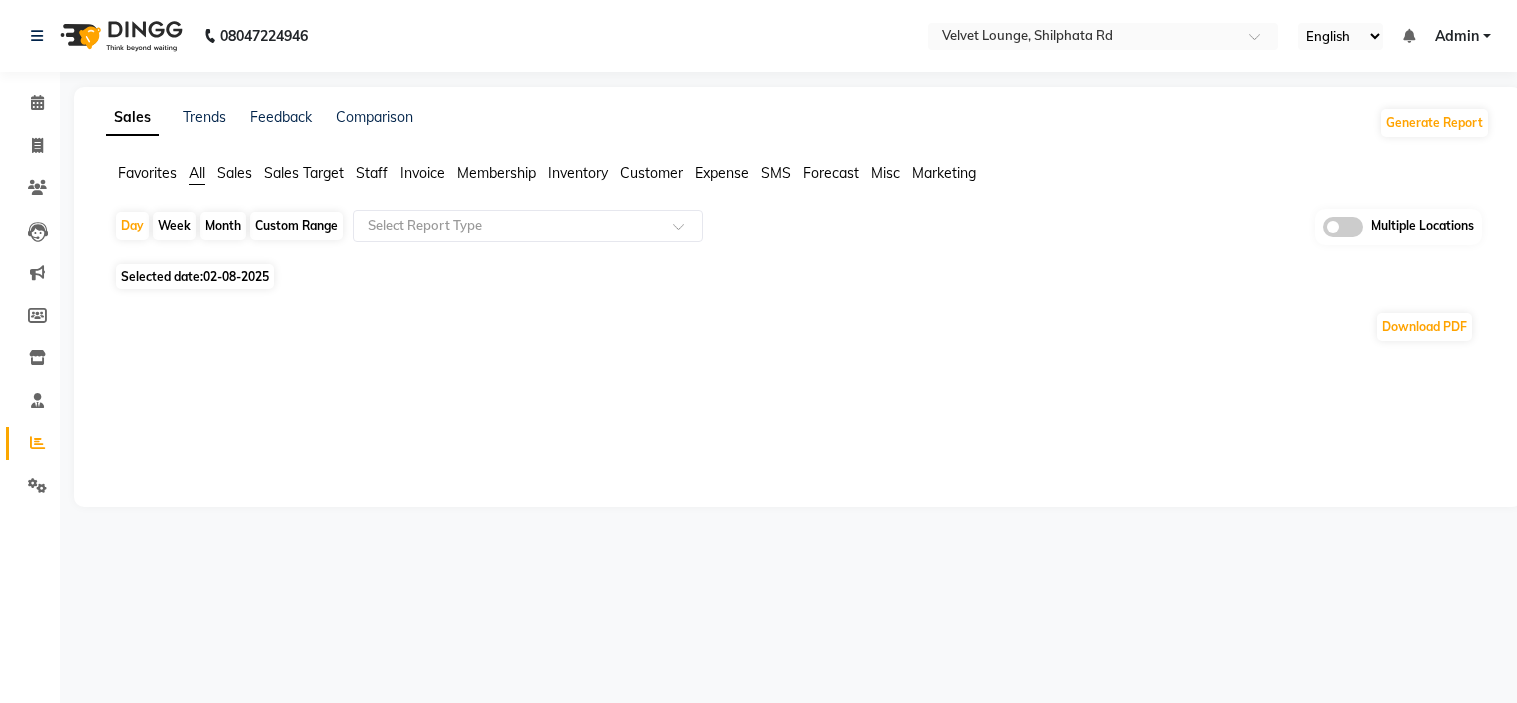 scroll, scrollTop: 0, scrollLeft: 0, axis: both 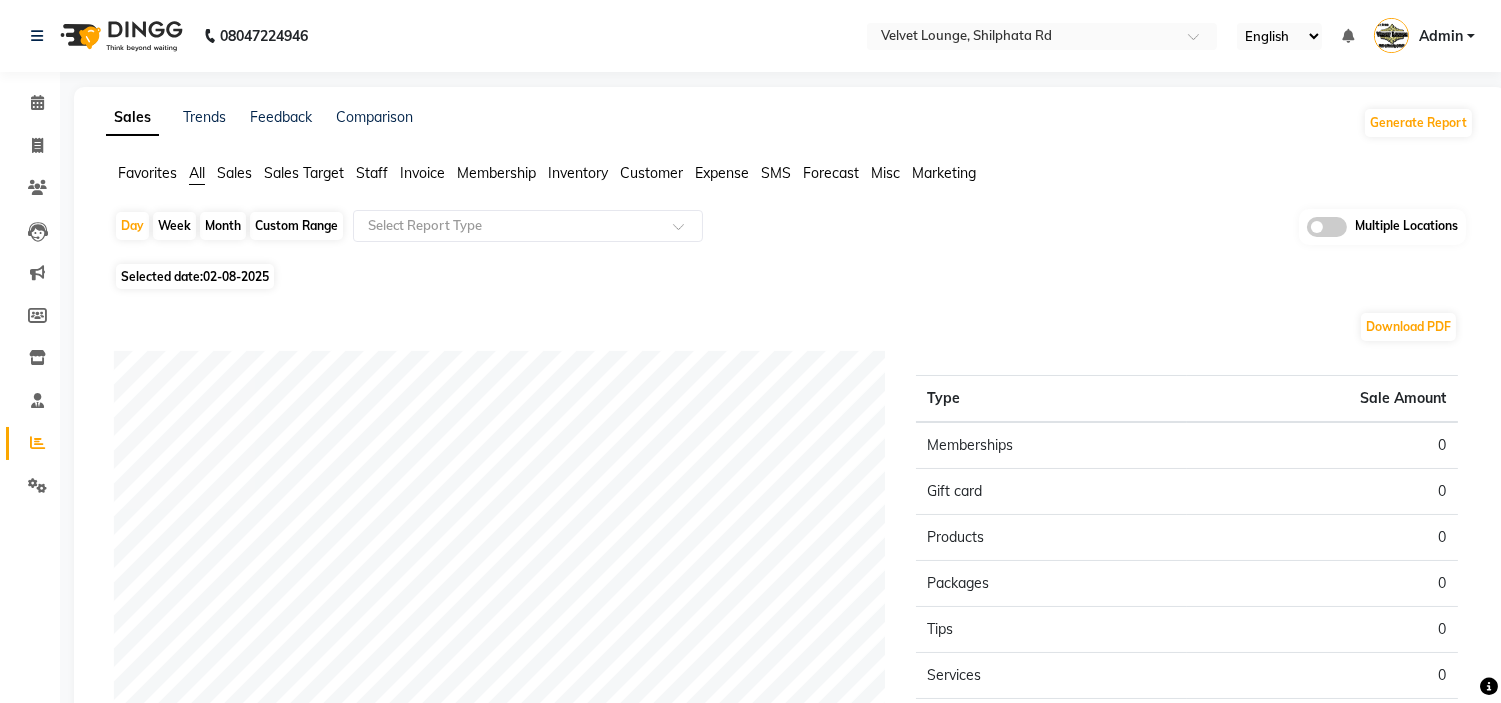 click on "Month" 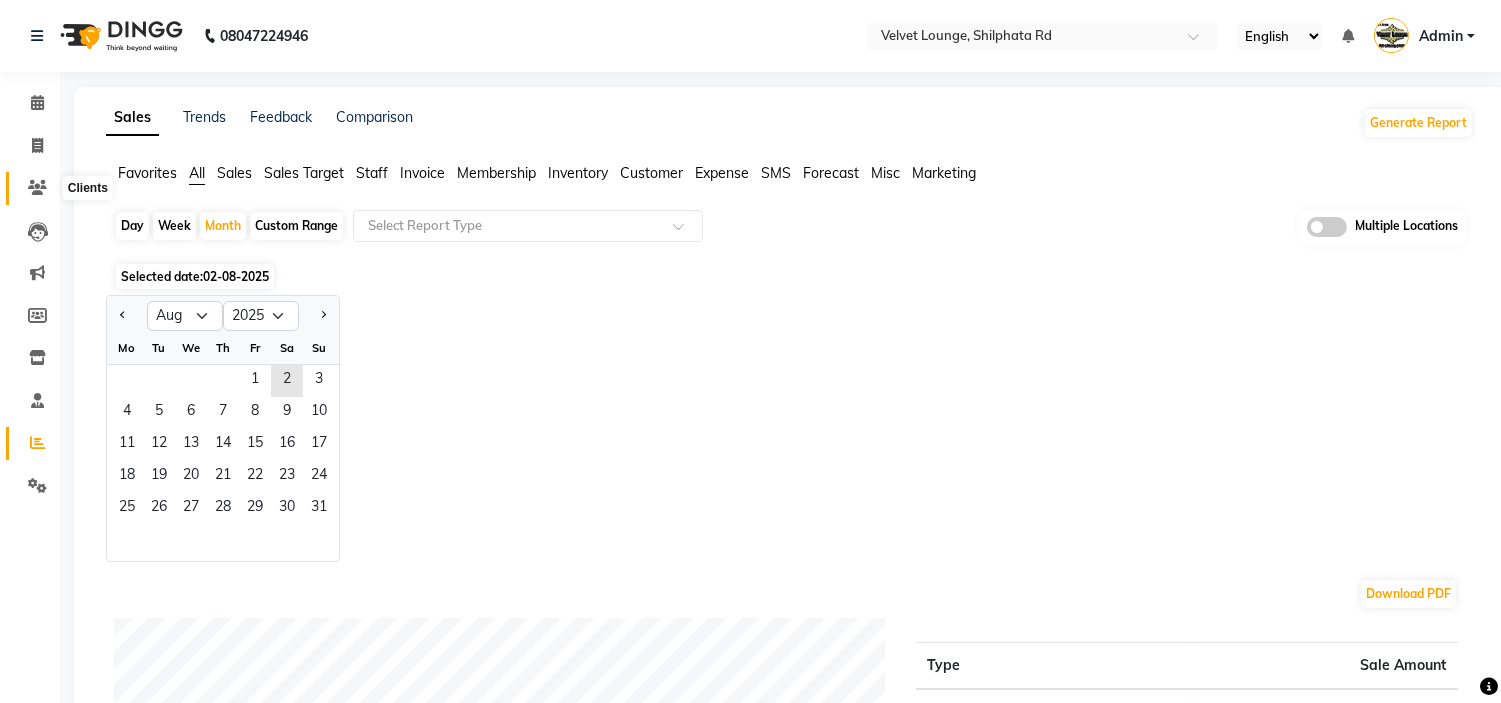click 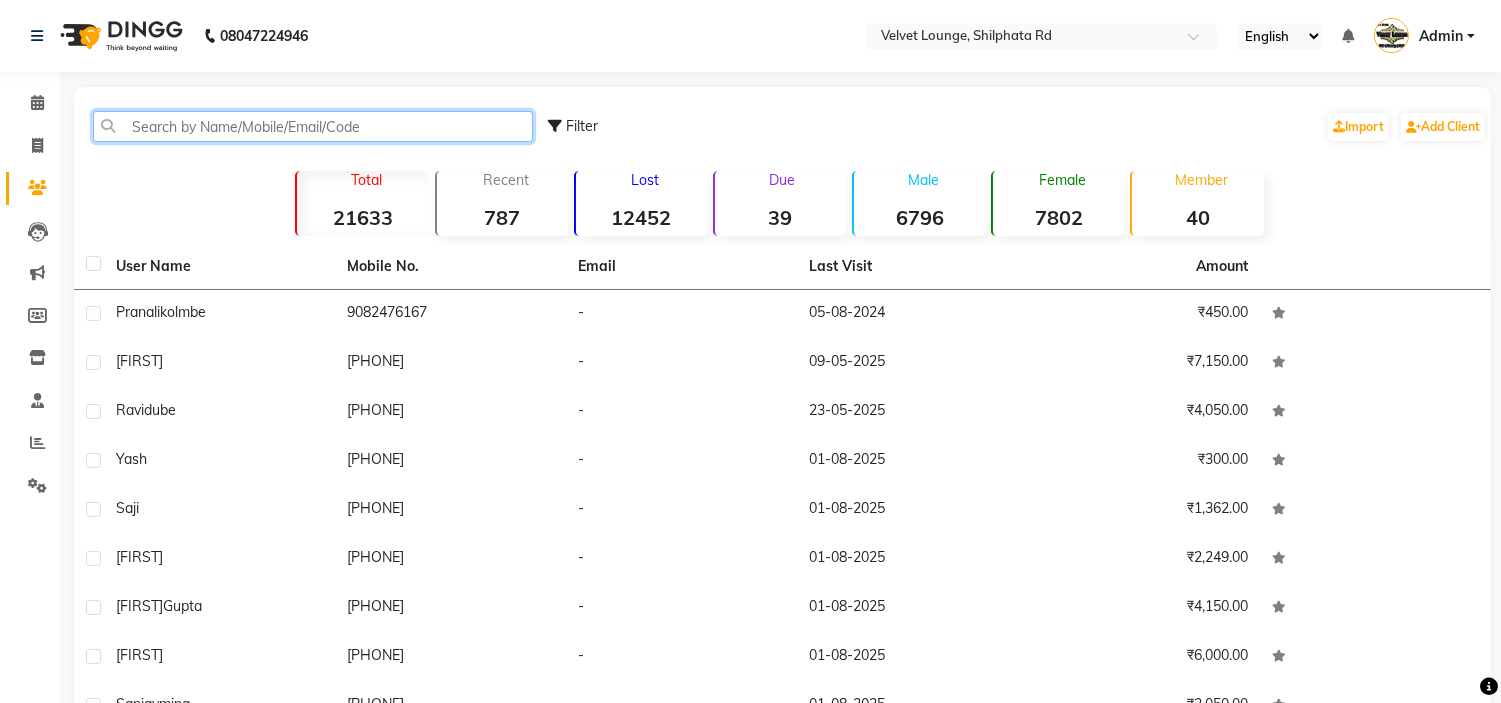 click 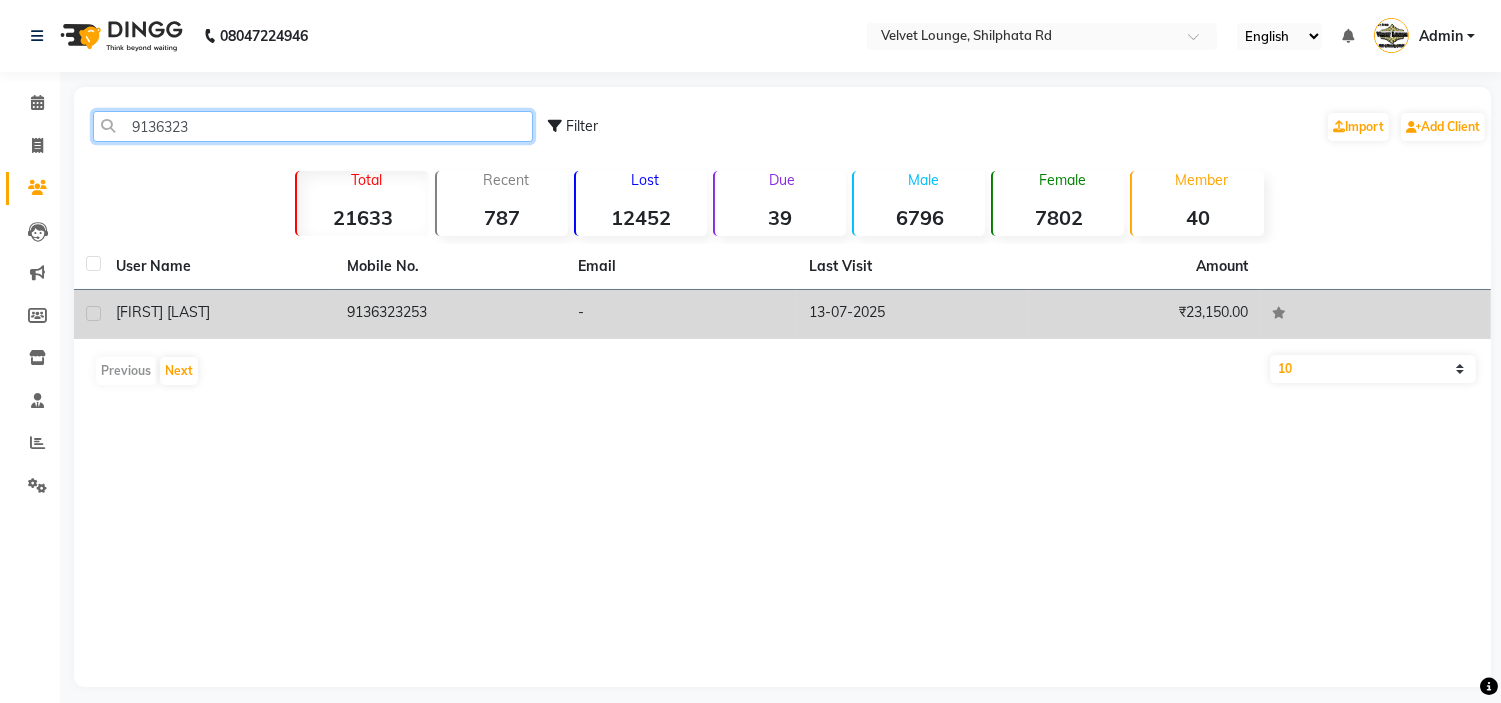type on "9136323" 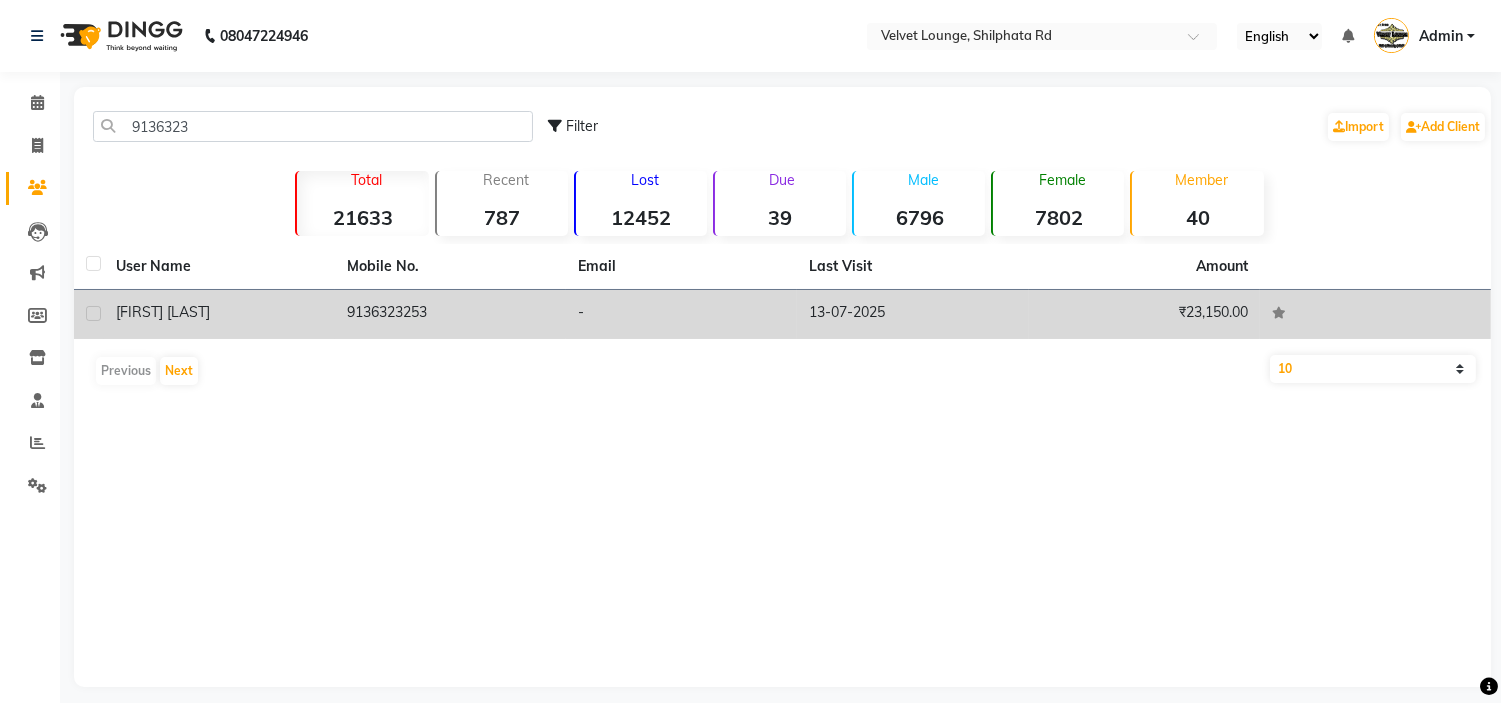 click on "-" 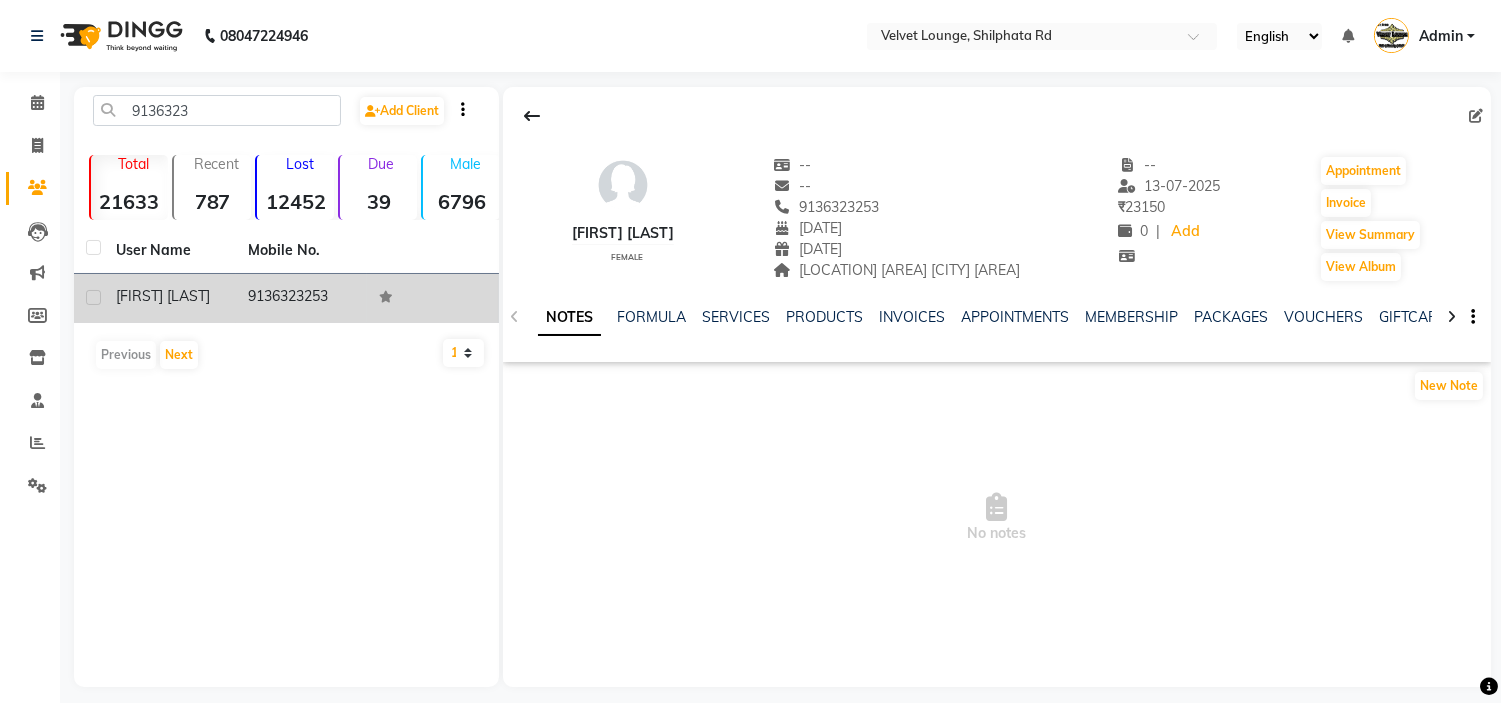 click on "SERVICES" 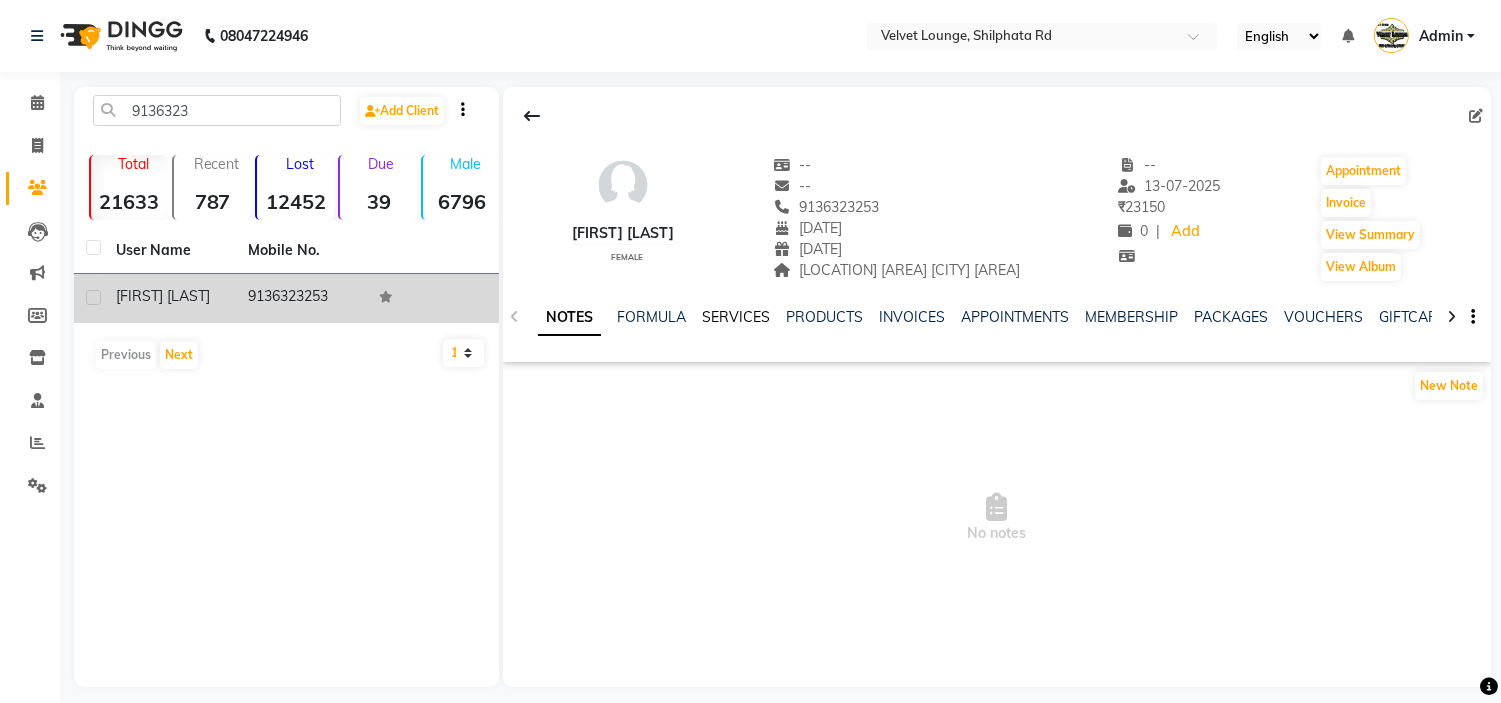 click on "SERVICES" 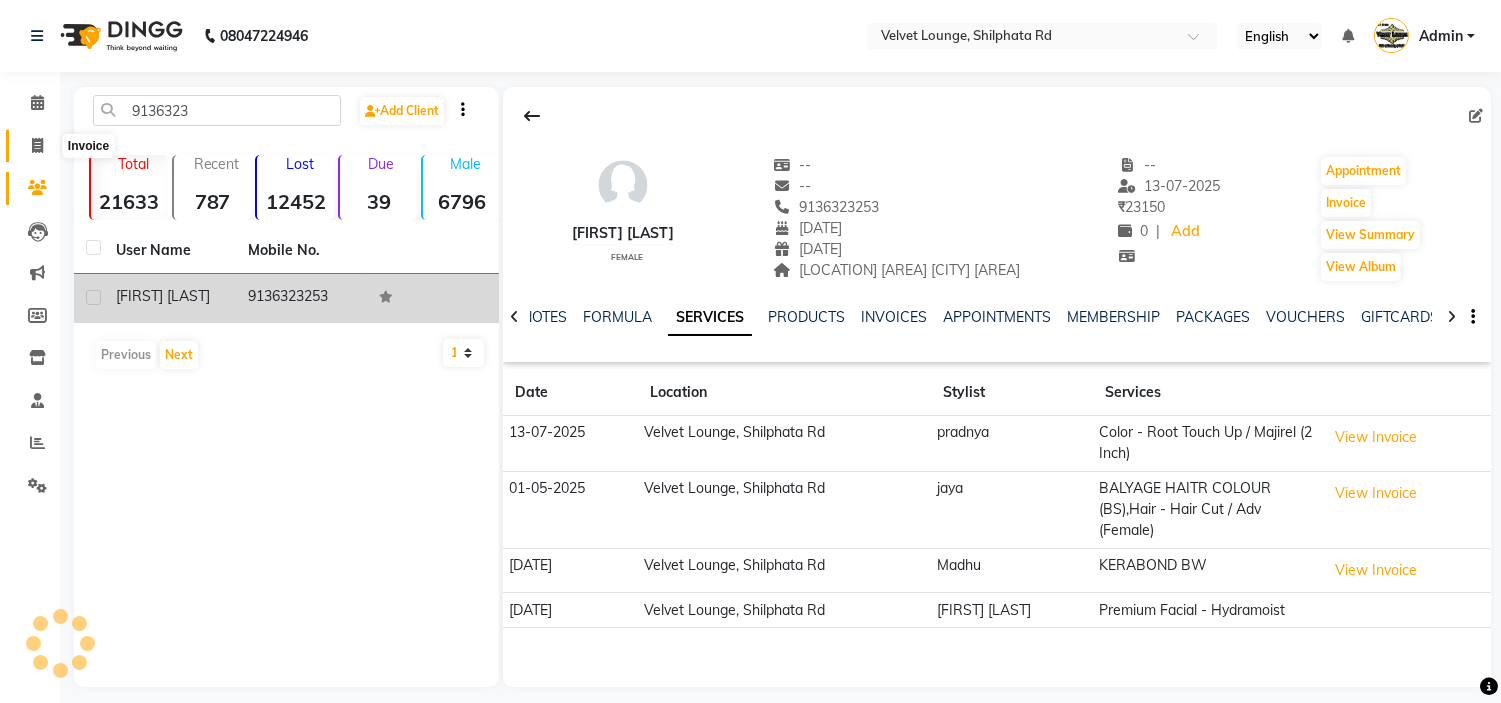 click 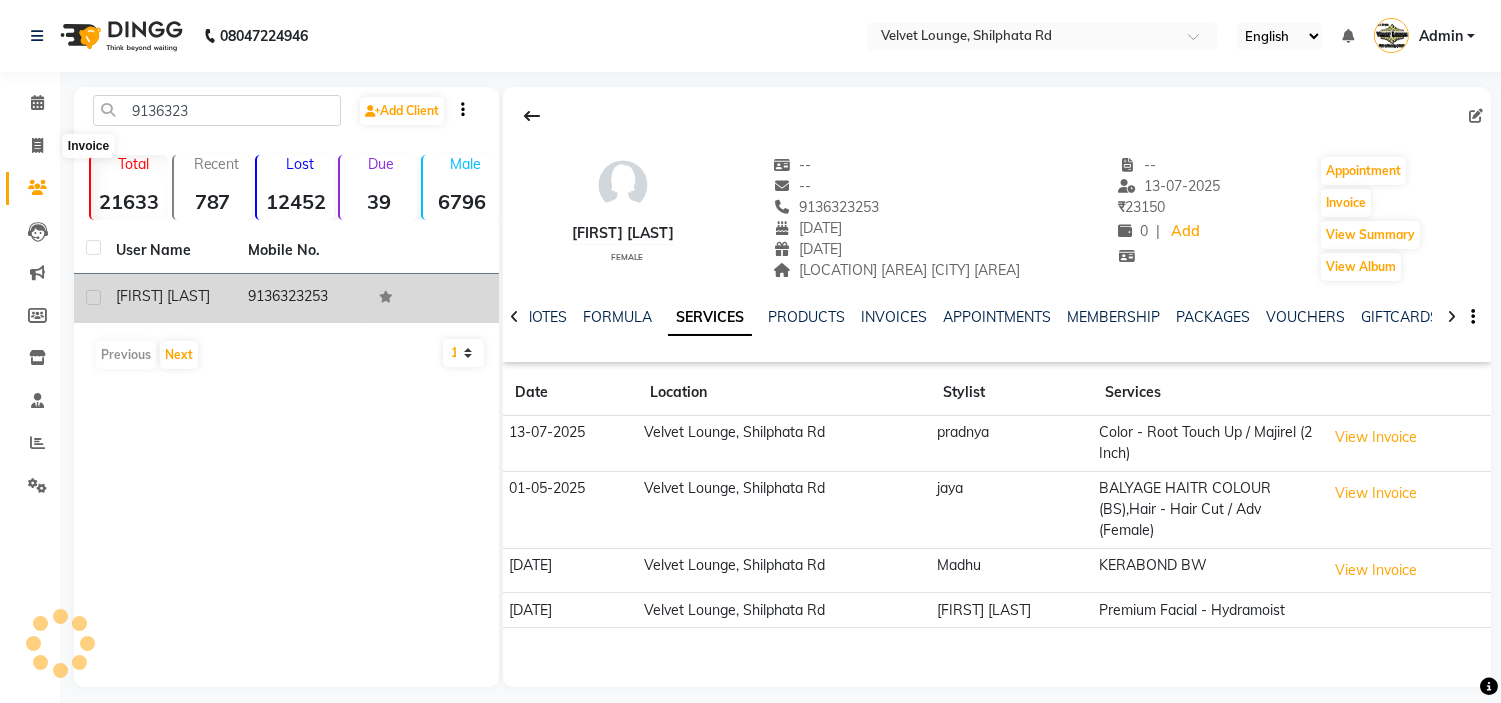 select on "service" 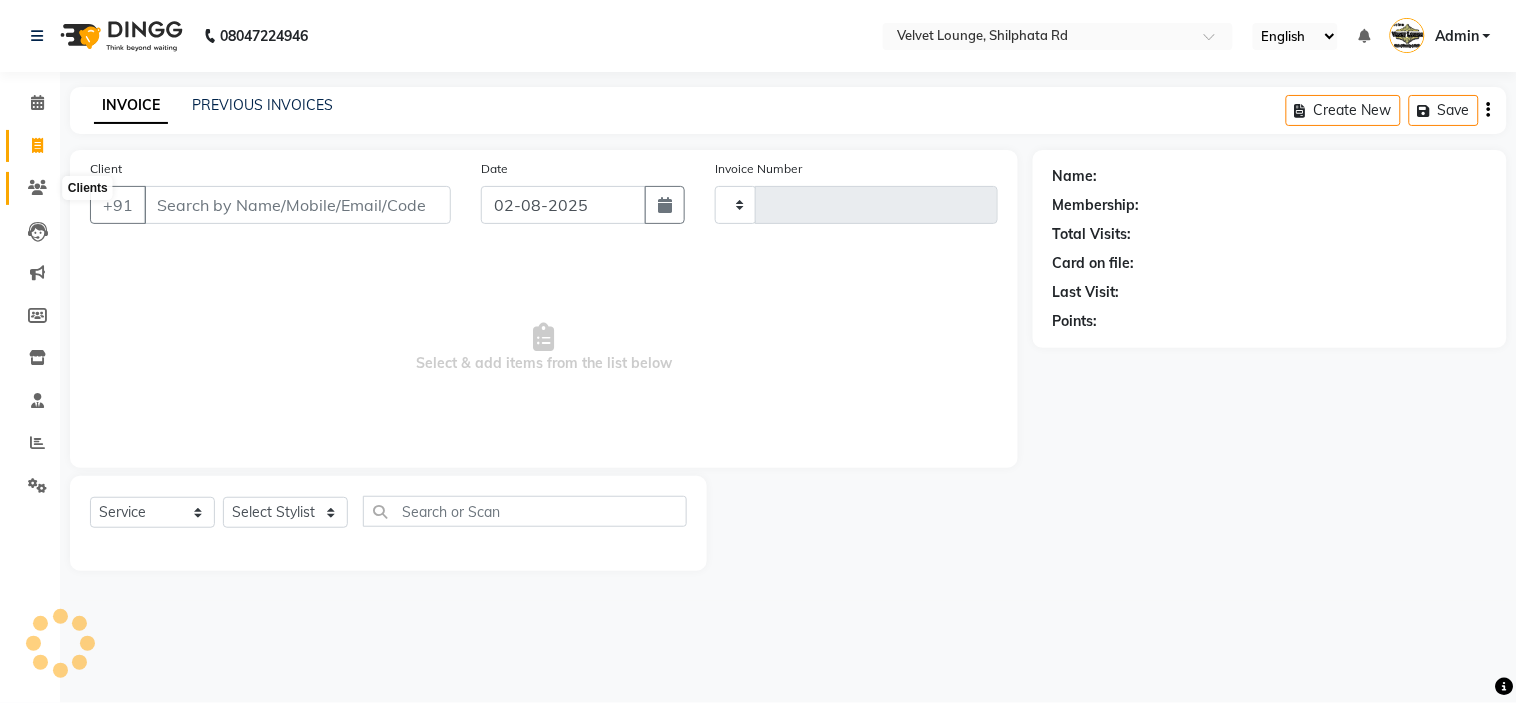 click 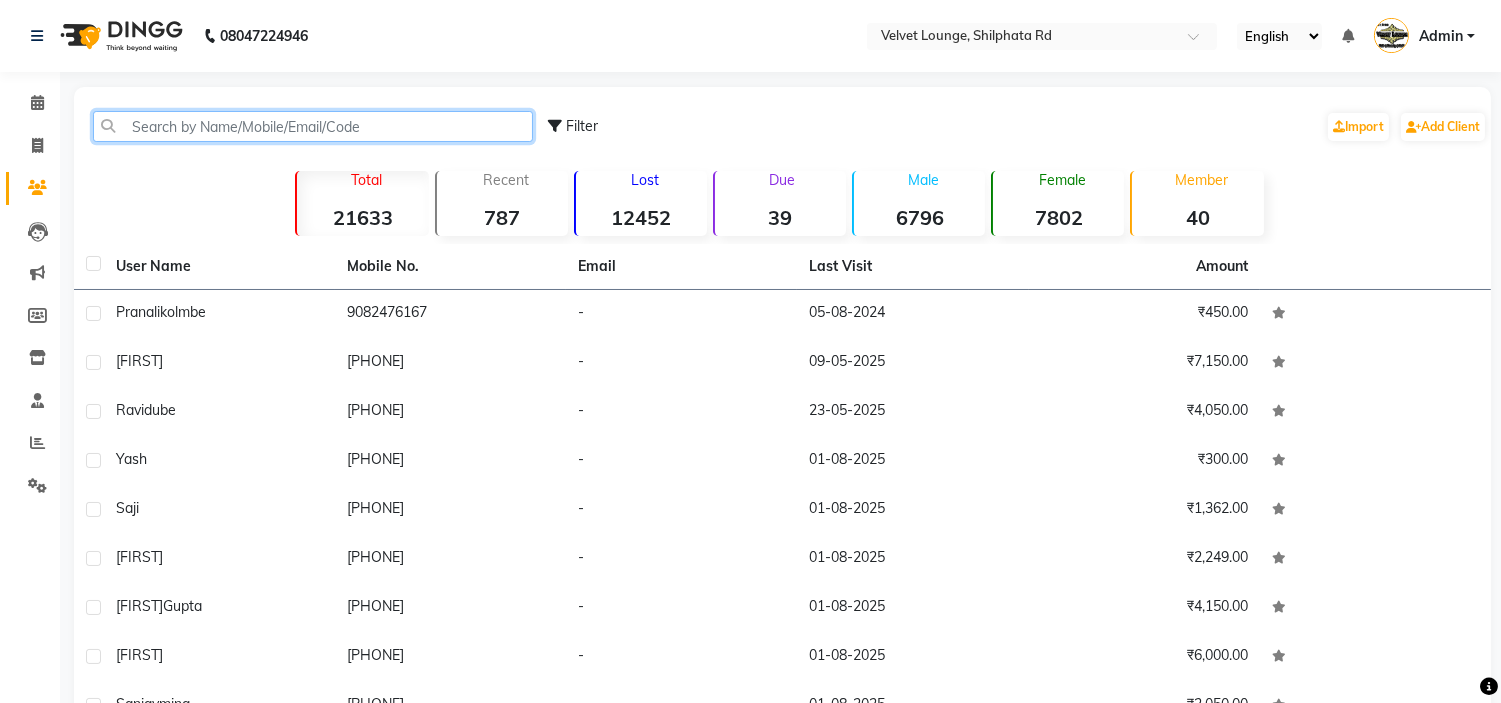 click 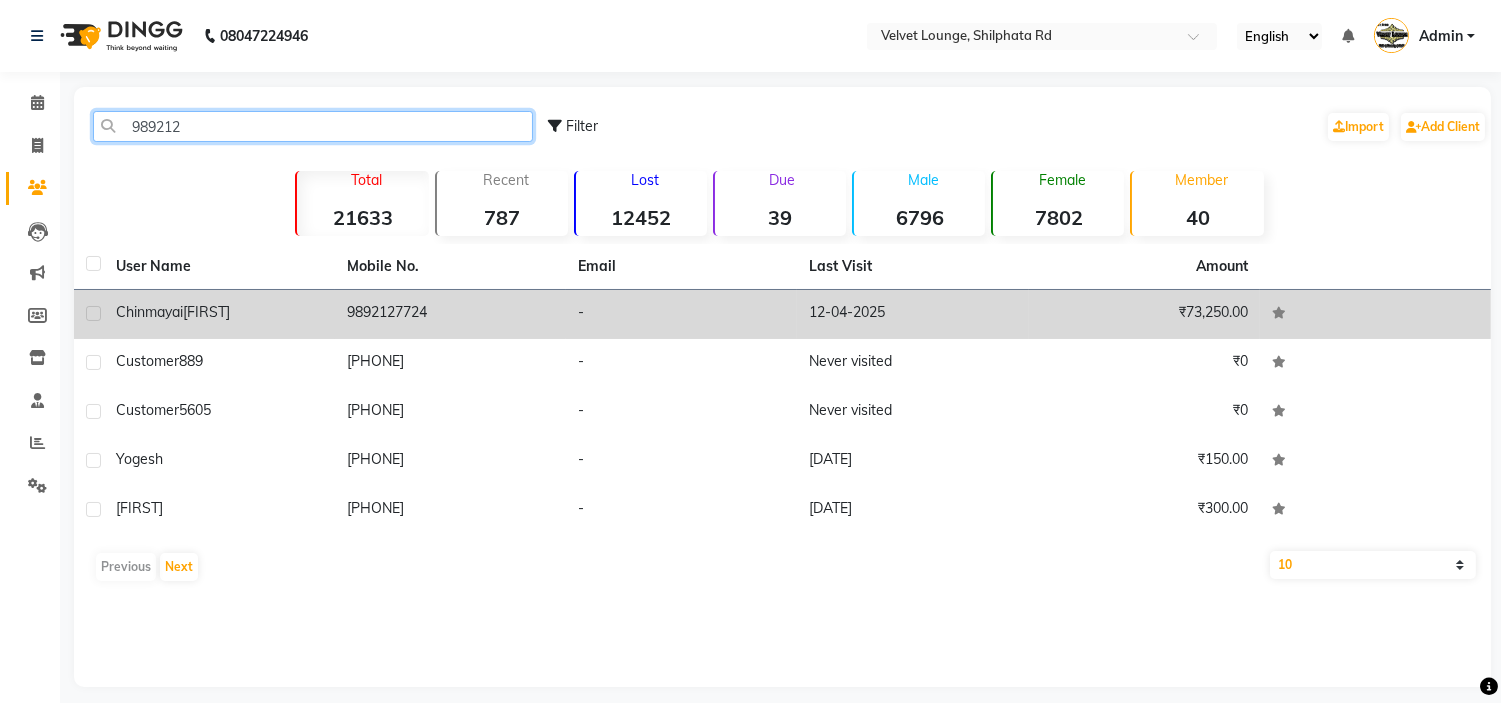 type on "989212" 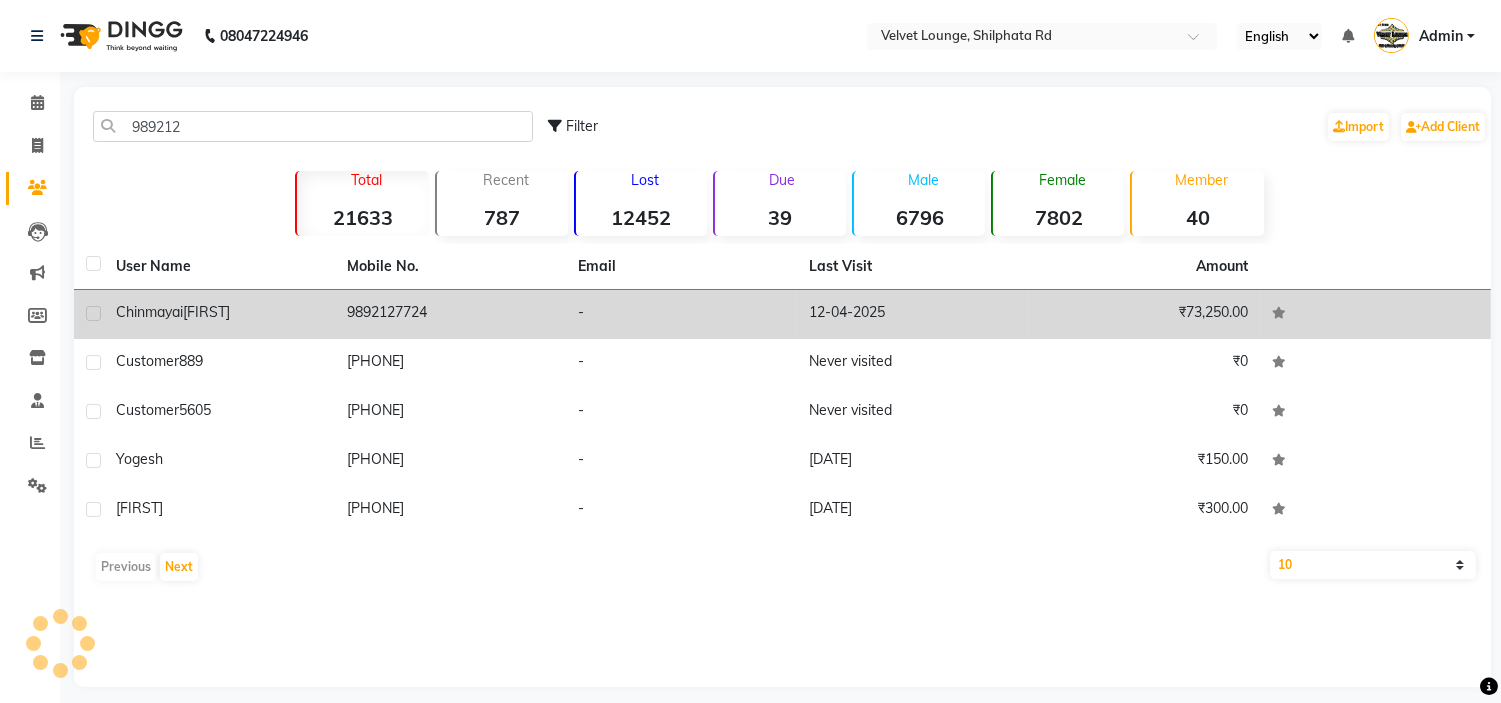 click on "9892127724" 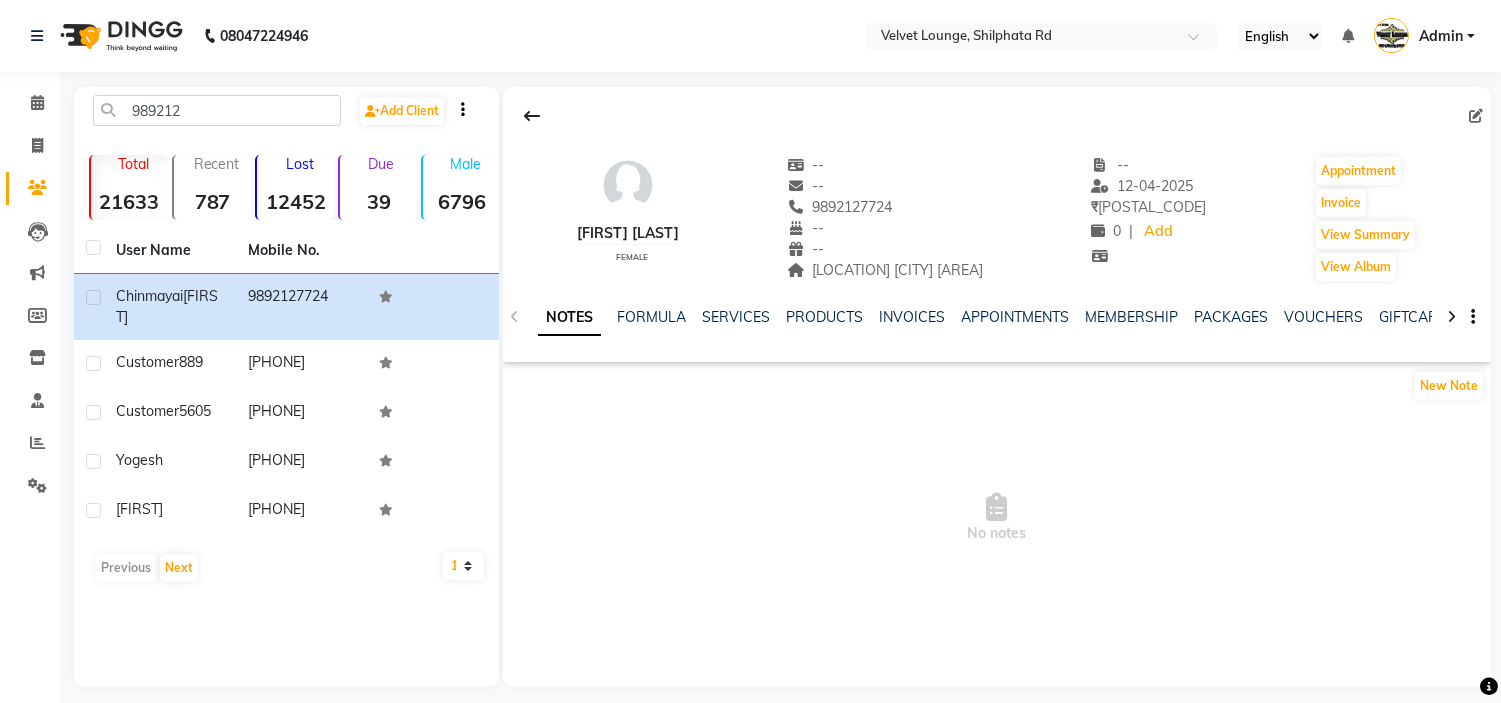 click on "NOTES FORMULA SERVICES PRODUCTS INVOICES APPOINTMENTS MEMBERSHIP PACKAGES VOUCHERS GIFTCARDS POINTS FORMS FAMILY CARDS WALLET" 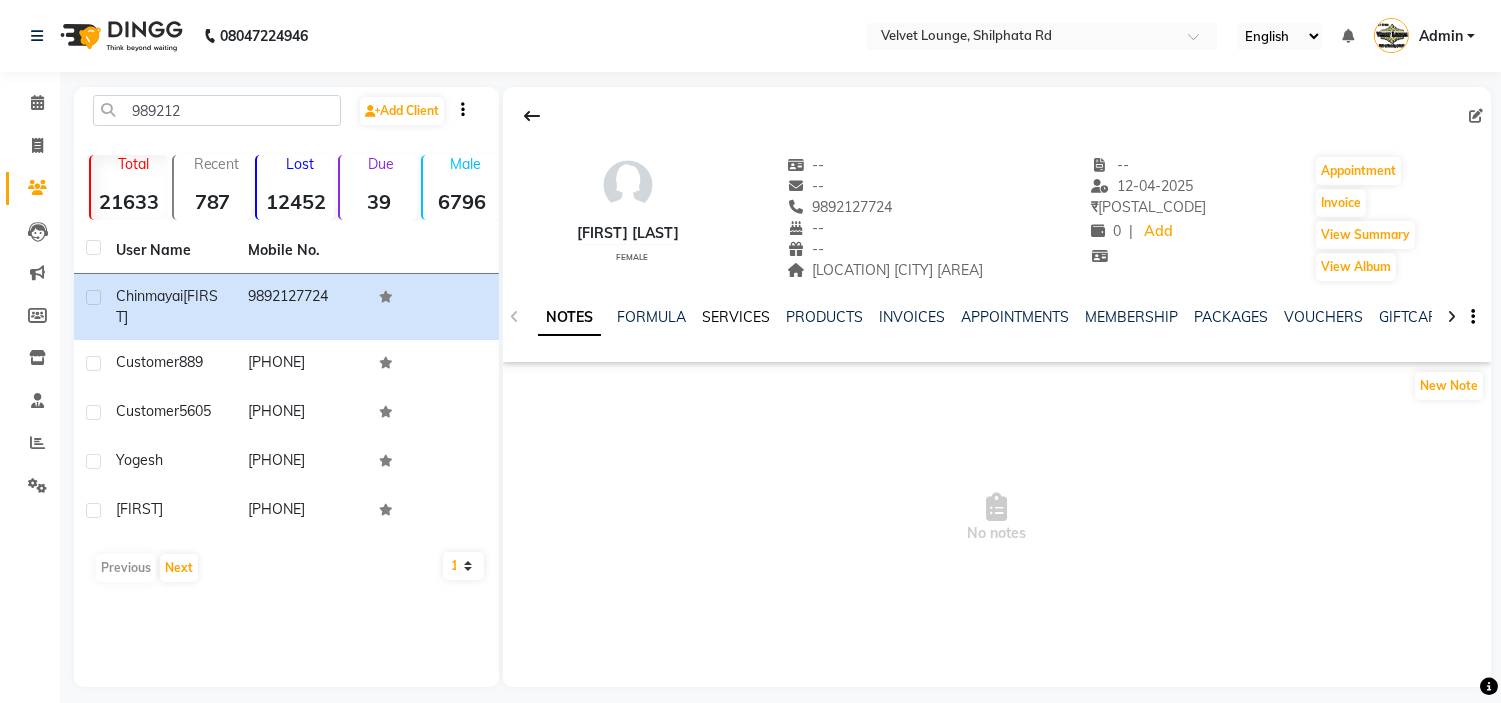 click on "SERVICES" 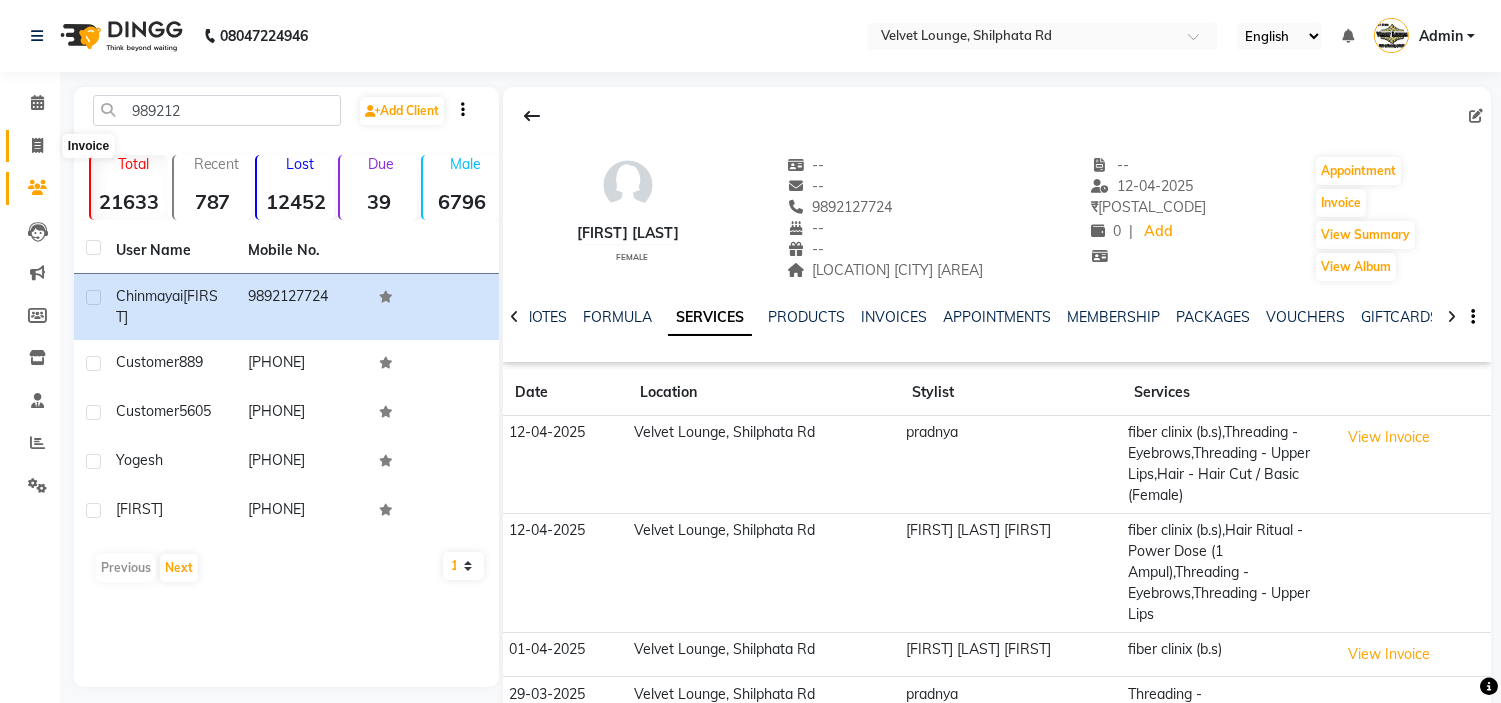 click 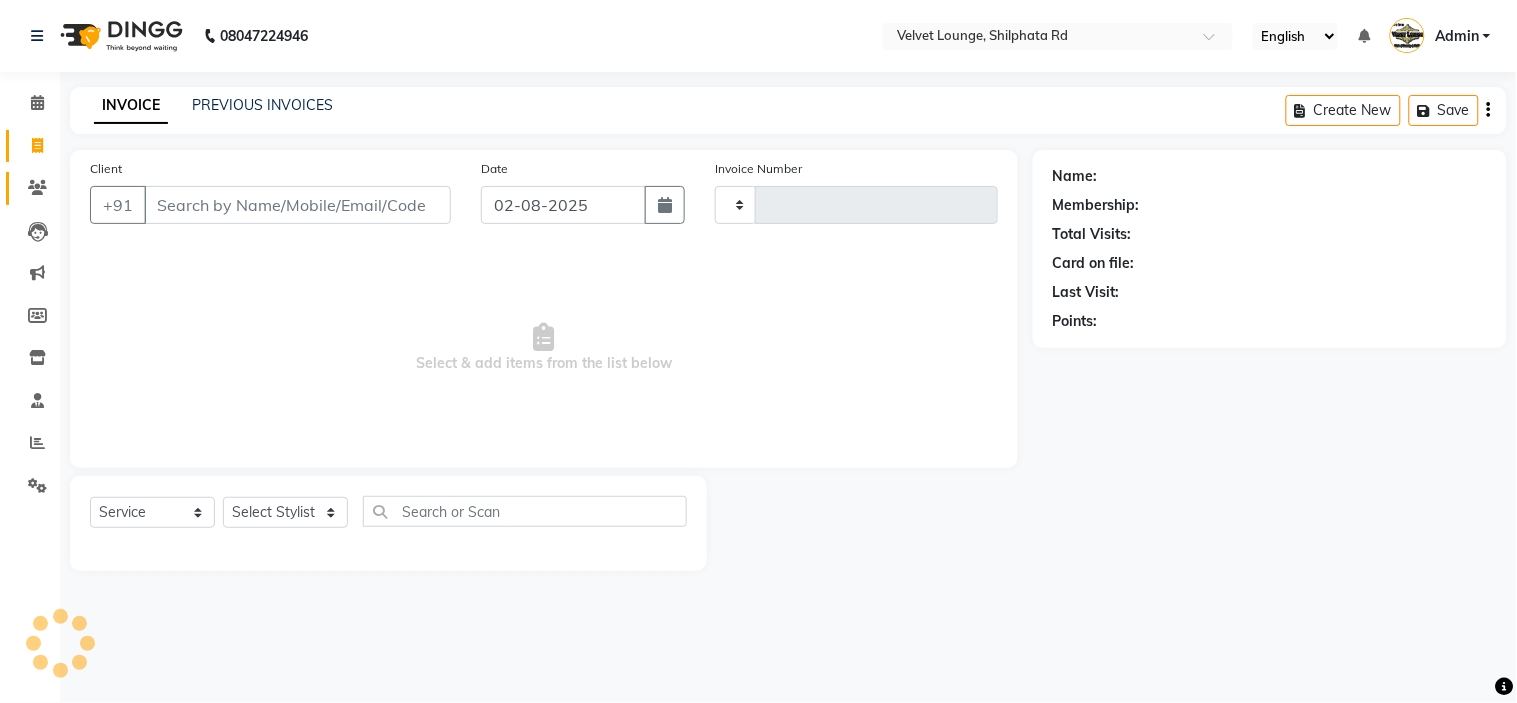 type on "1585" 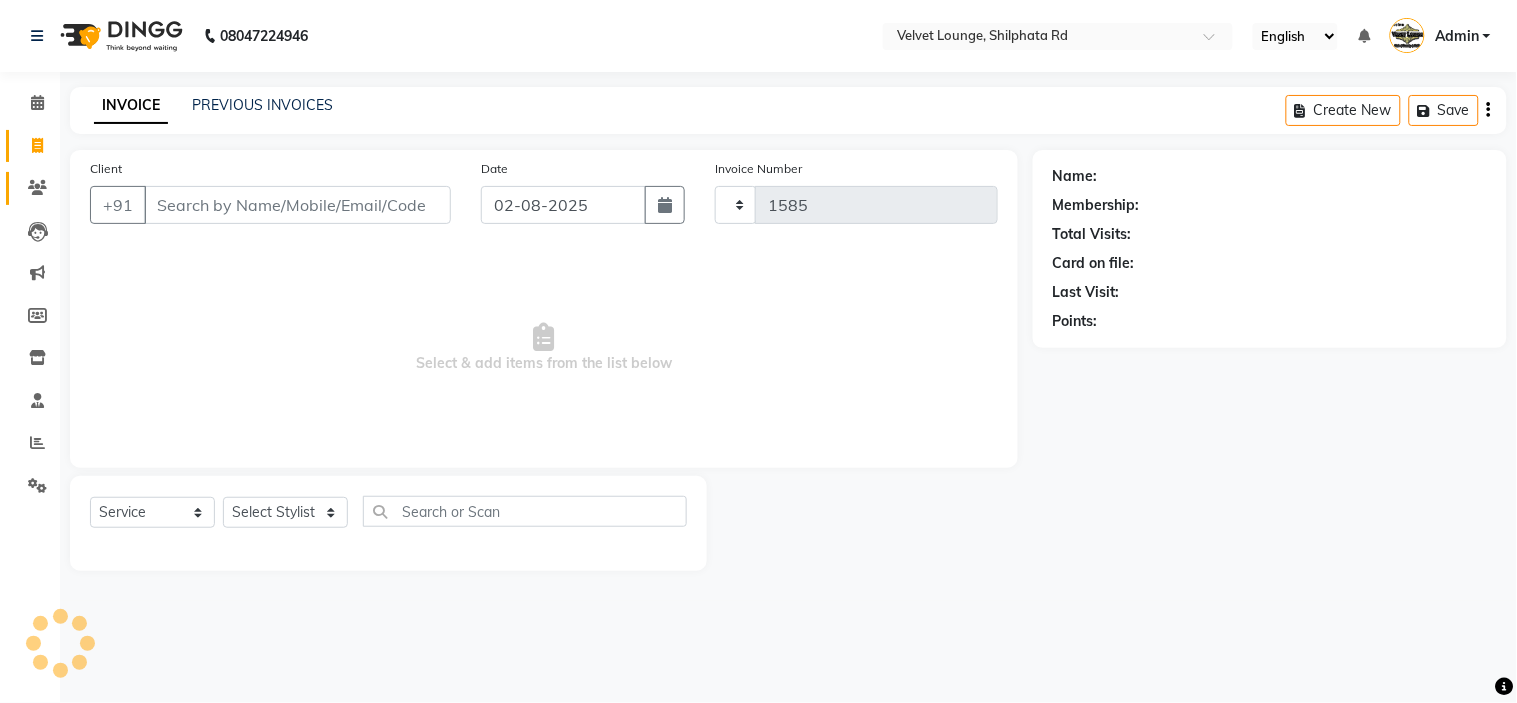 select on "122" 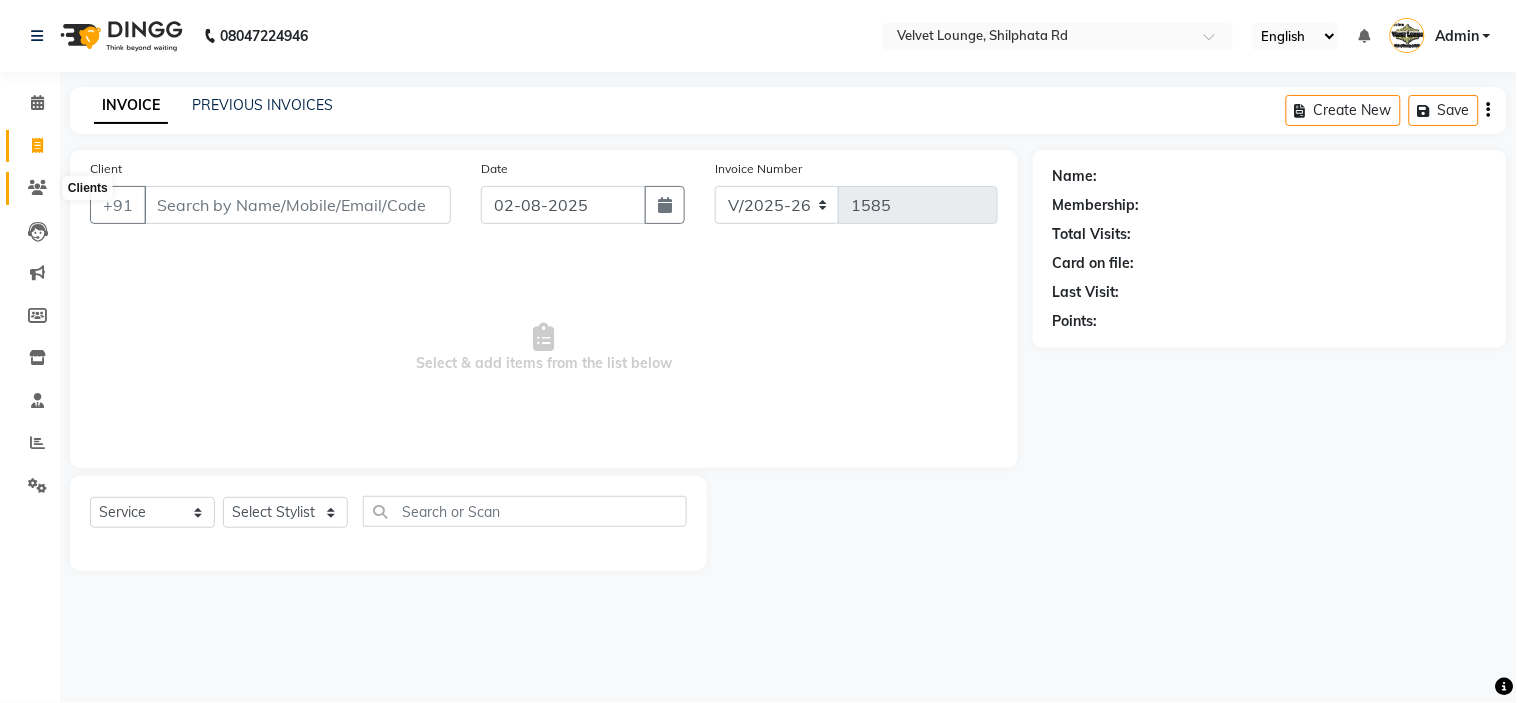 click 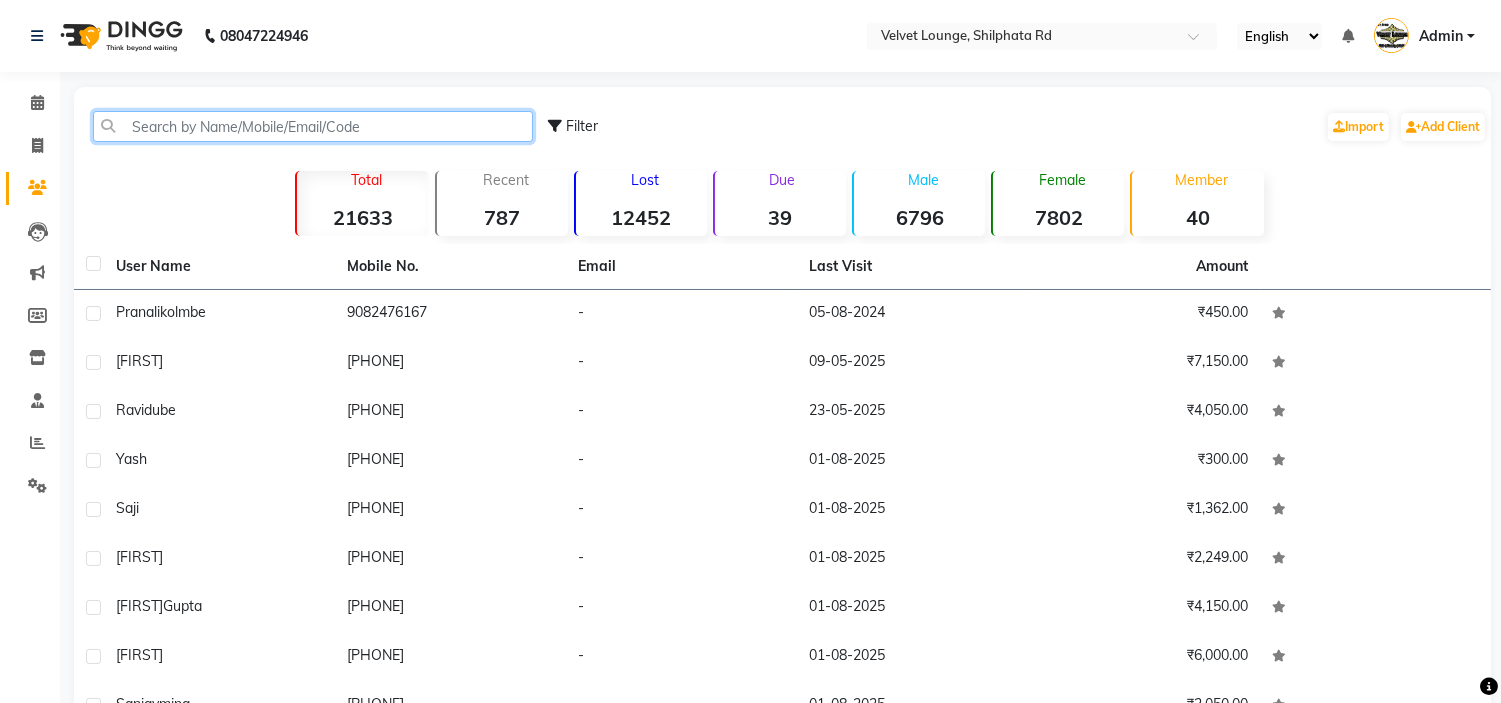 click 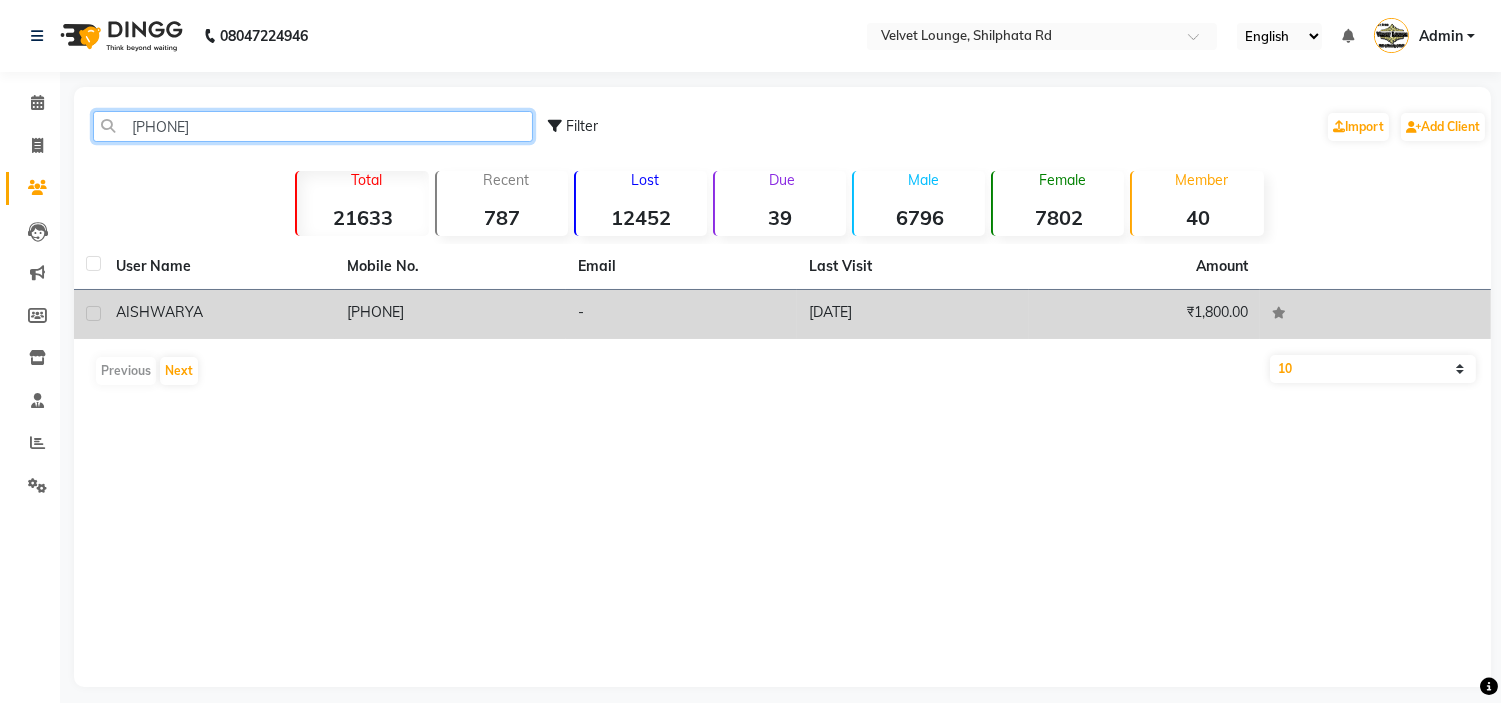 type on "[PHONE]" 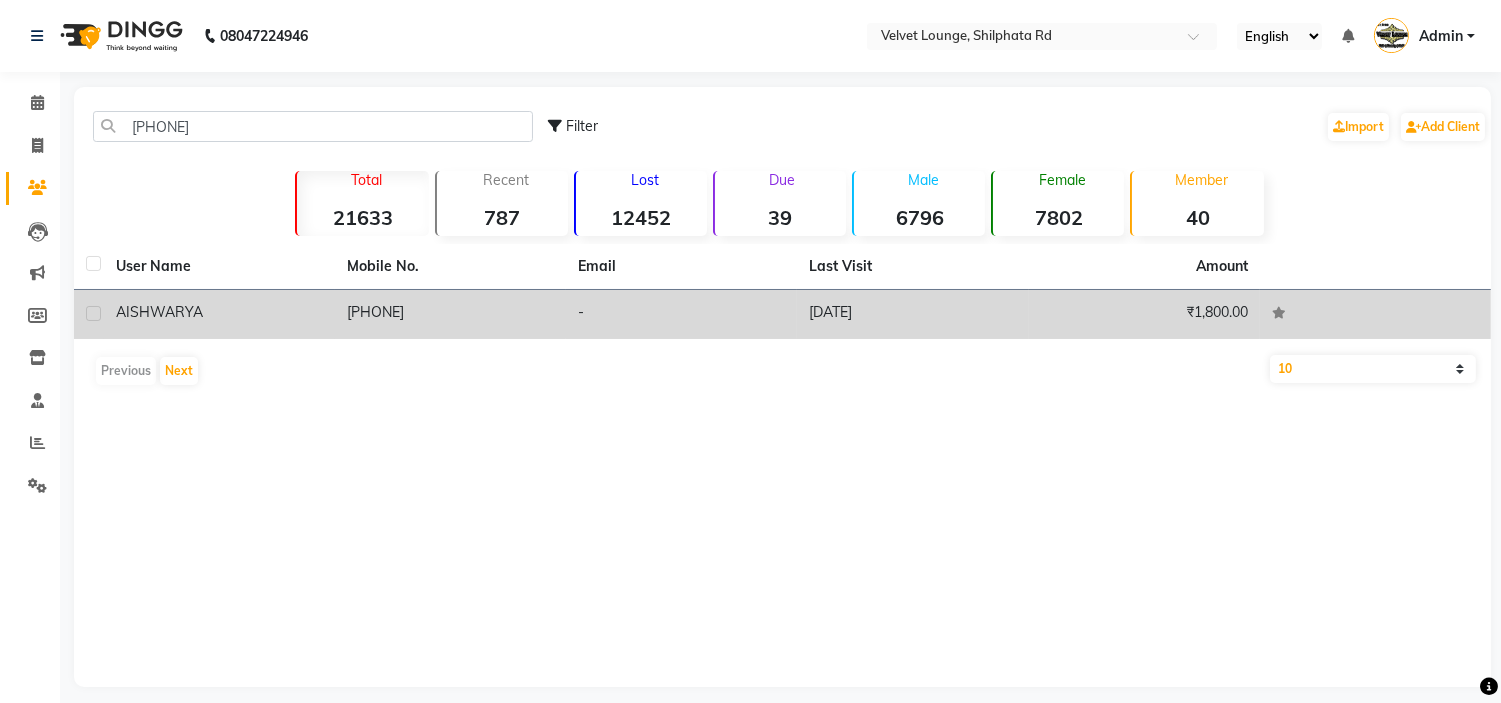 click on "[PHONE]" 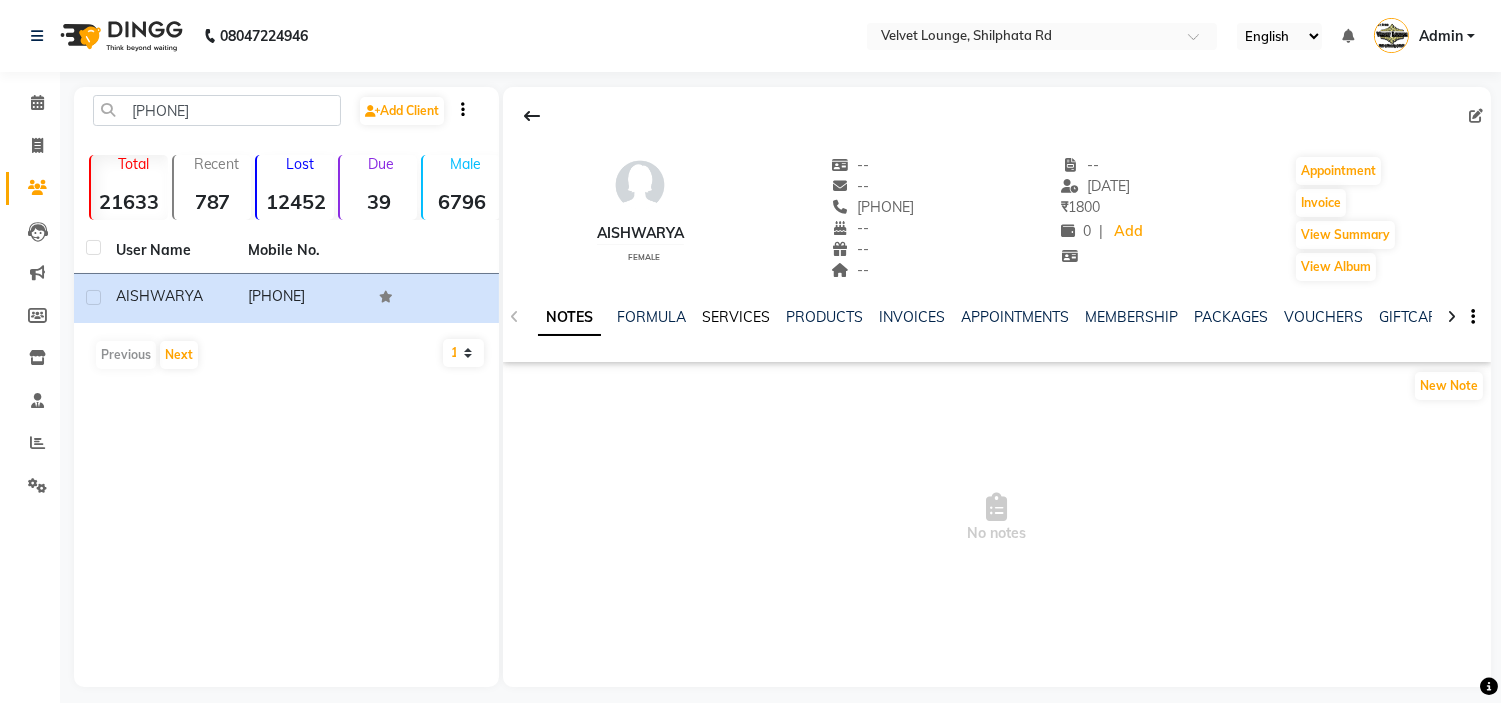 click on "SERVICES" 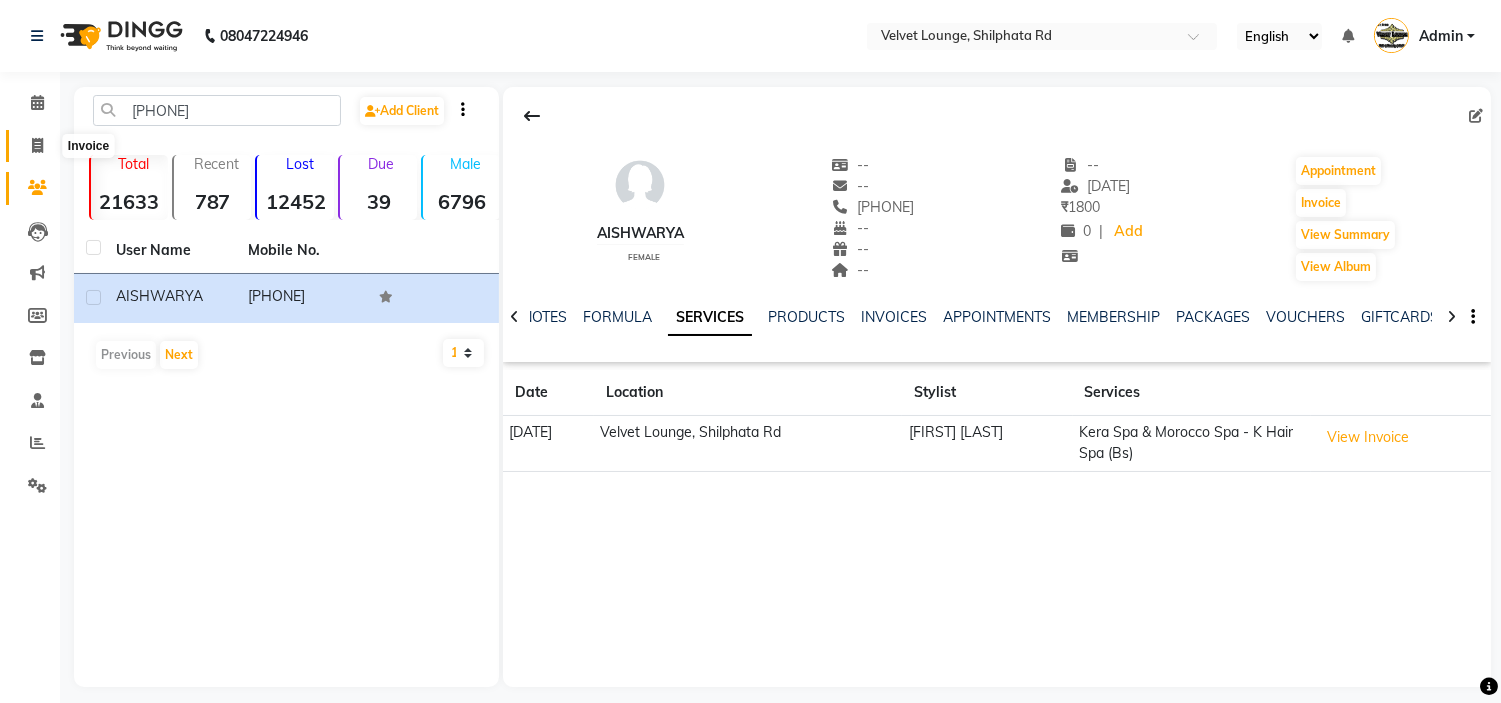 click 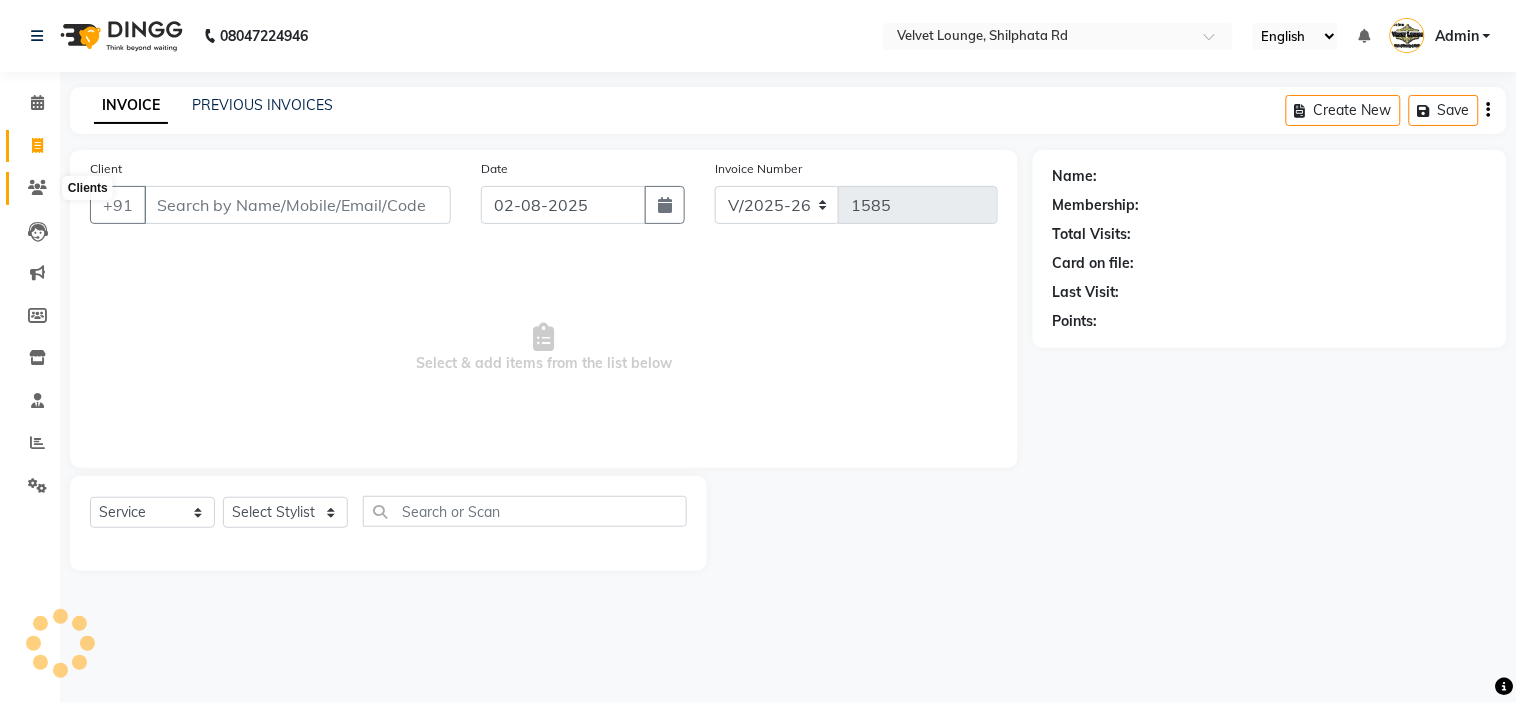 click 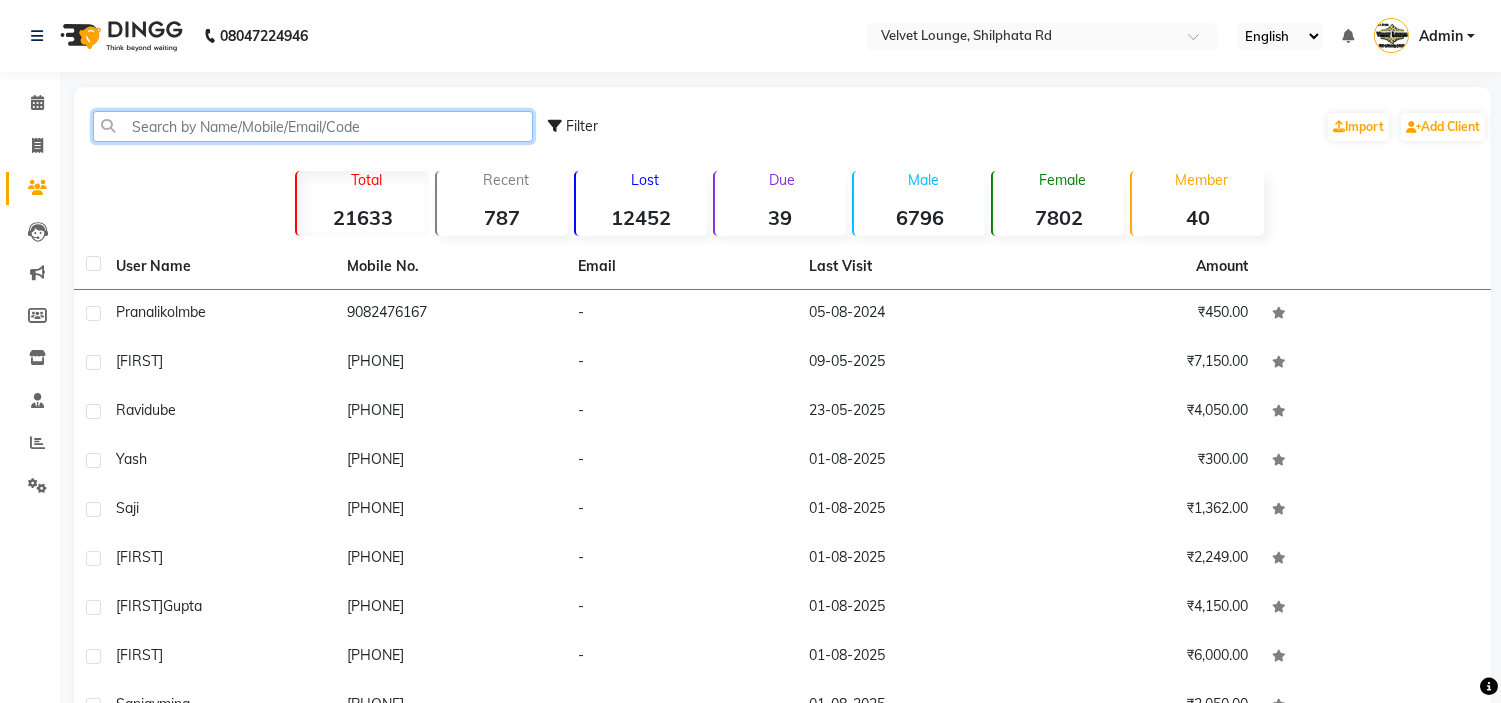 click 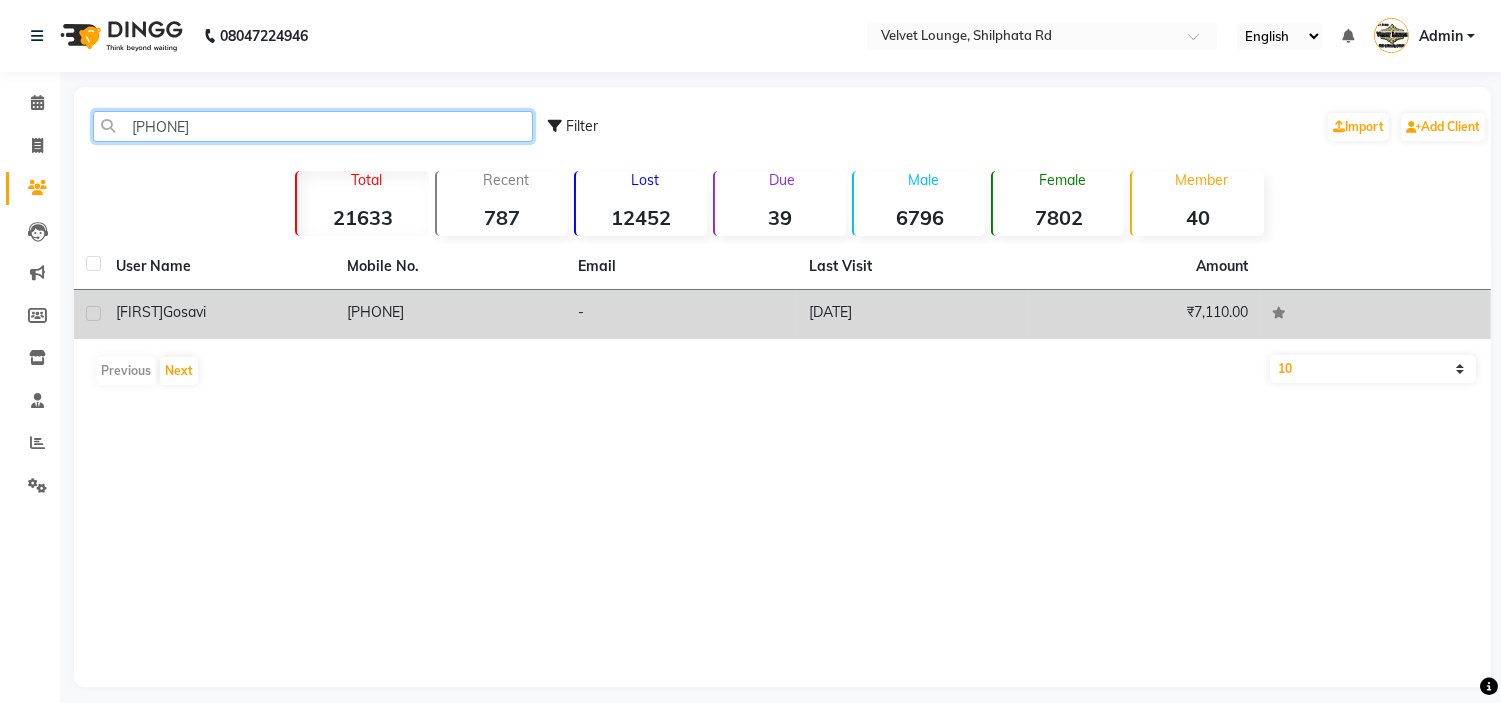type on "[PHONE]" 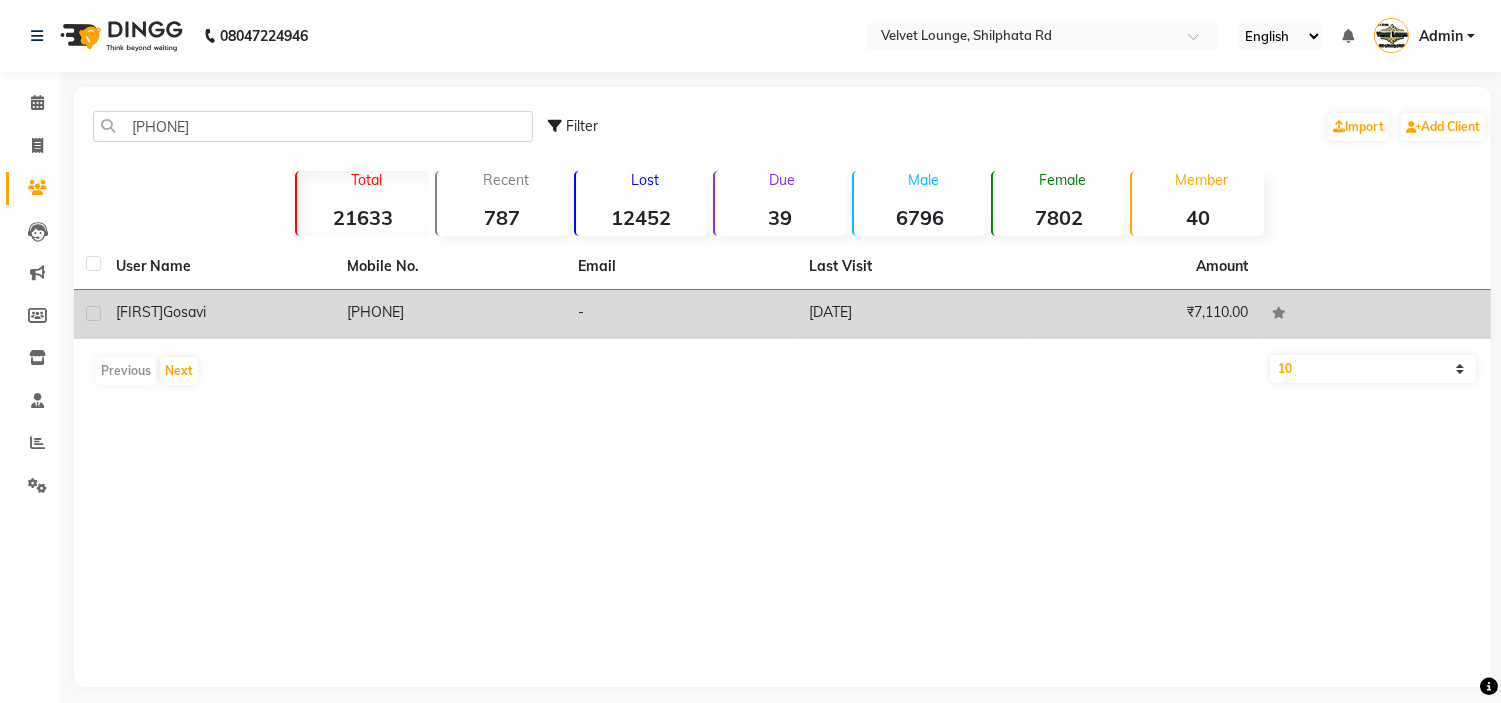 click on "[PHONE]" 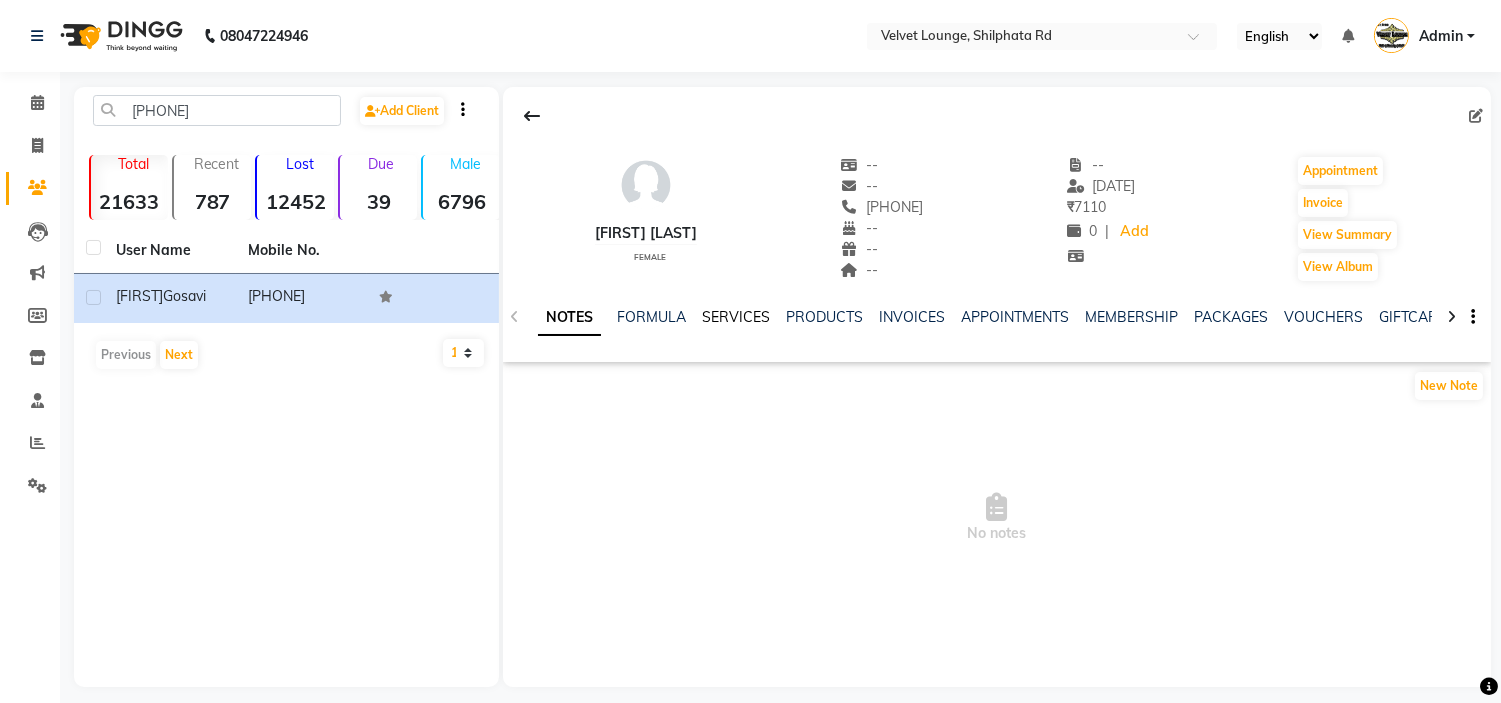 click on "SERVICES" 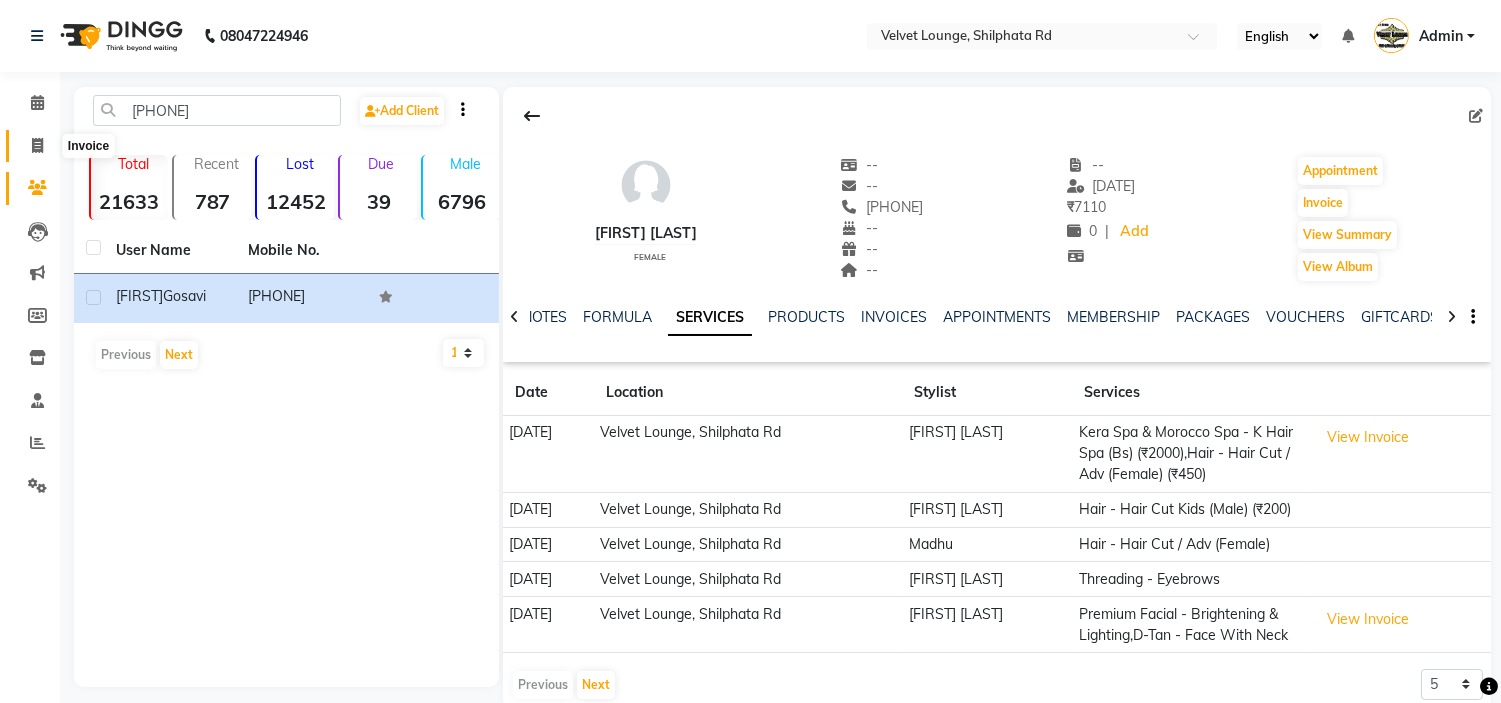 click 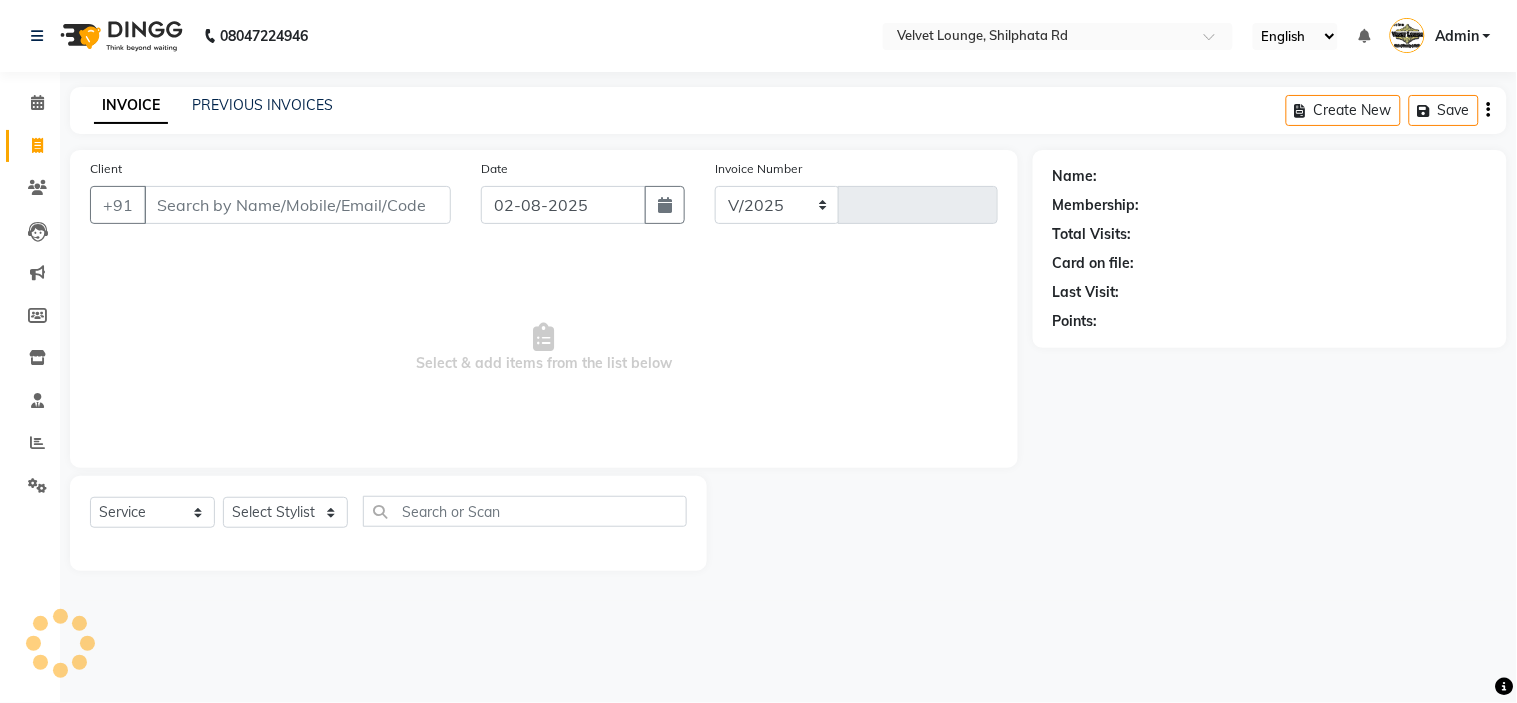 select on "122" 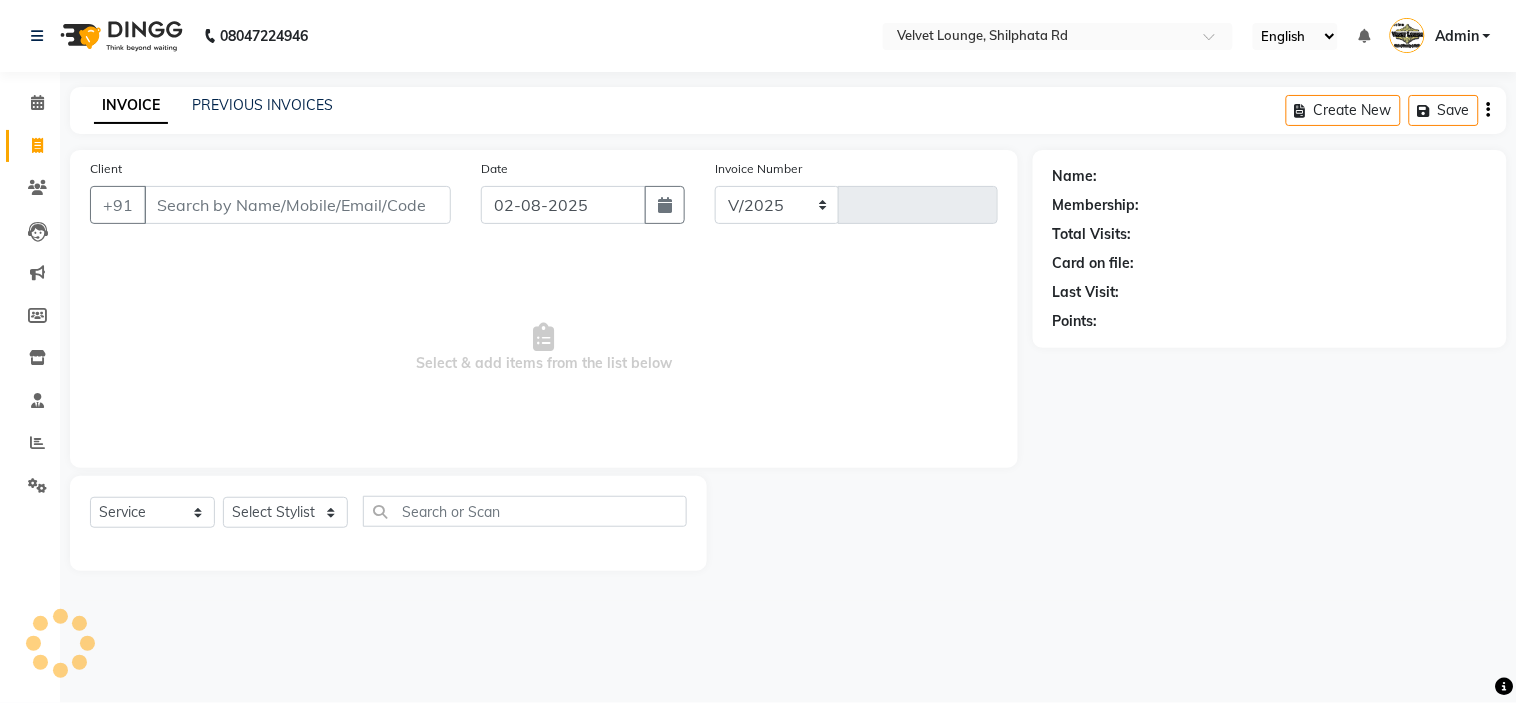 type on "1585" 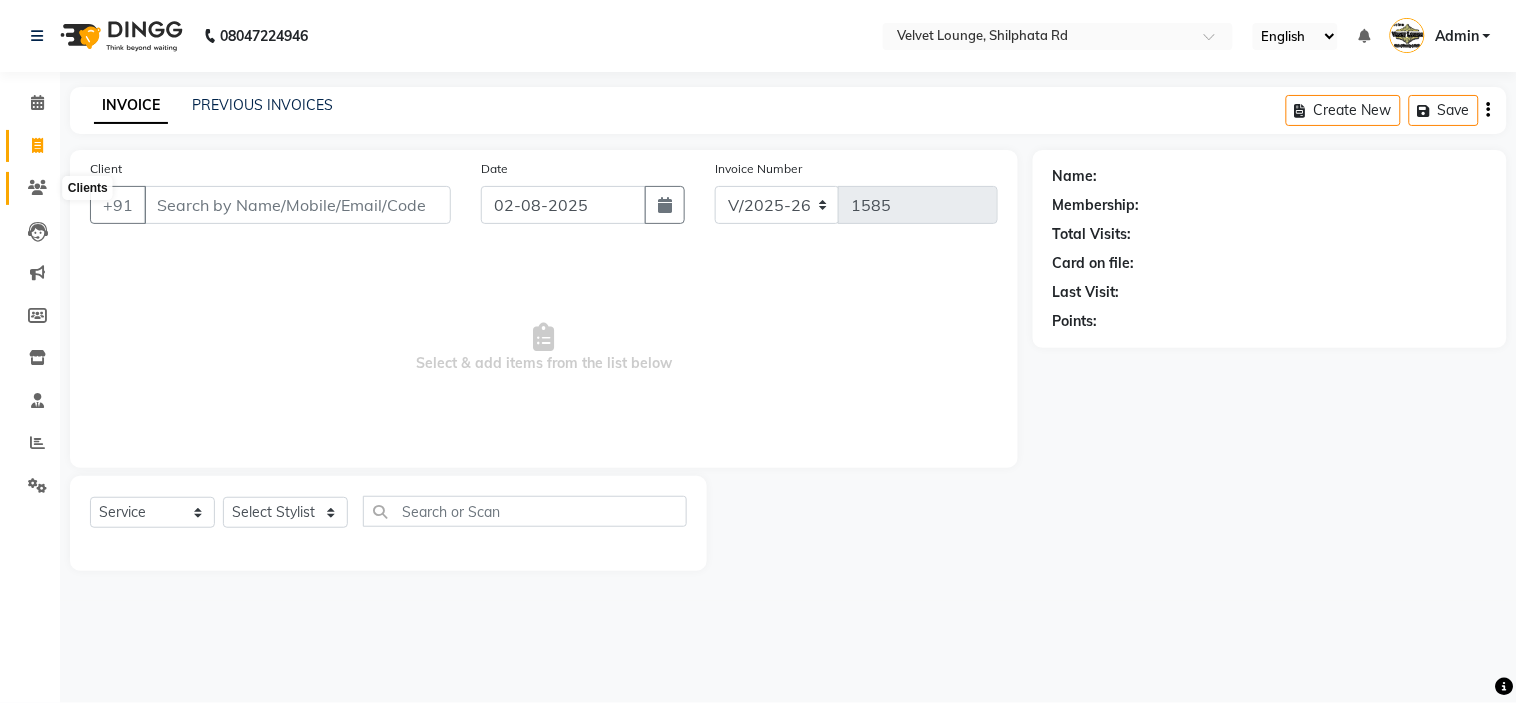 click 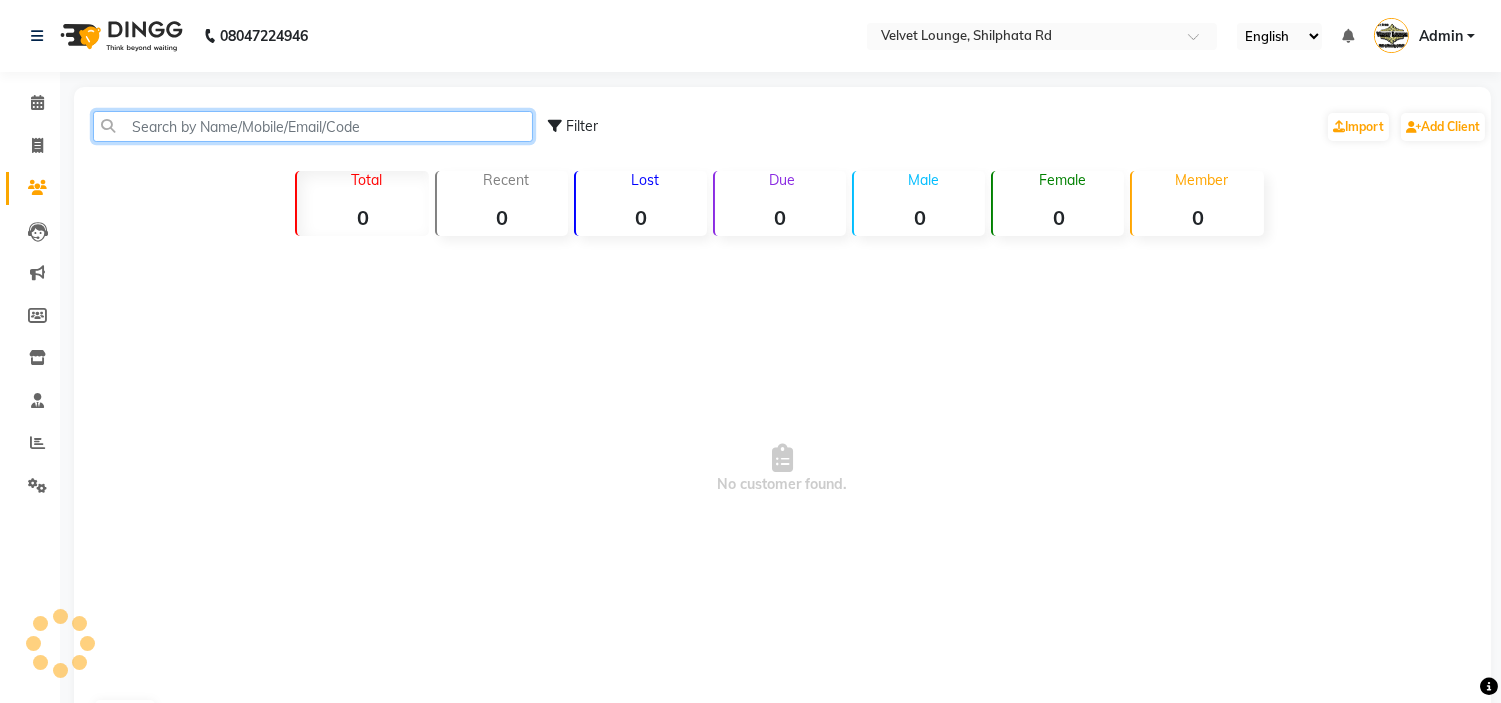 click 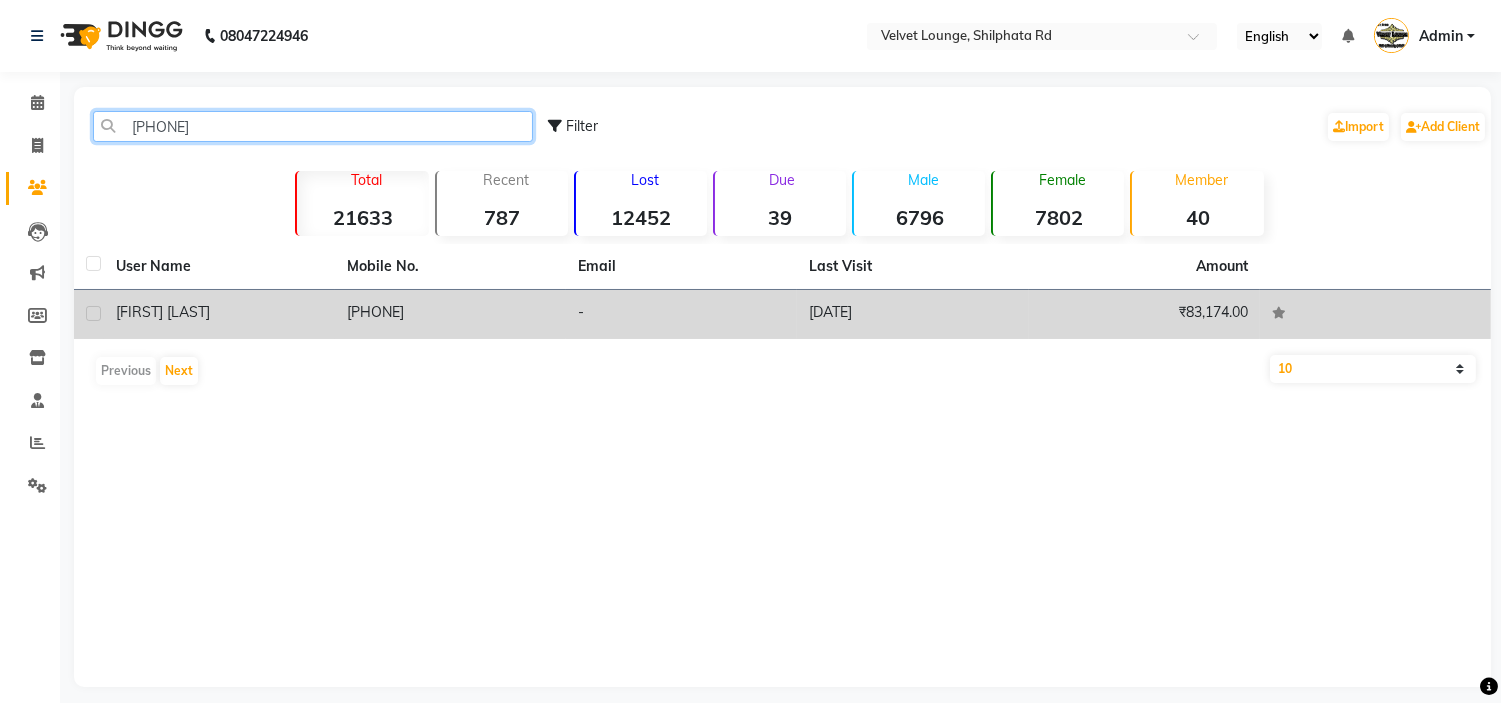 type on "[PHONE]" 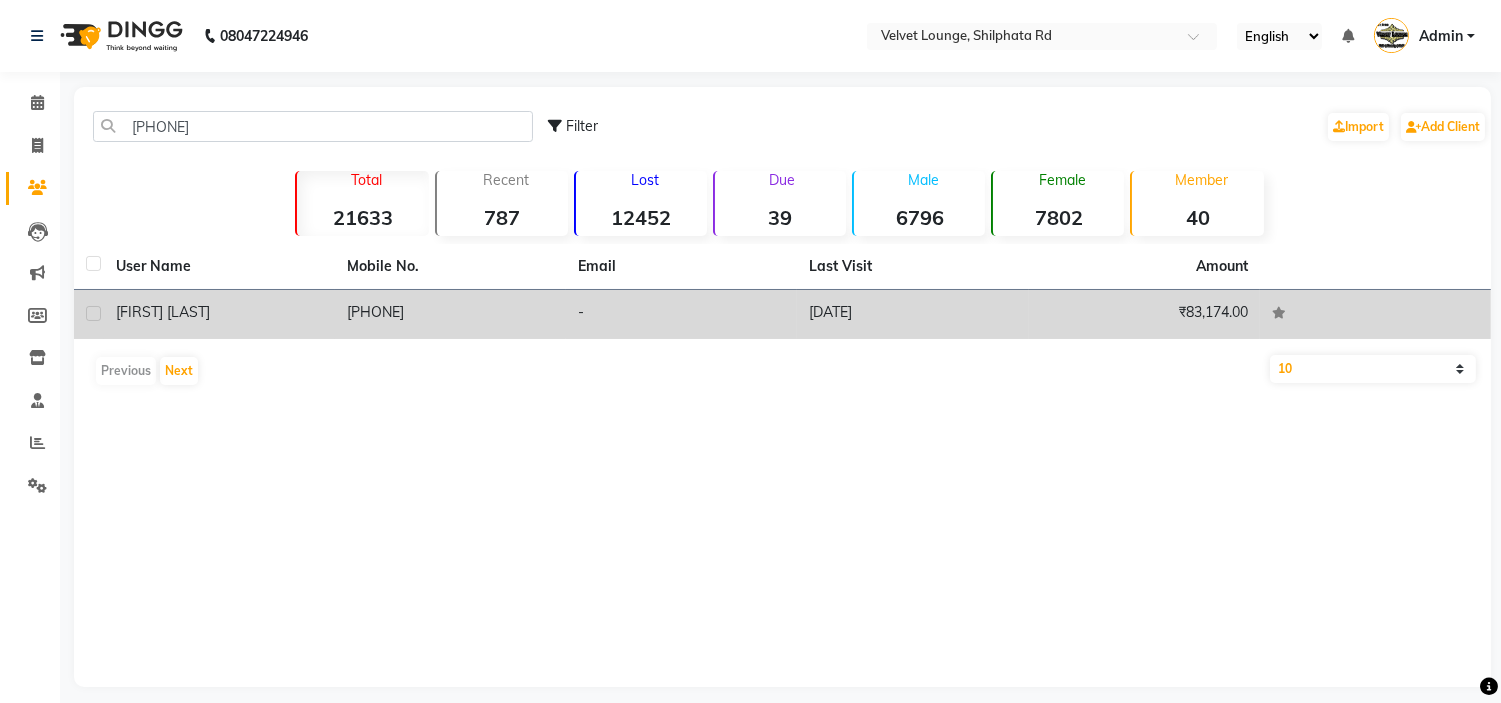 click on "[PHONE]" 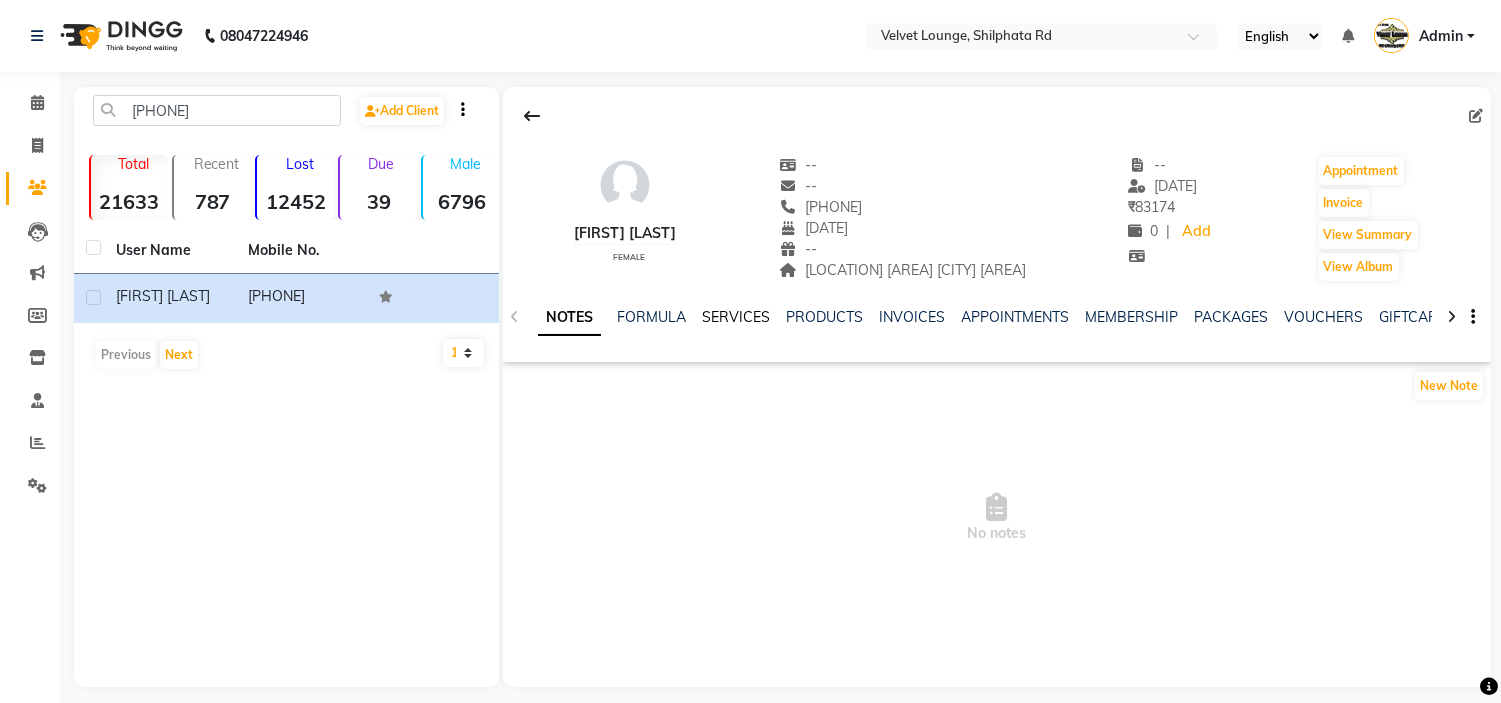 click on "SERVICES" 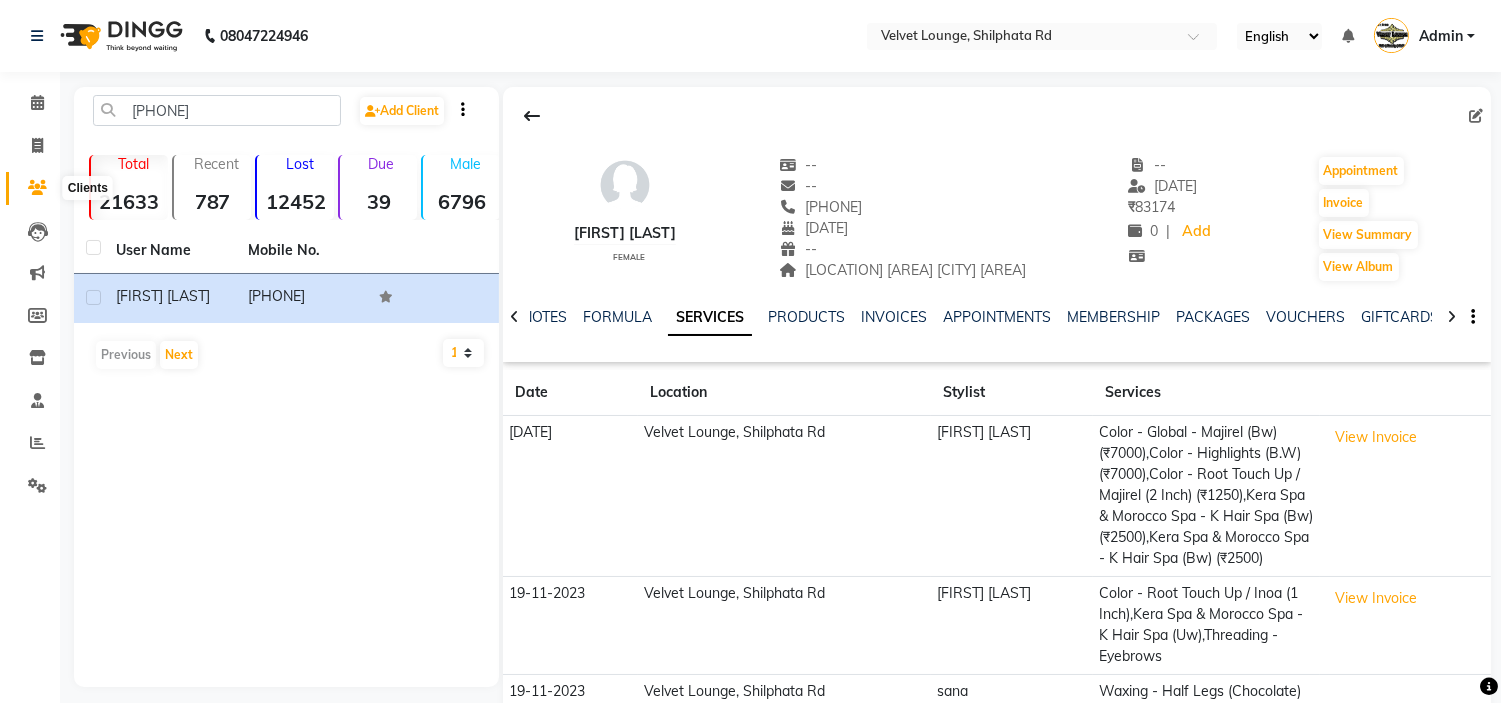 click 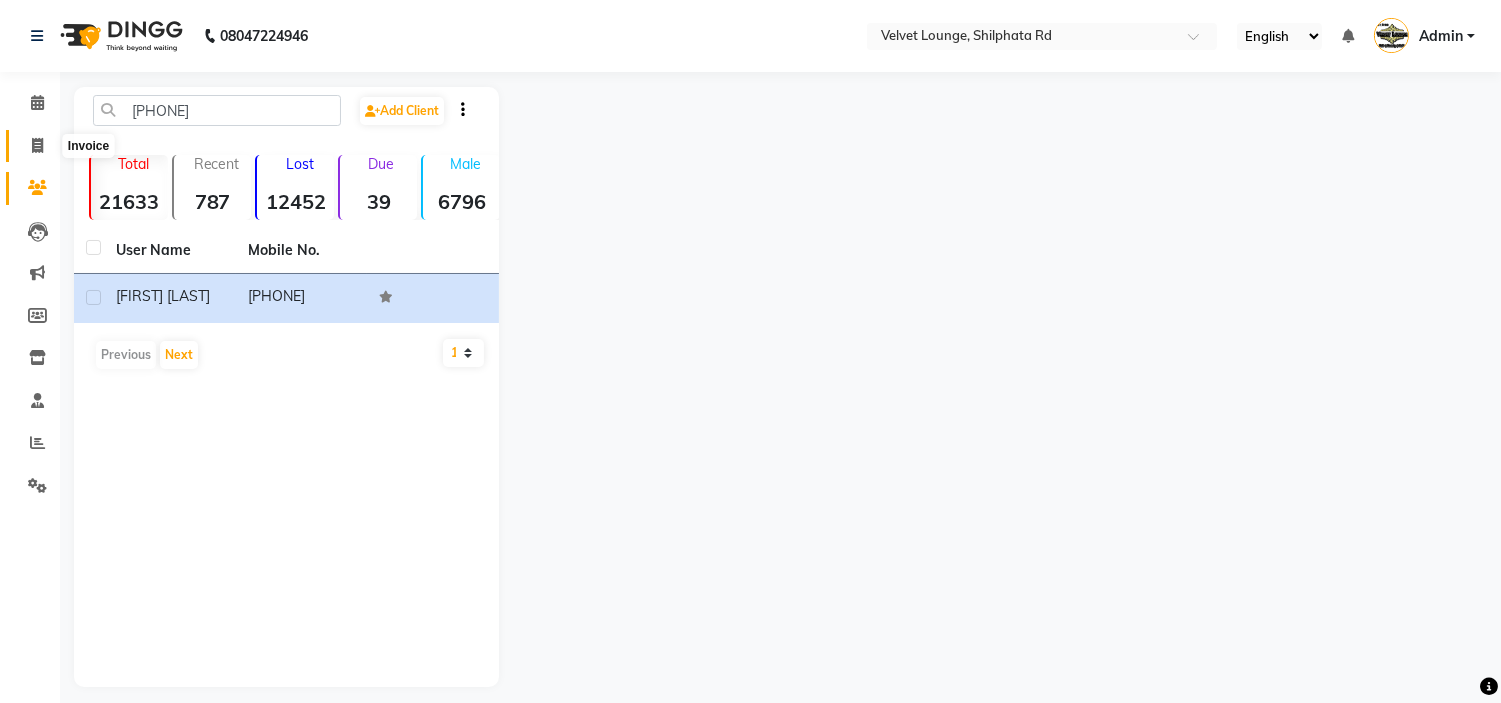 click 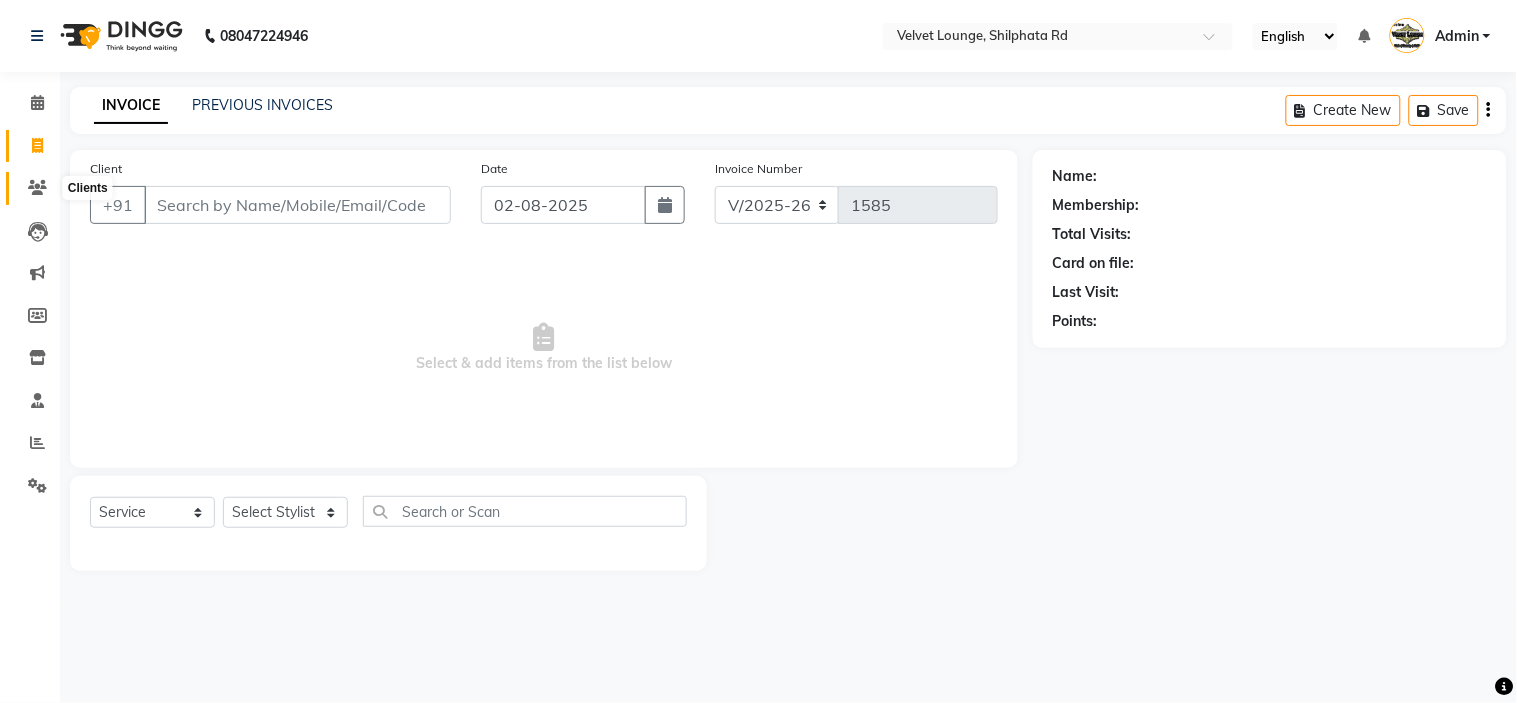 click 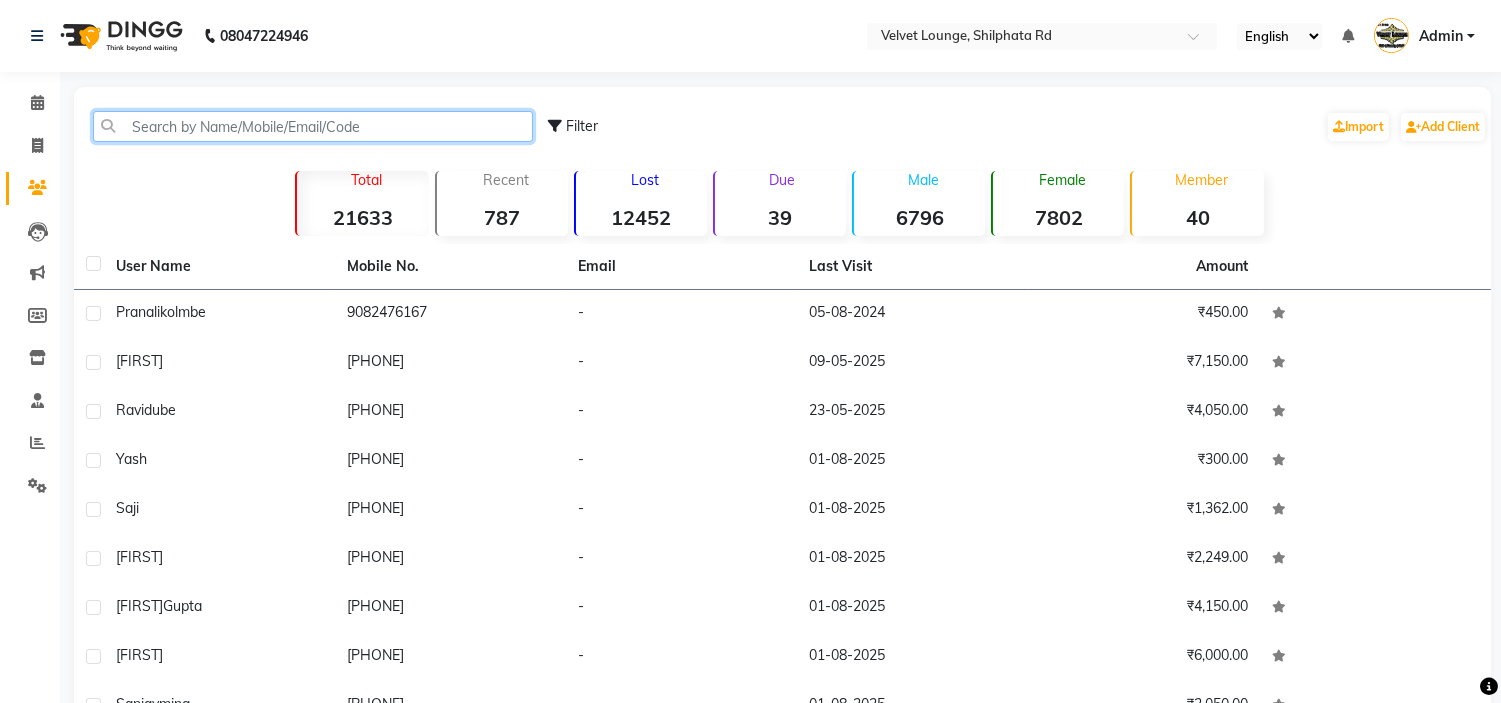 click 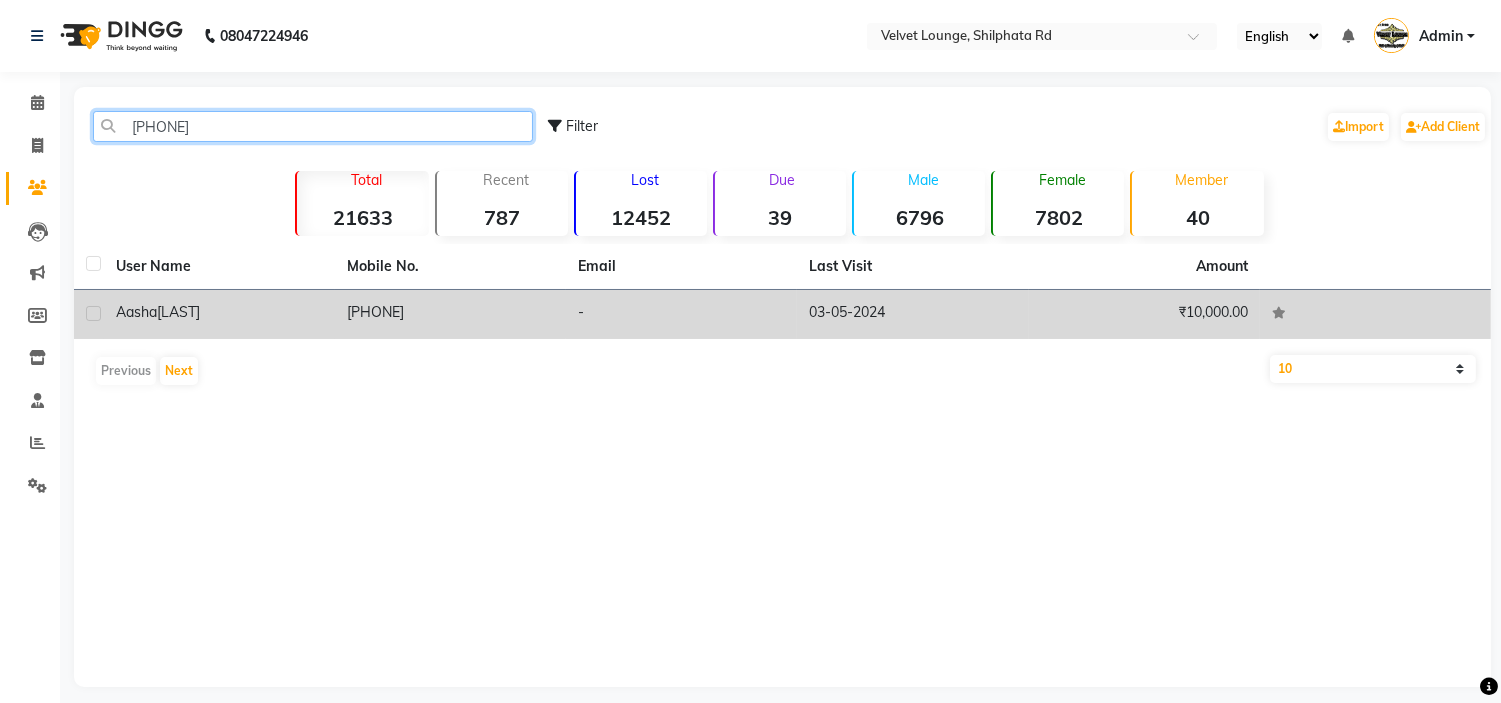 type on "[PHONE]" 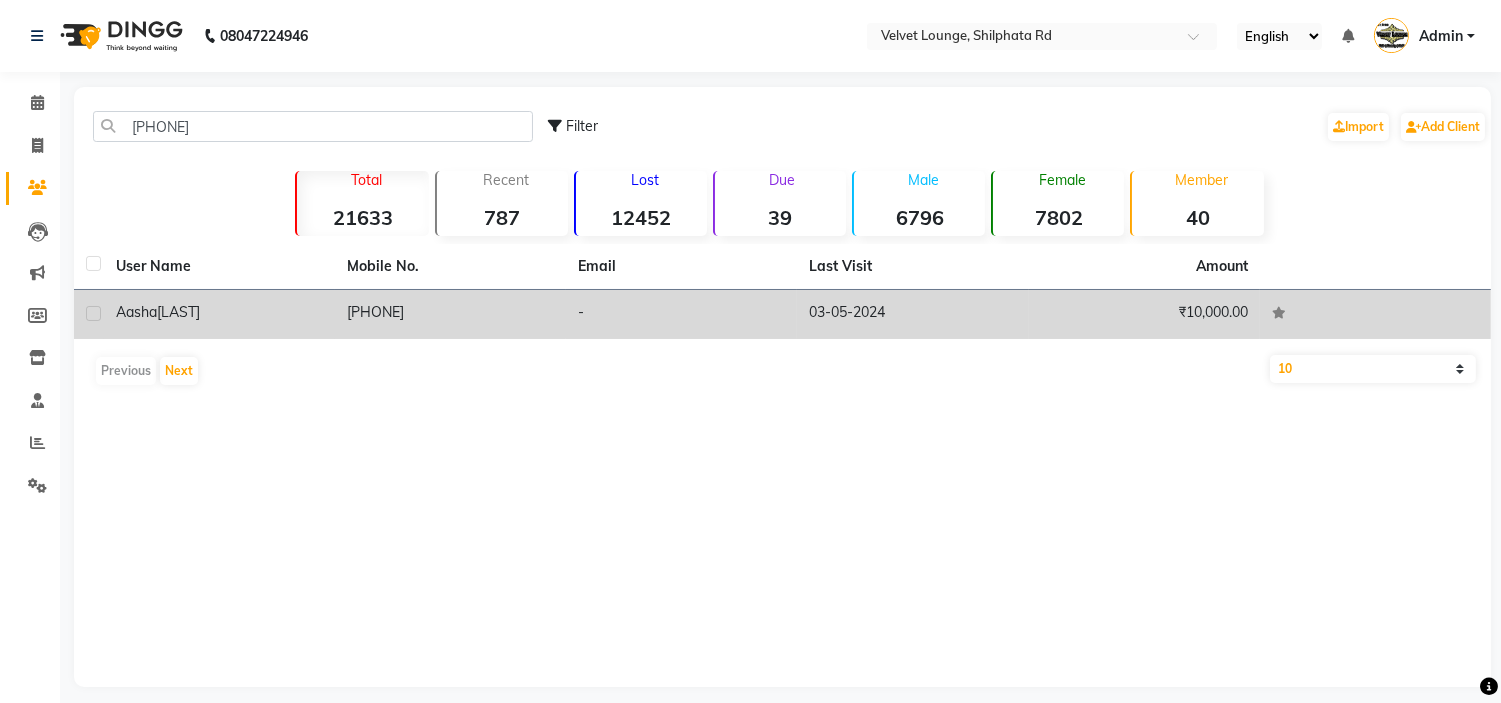 click on "[PHONE]" 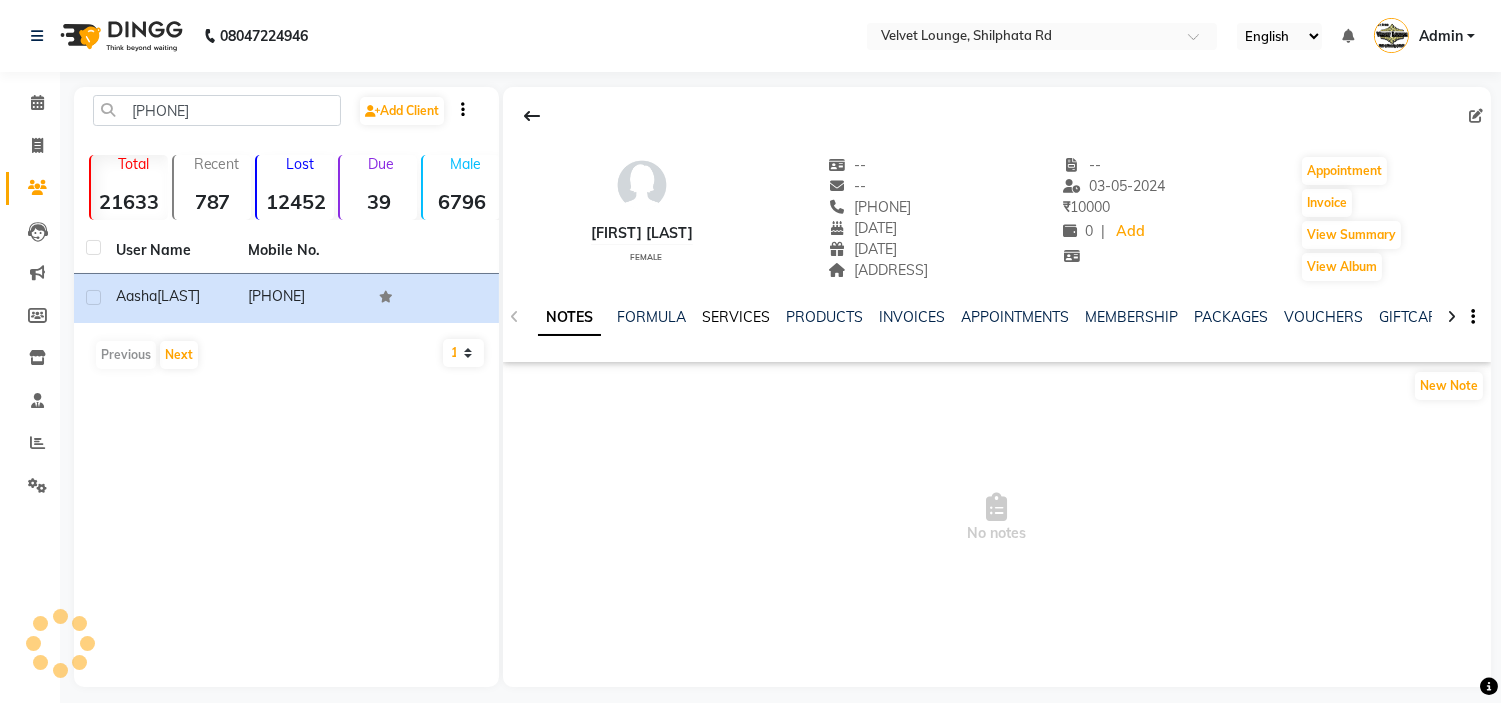 click on "SERVICES" 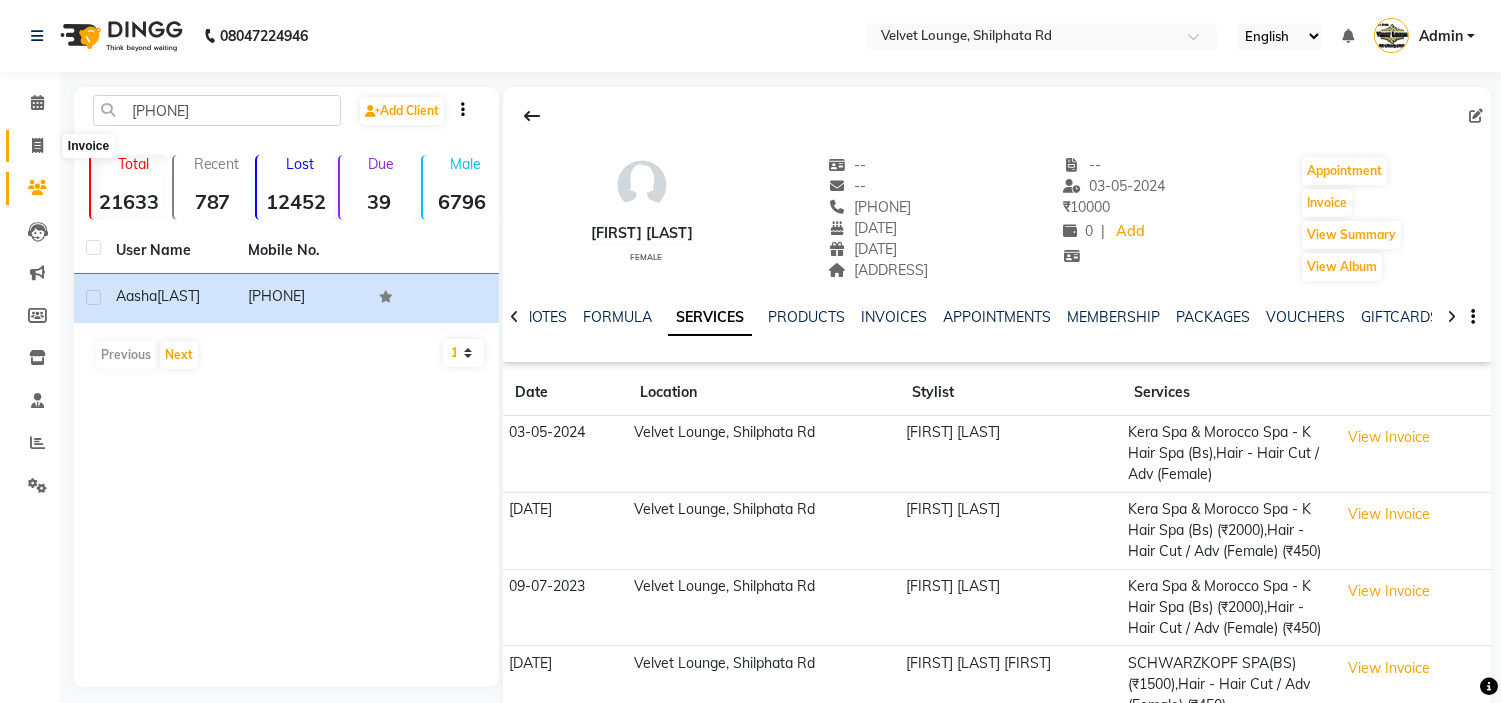 click 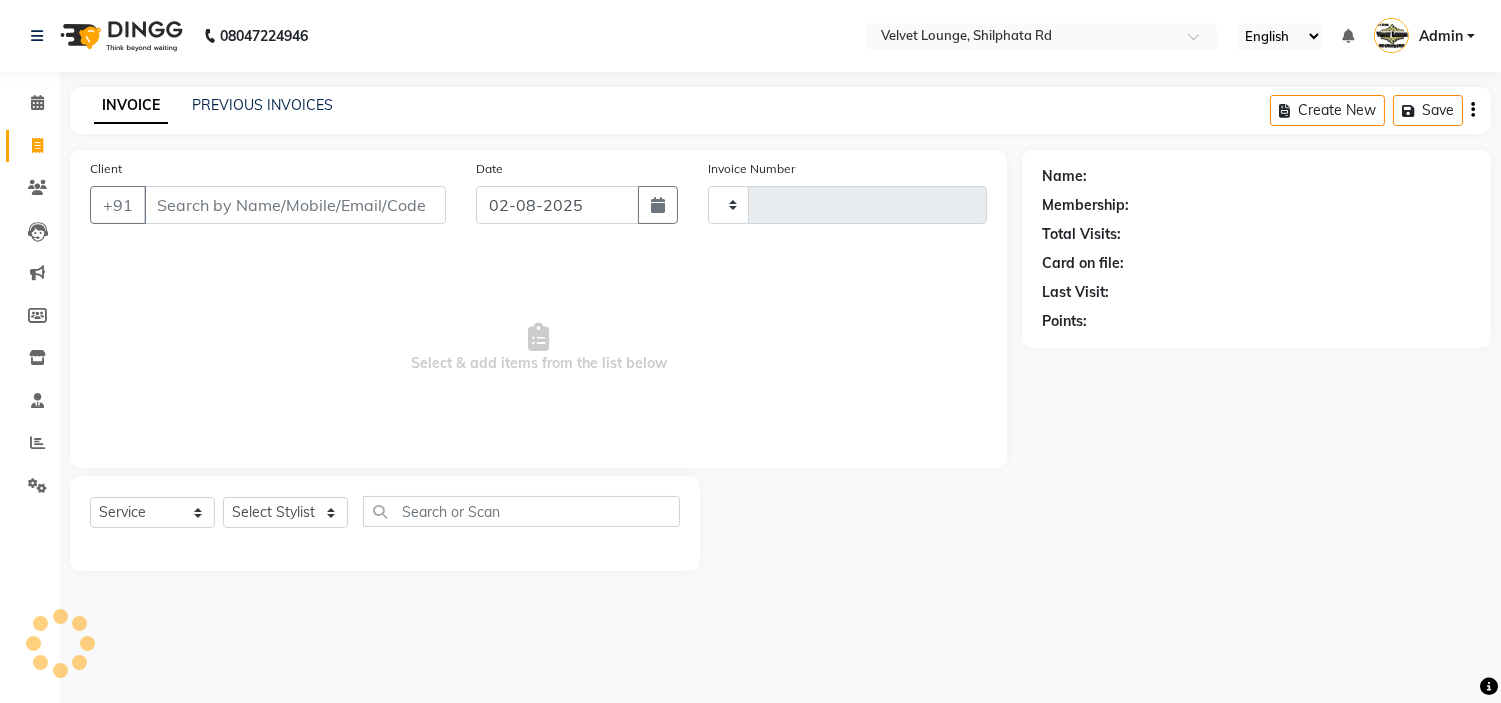 type on "1585" 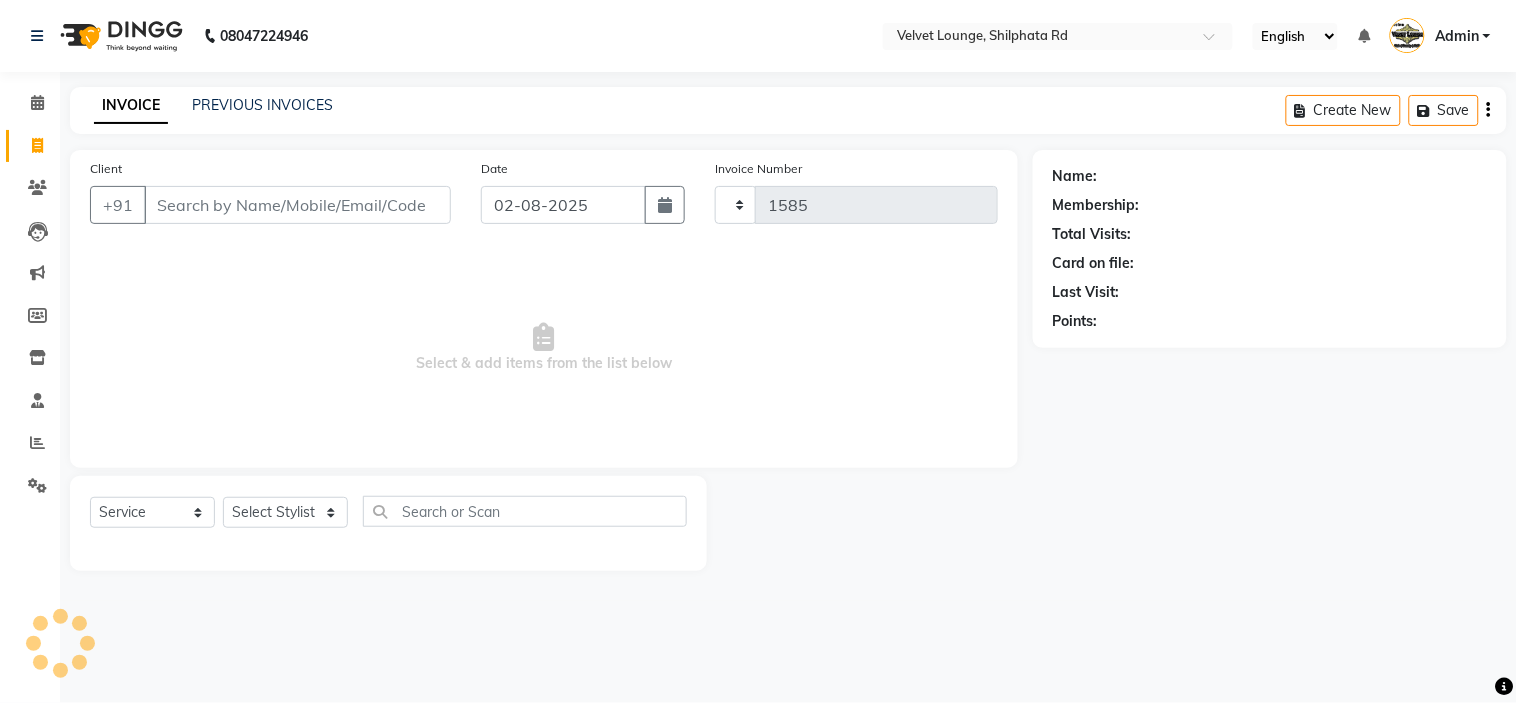 select on "122" 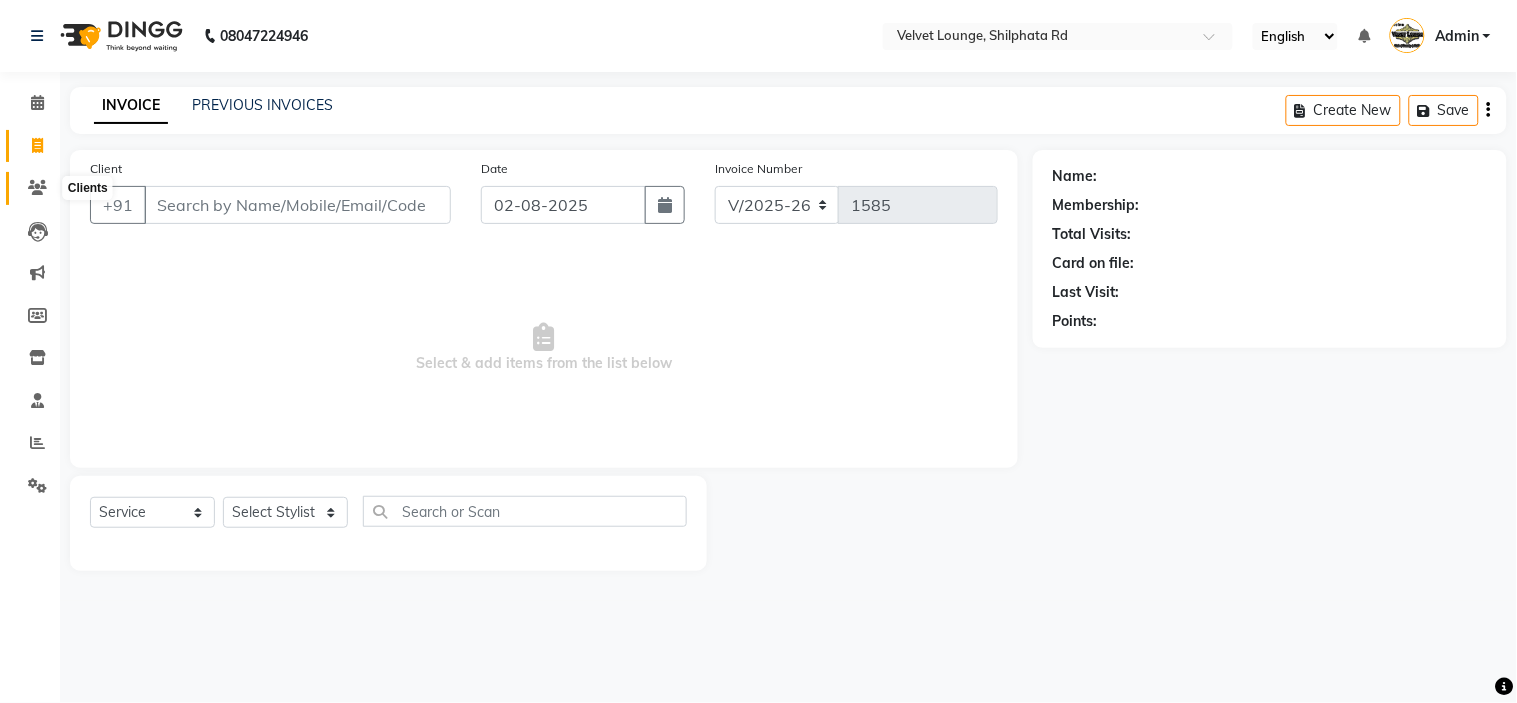 click 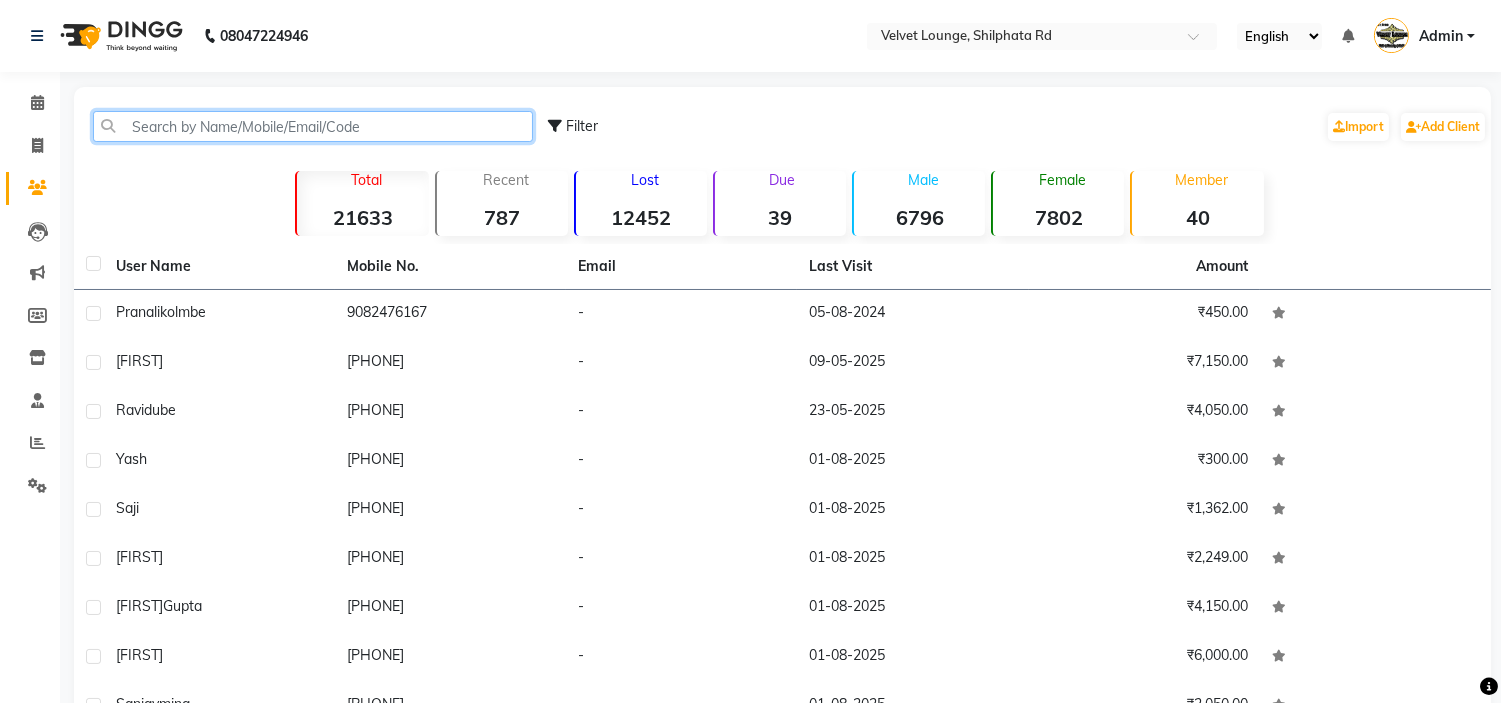 click 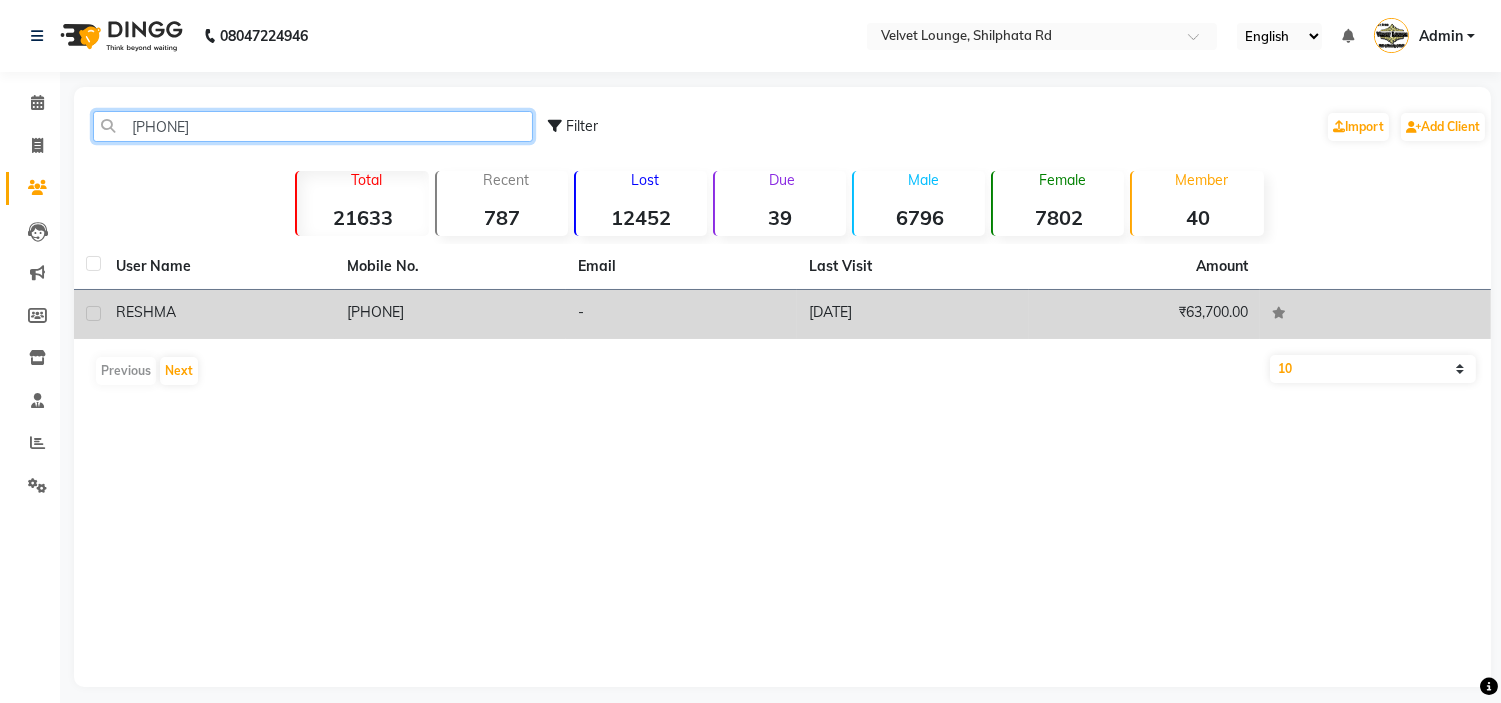 type on "[PHONE]" 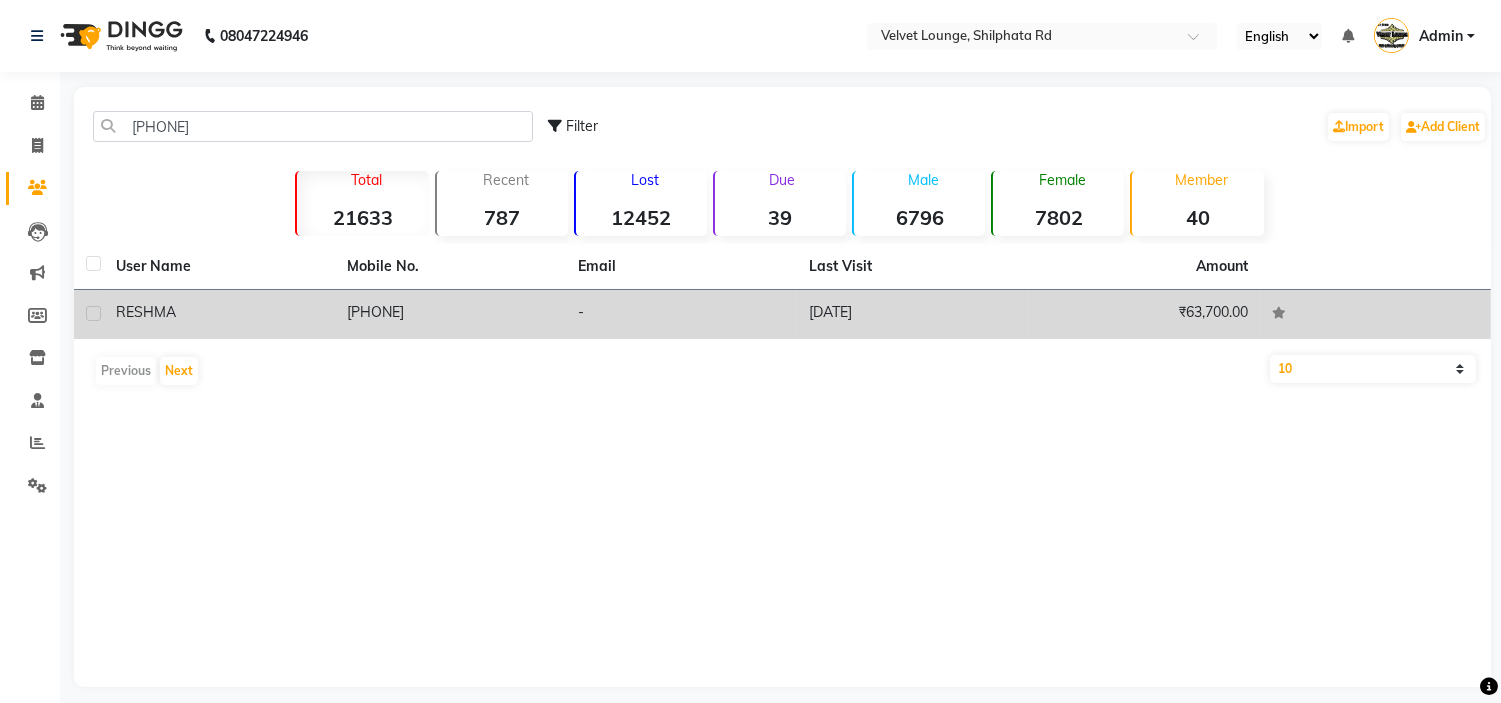 click on "[PHONE]" 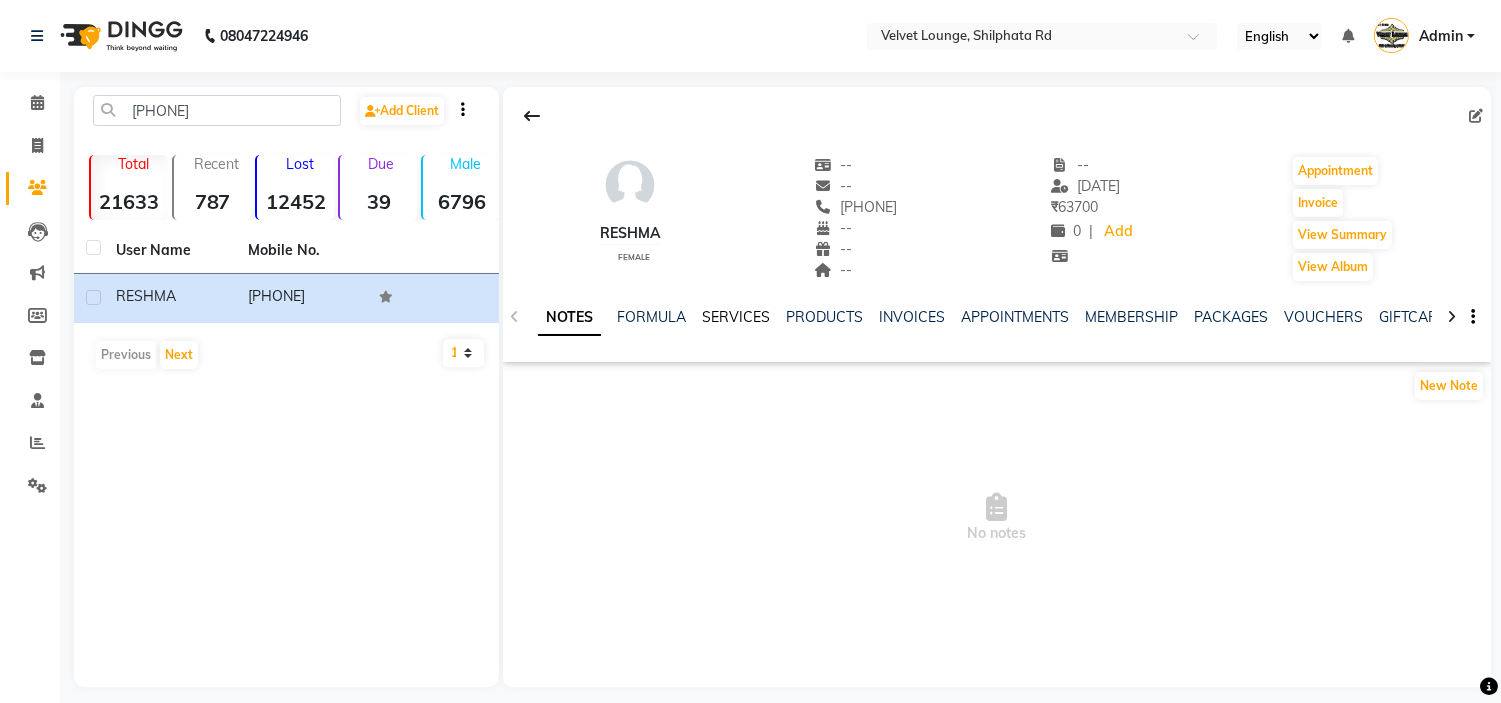 click on "SERVICES" 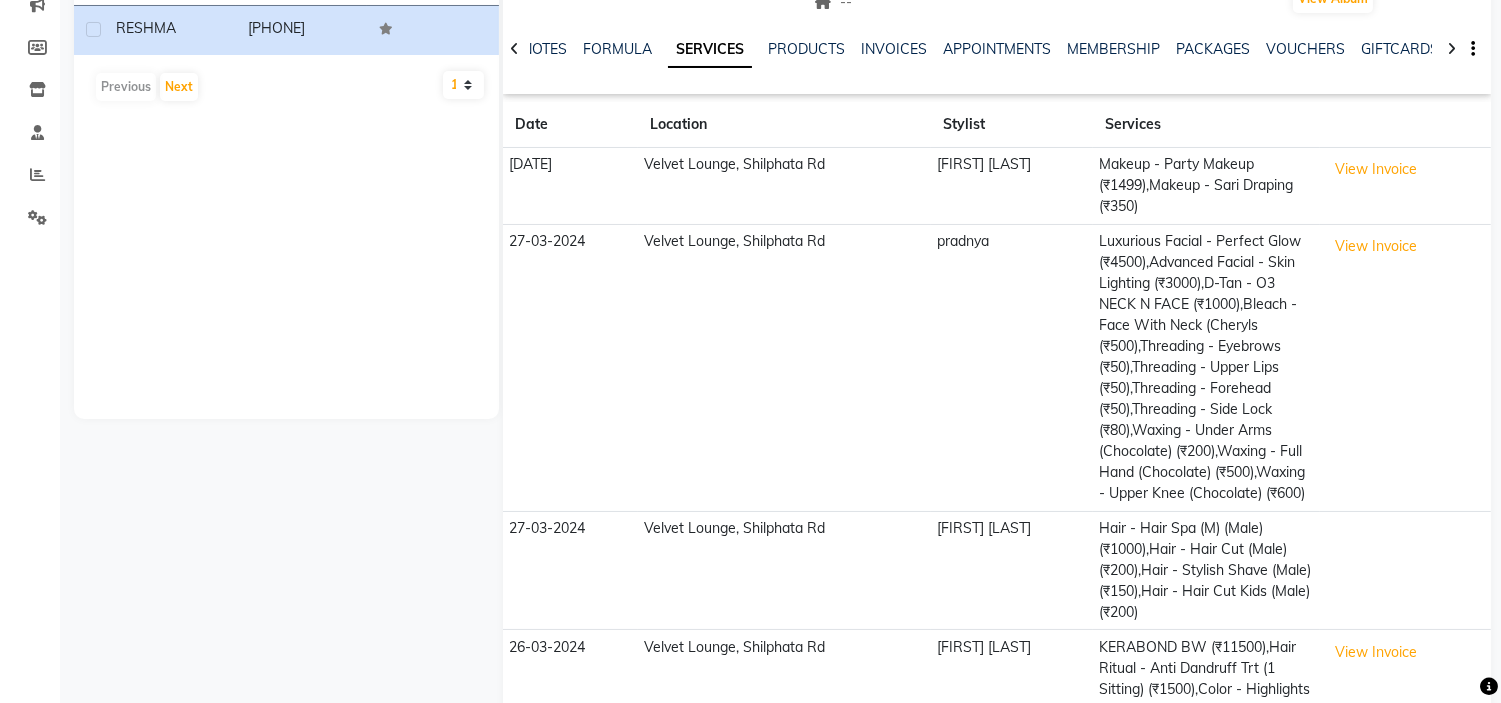 scroll, scrollTop: 274, scrollLeft: 0, axis: vertical 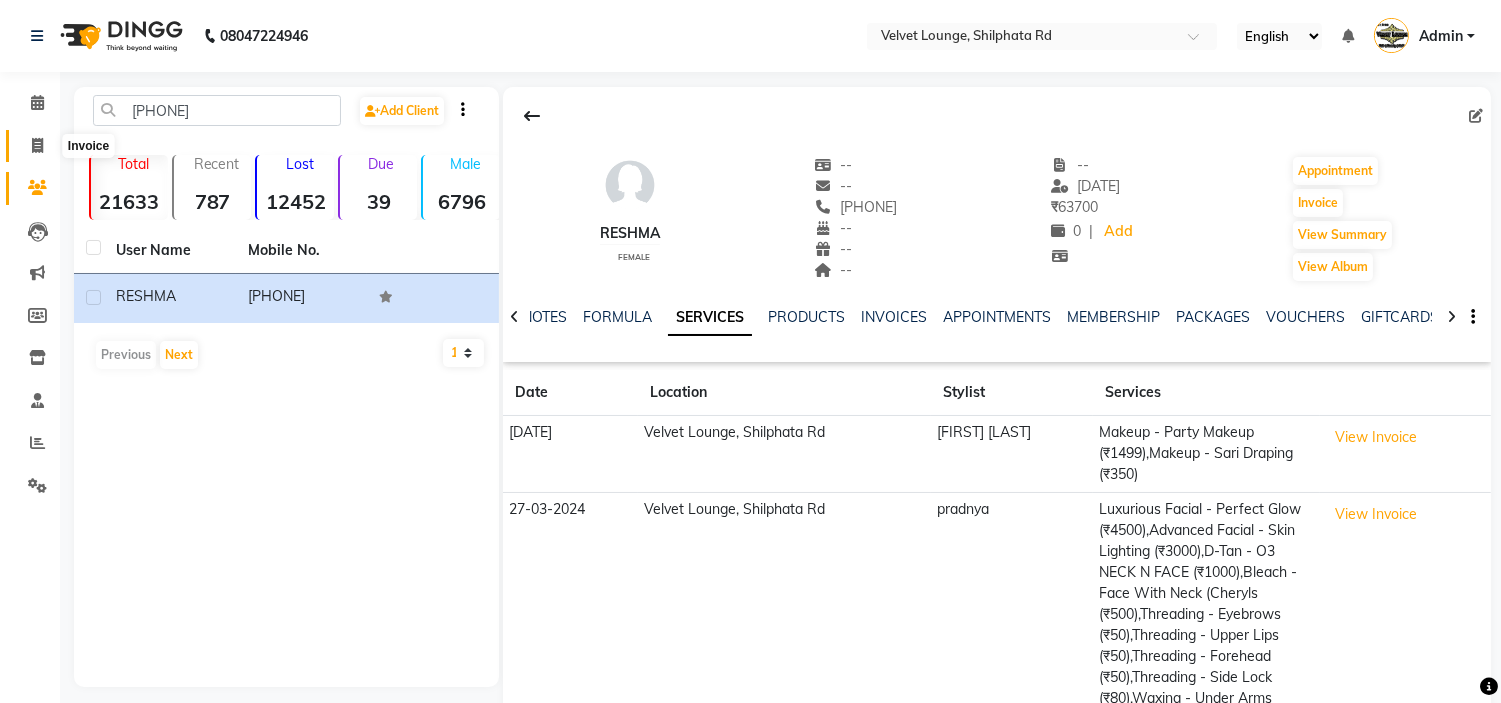 click 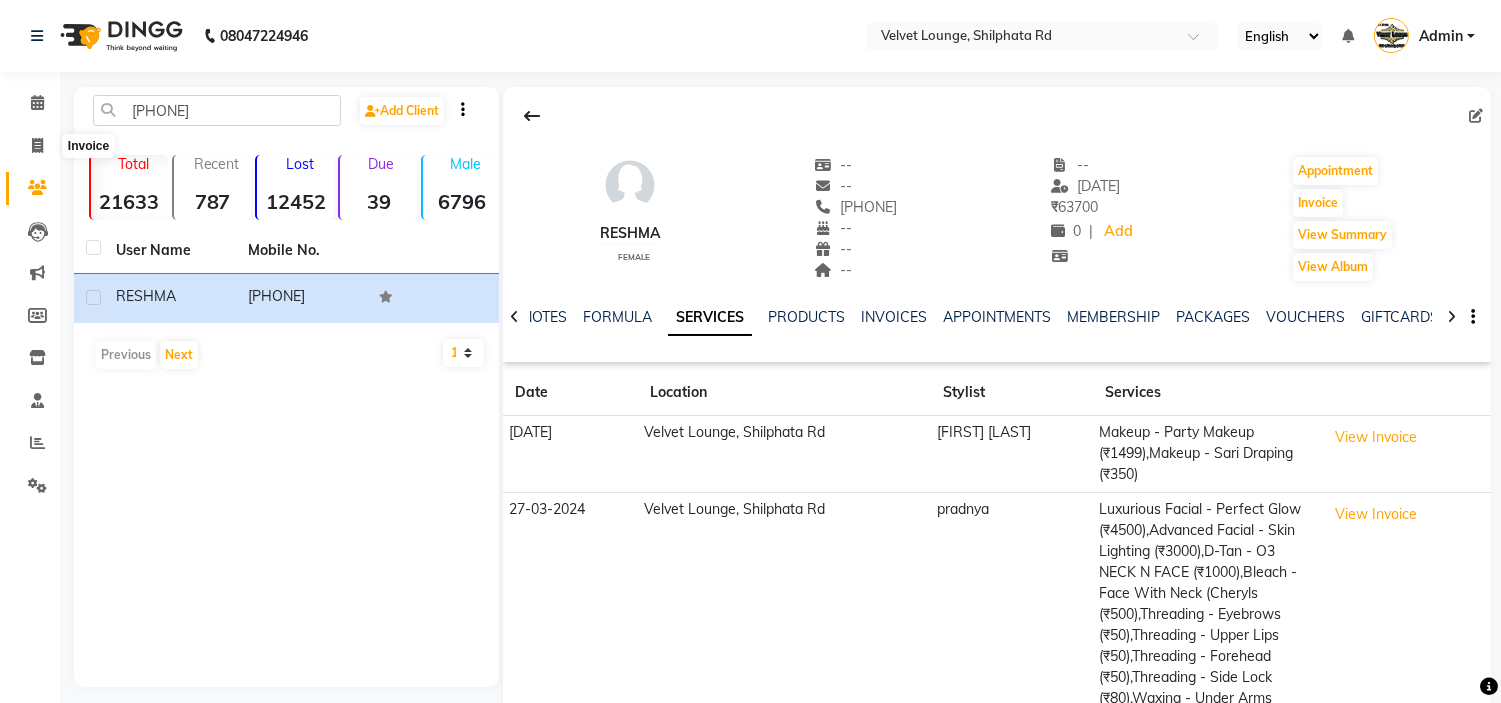 select on "122" 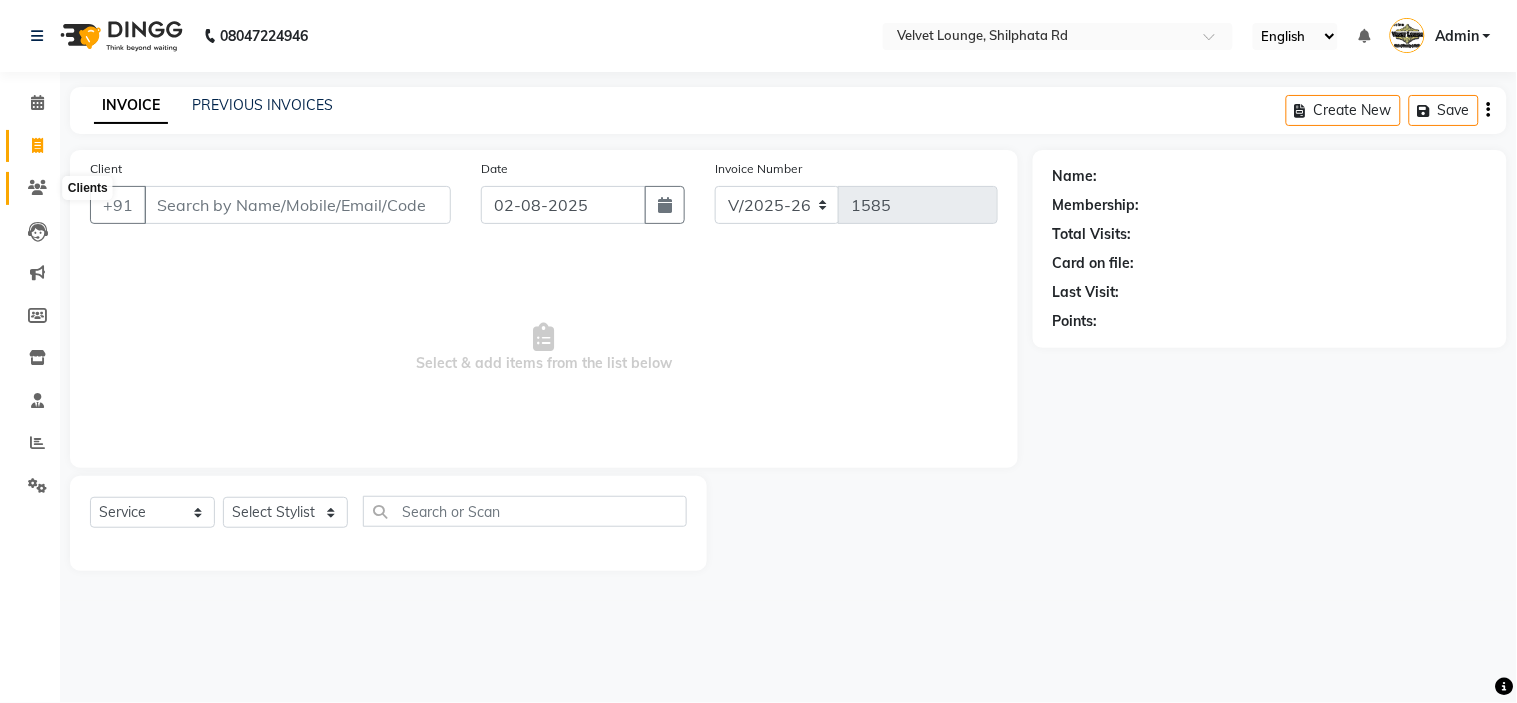 click 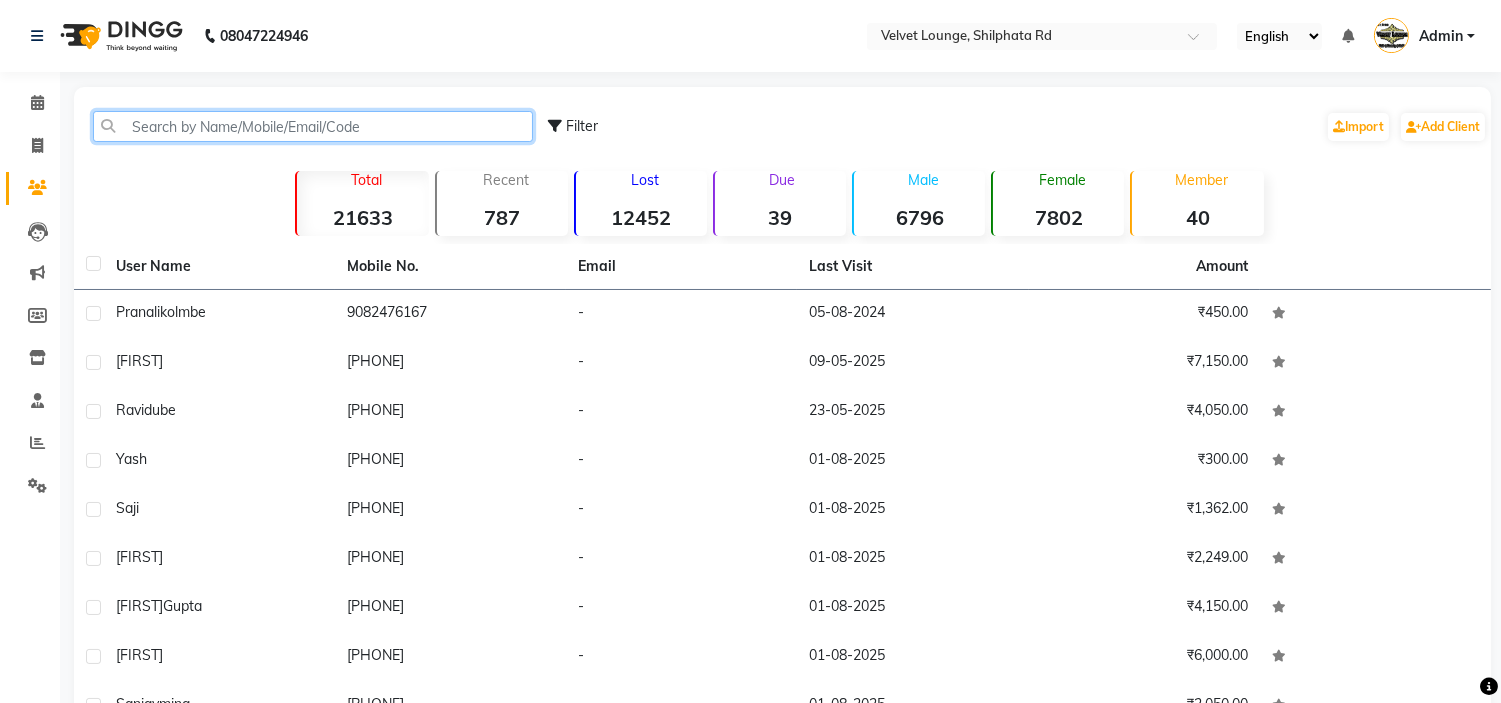 click 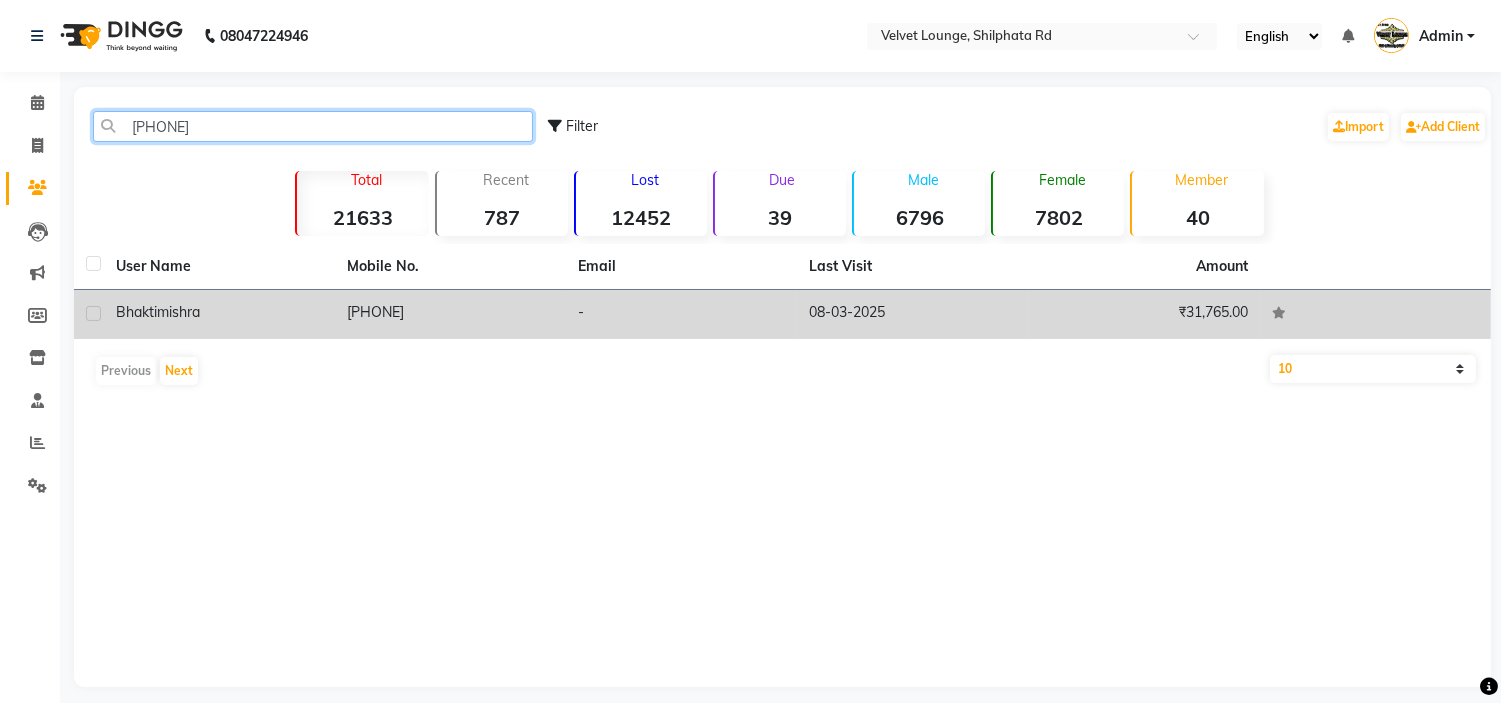 type on "[PHONE]" 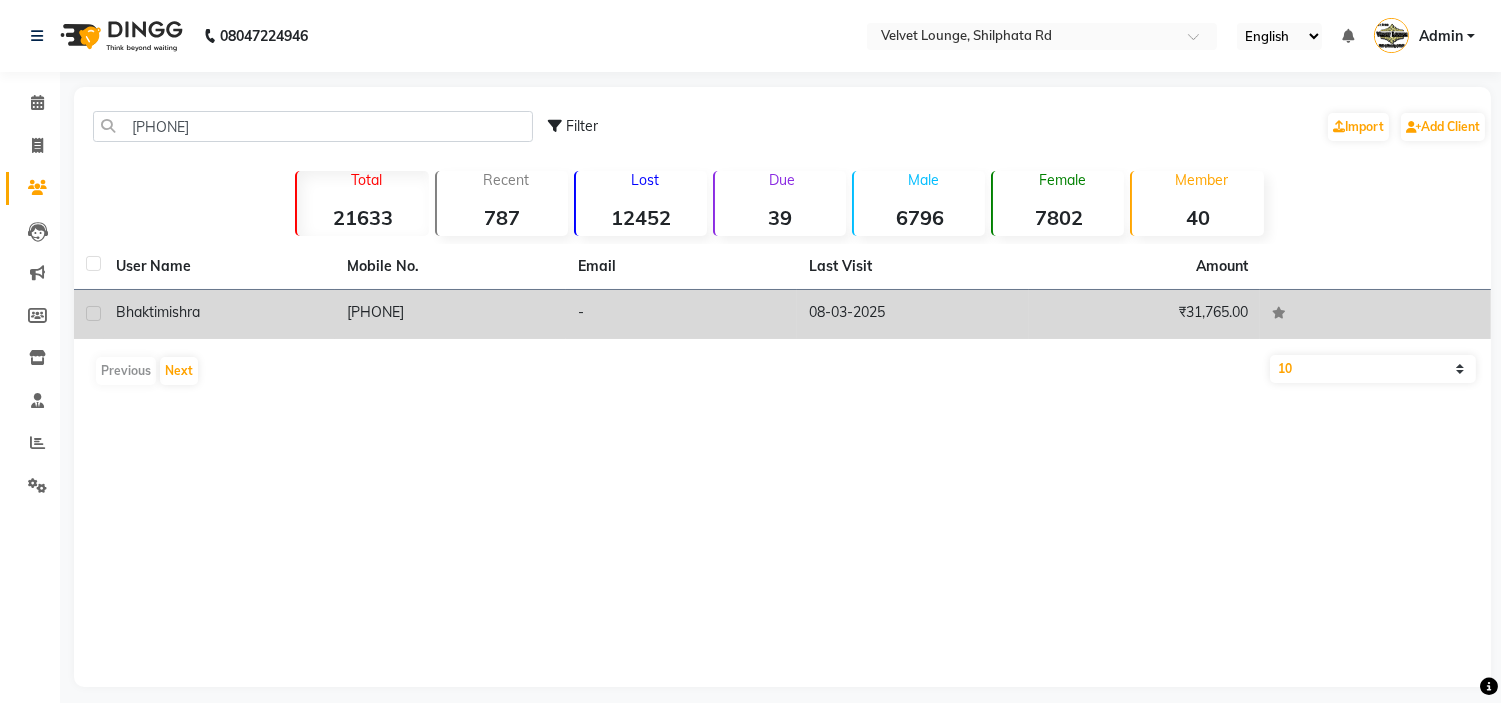 click on "[PHONE]" 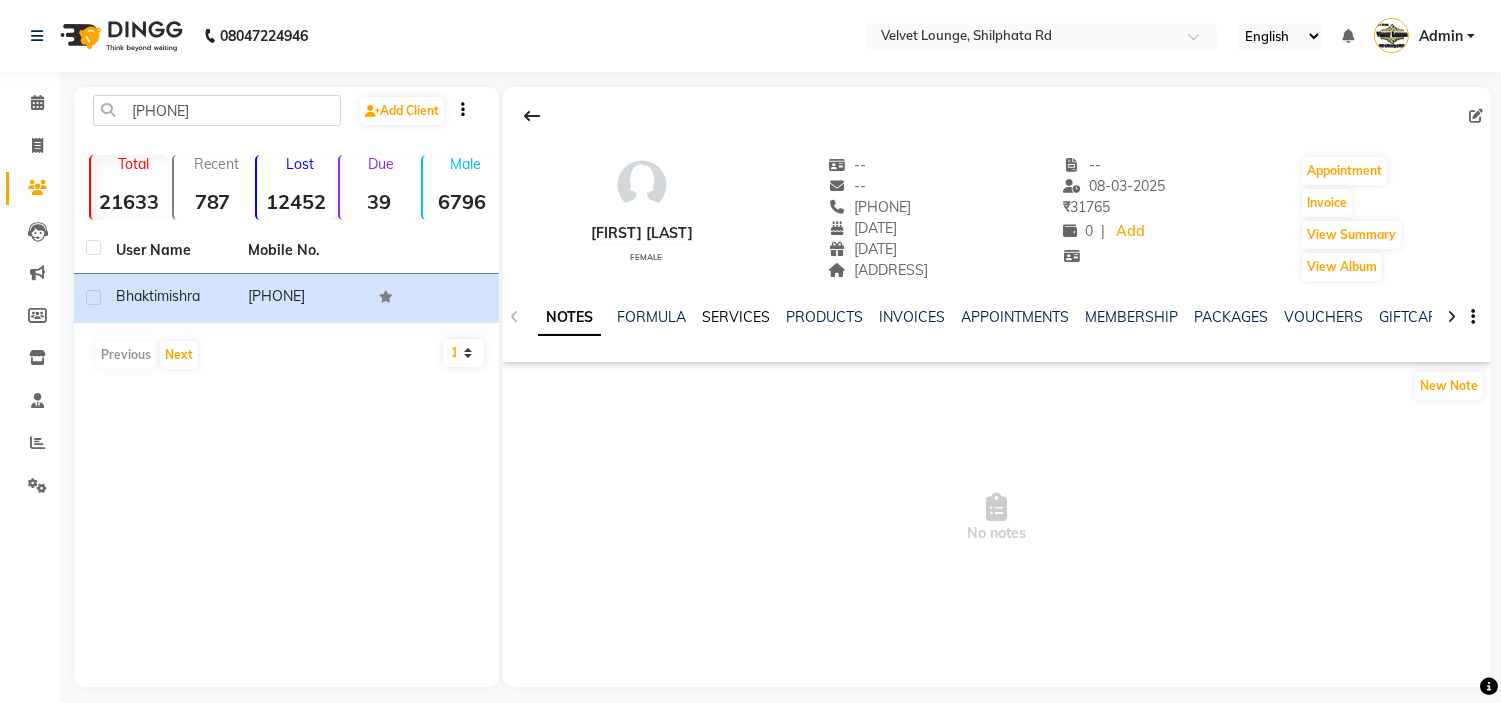 click on "SERVICES" 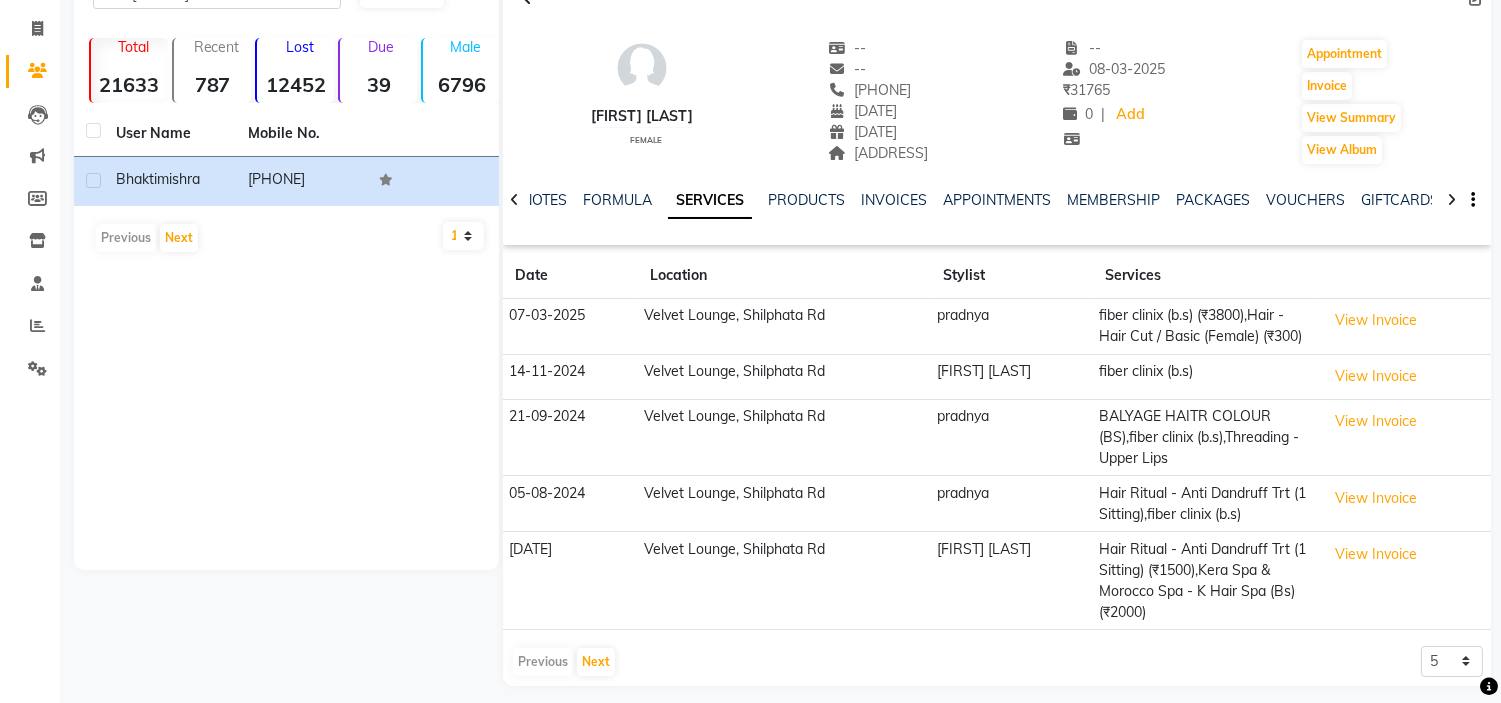 scroll, scrollTop: 130, scrollLeft: 0, axis: vertical 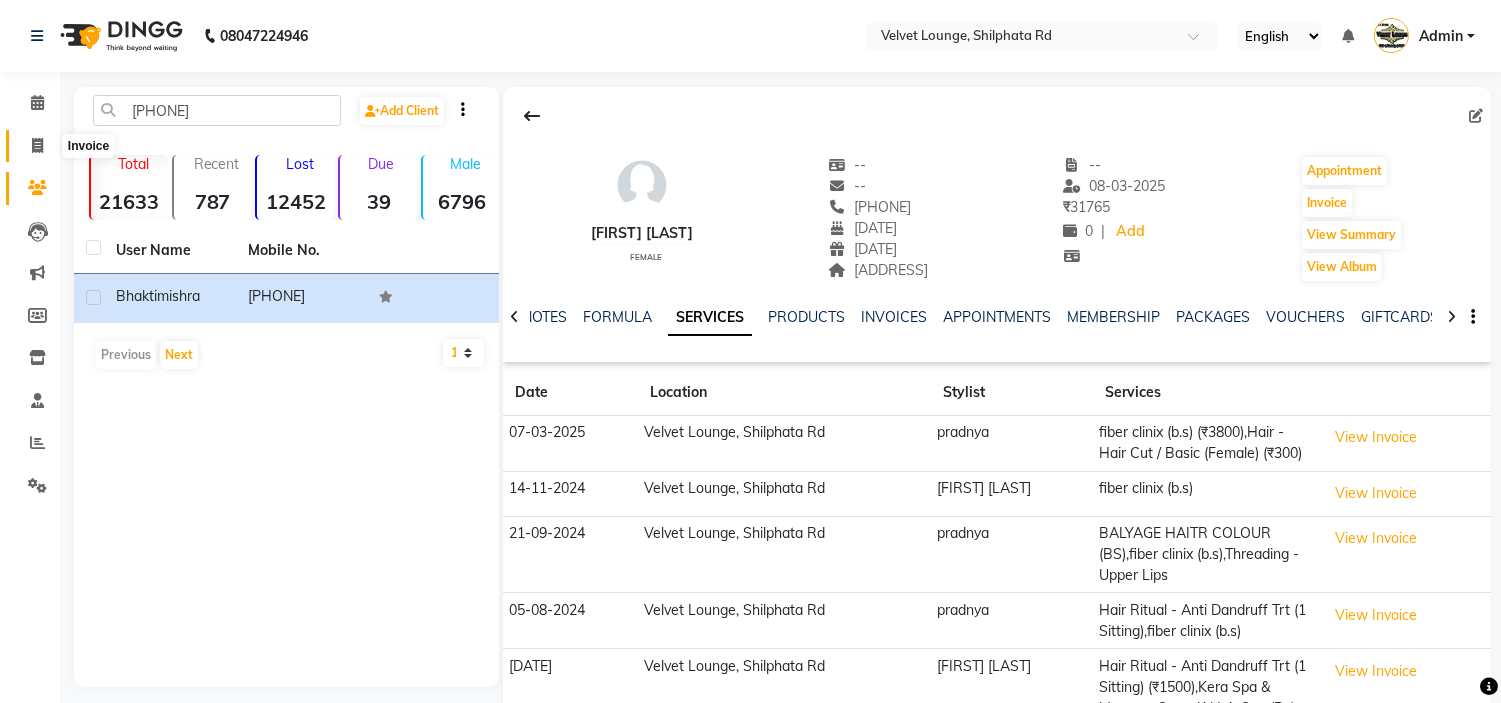 click 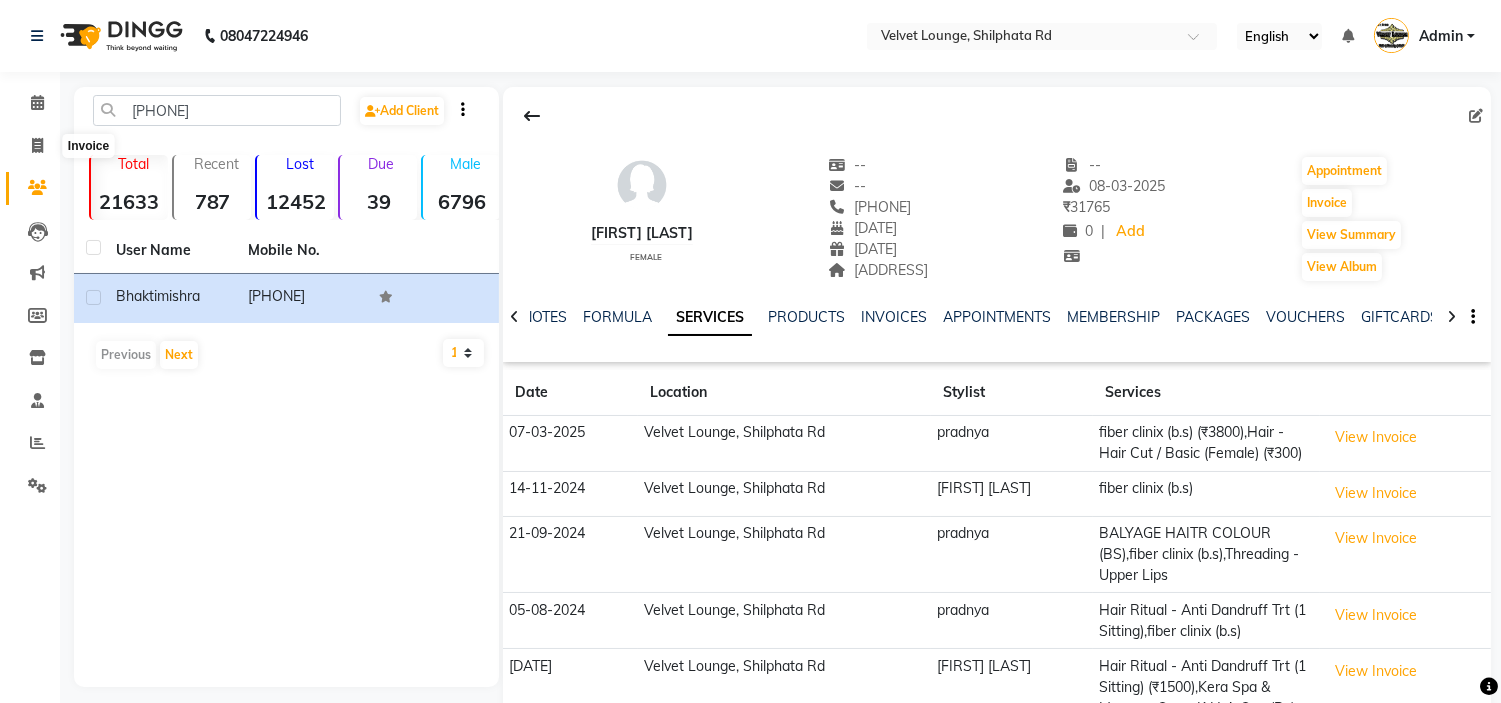 select on "service" 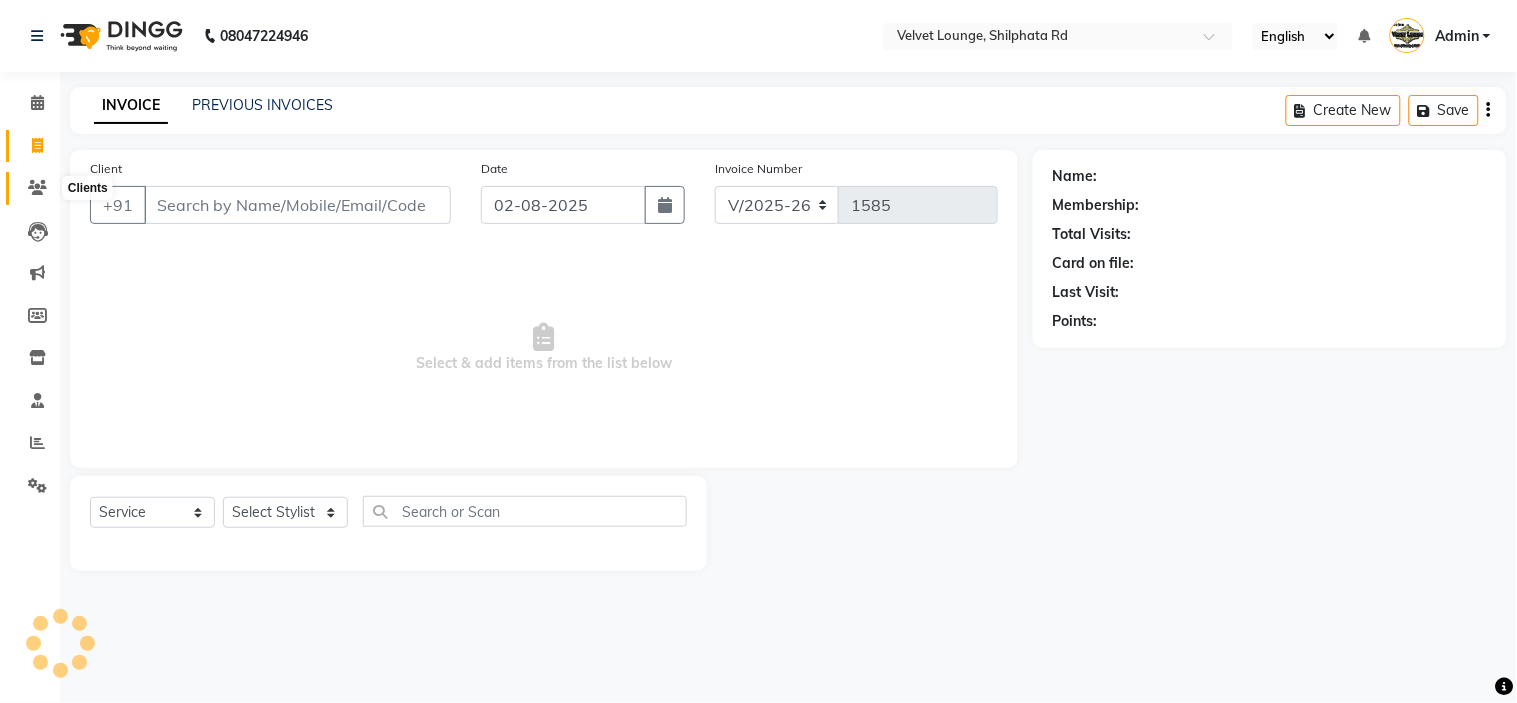 click 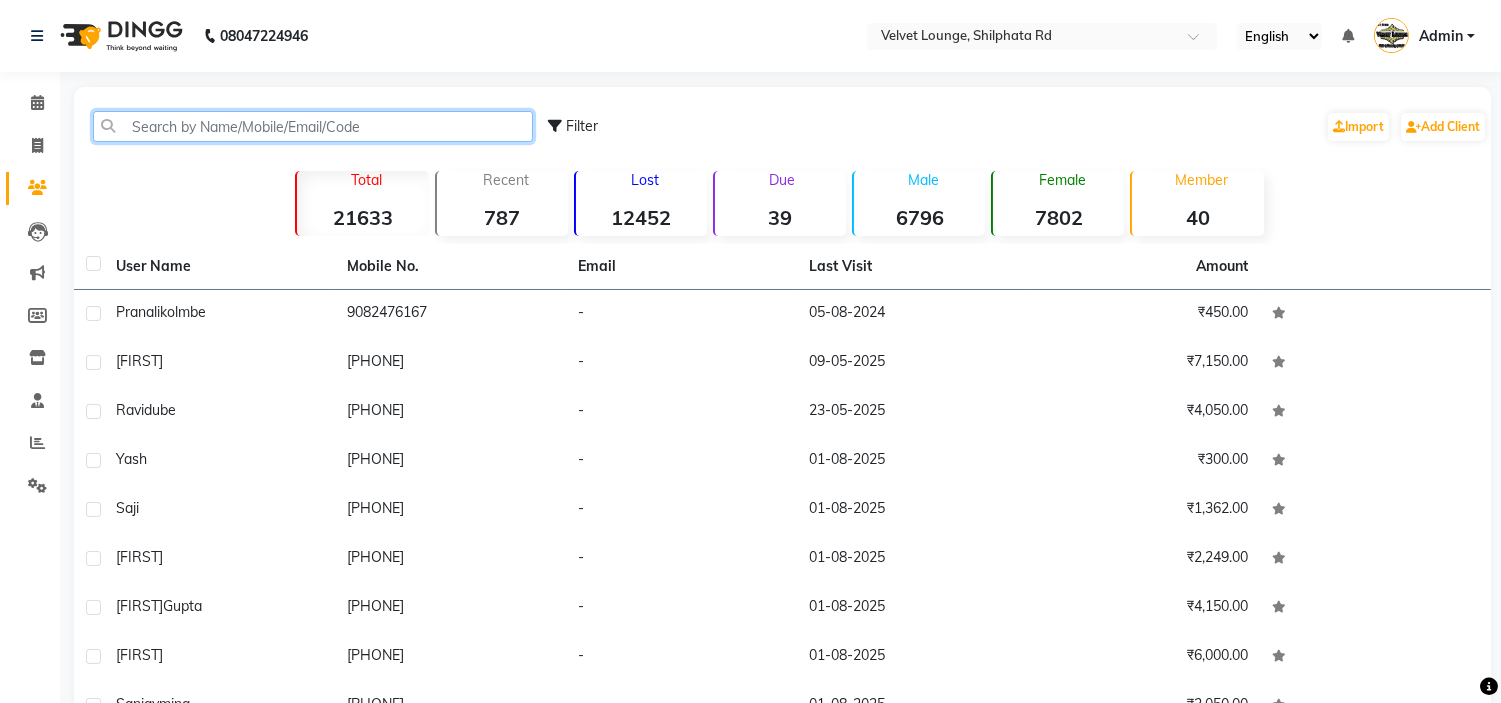 click 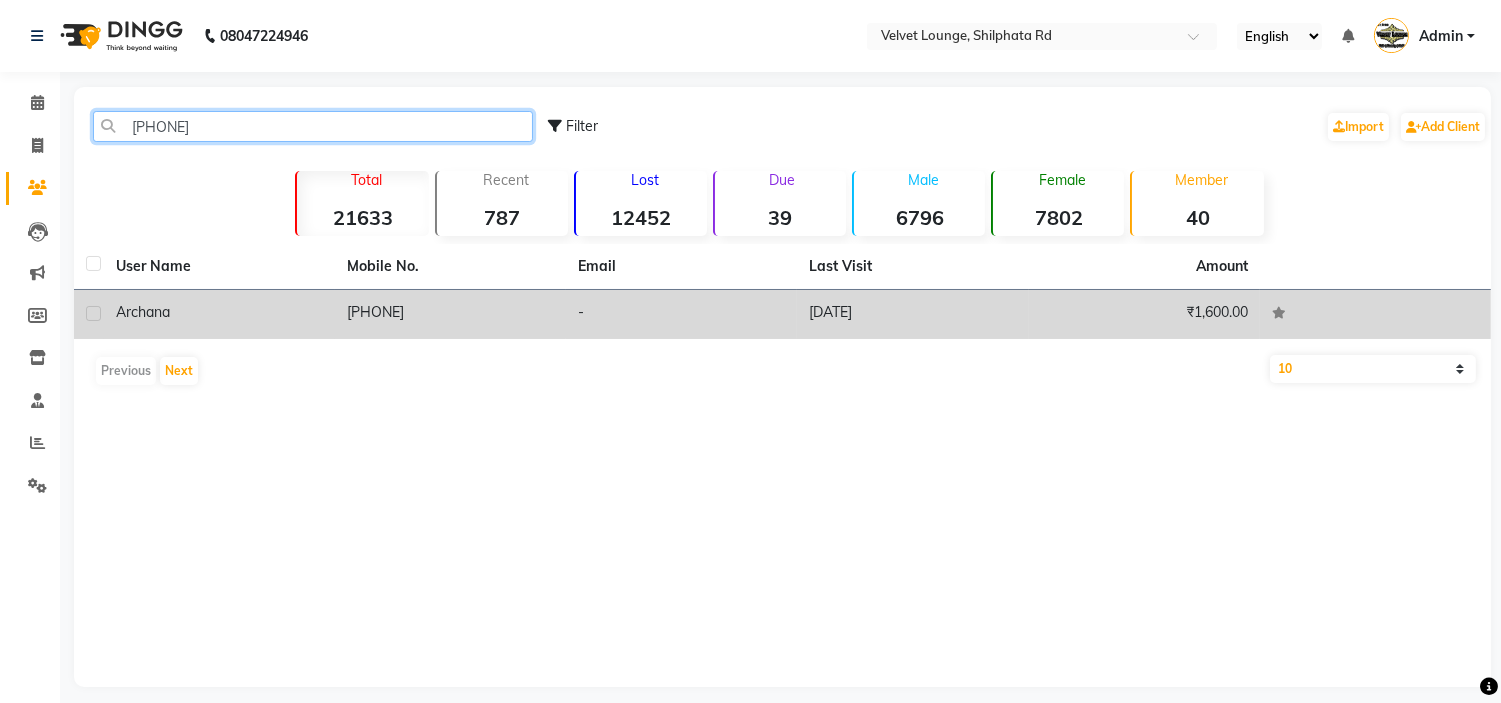 type on "[PHONE]" 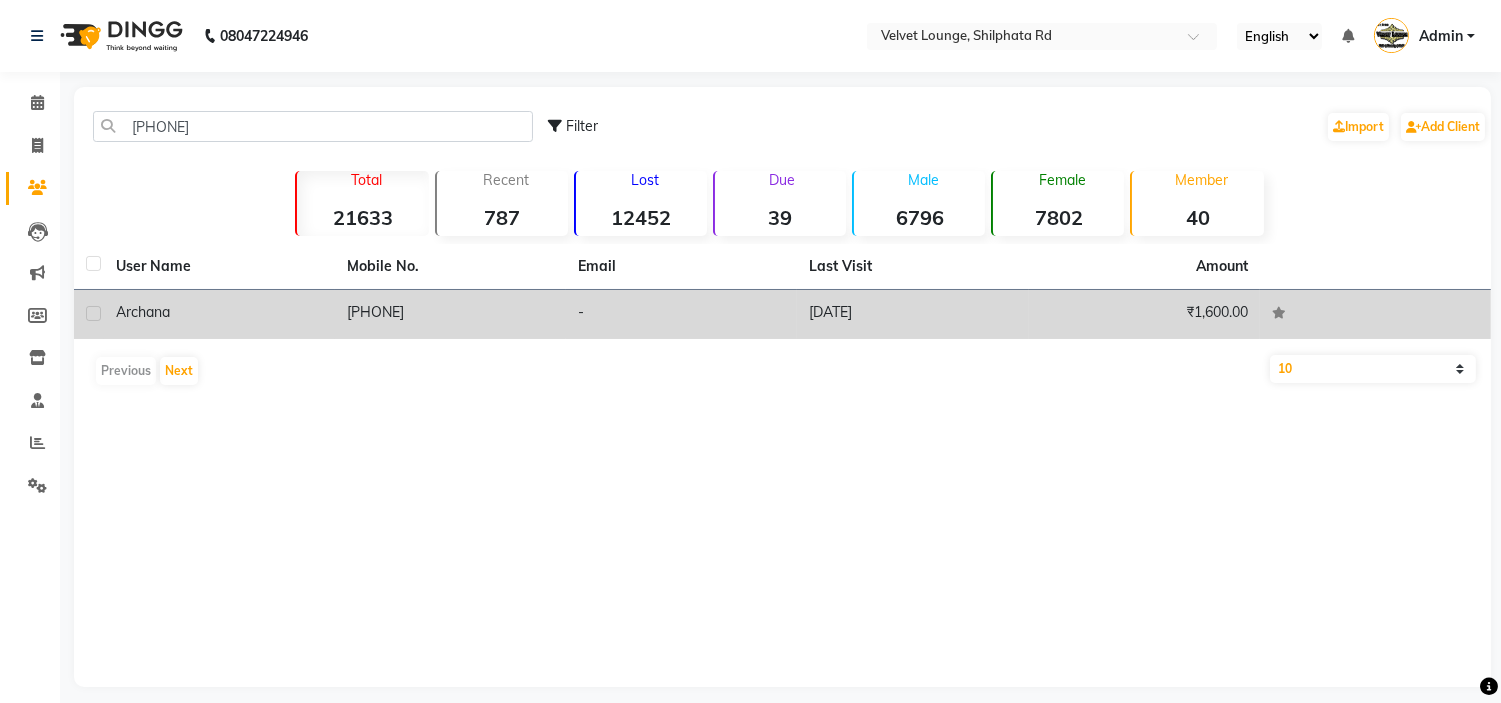 click on "[PHONE]" 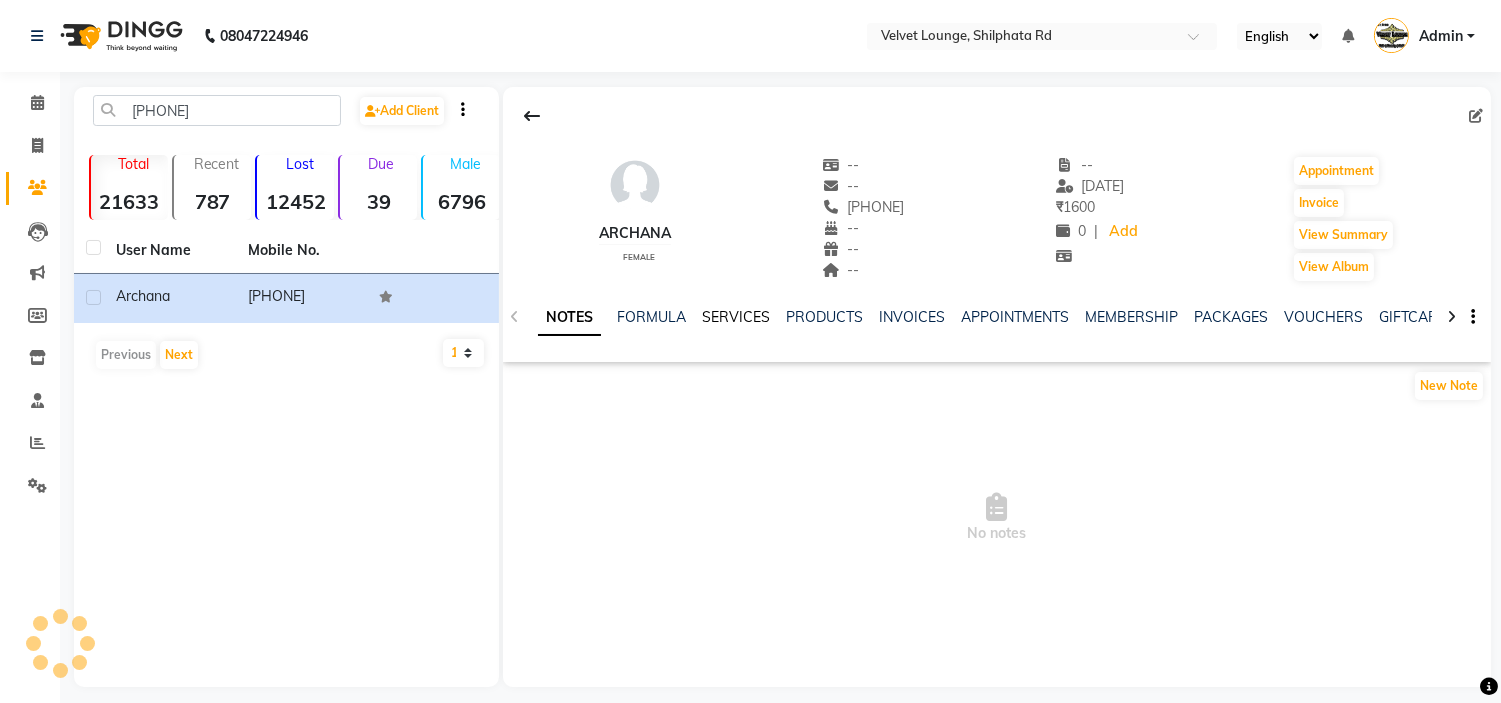click on "SERVICES" 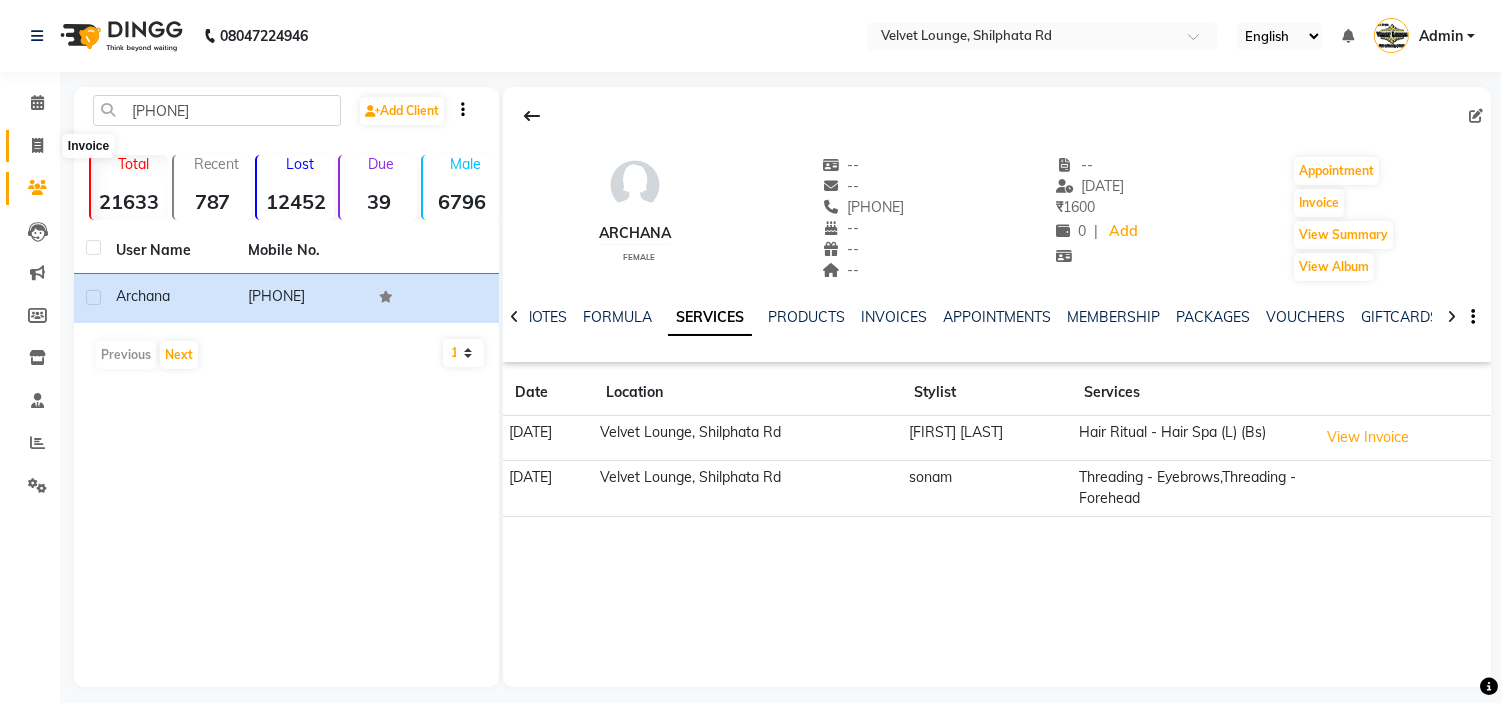 click 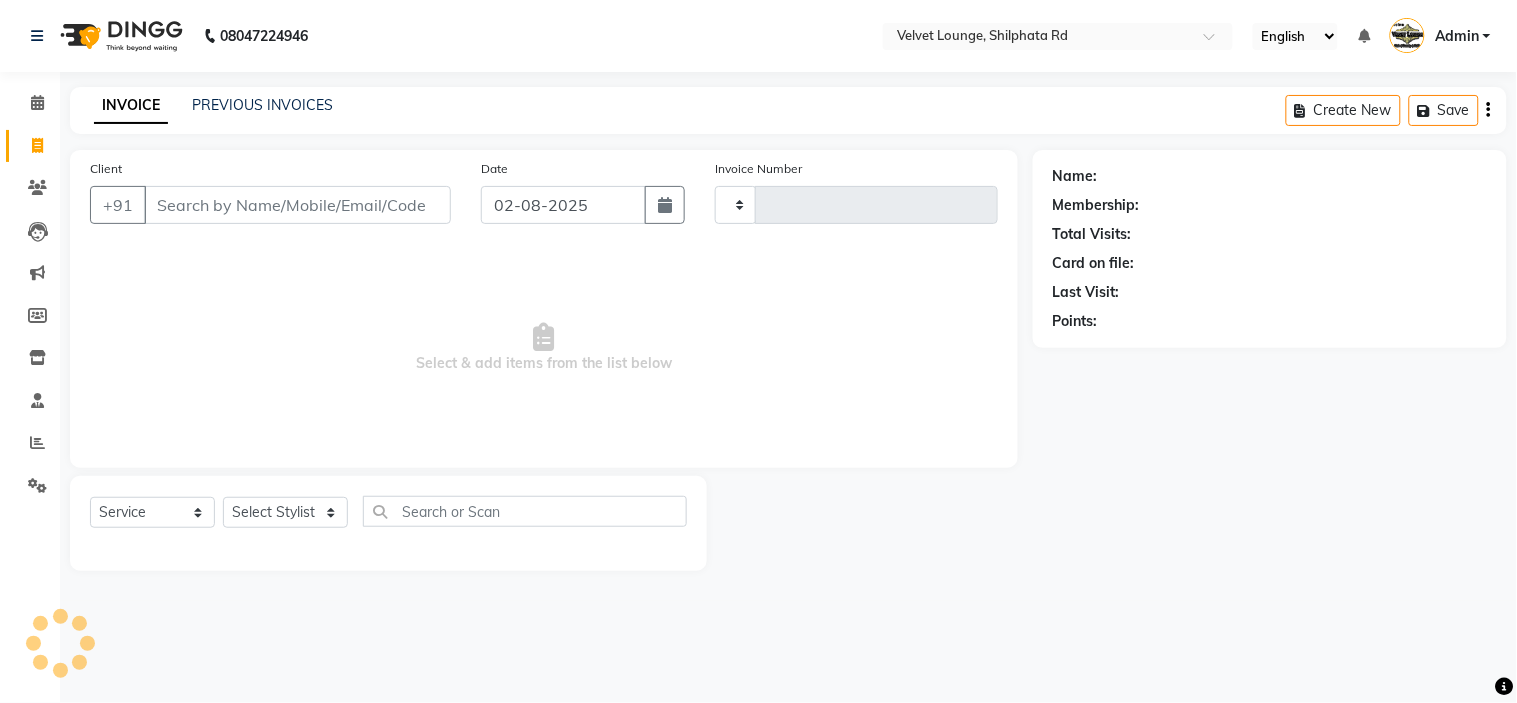 click on "Clients" 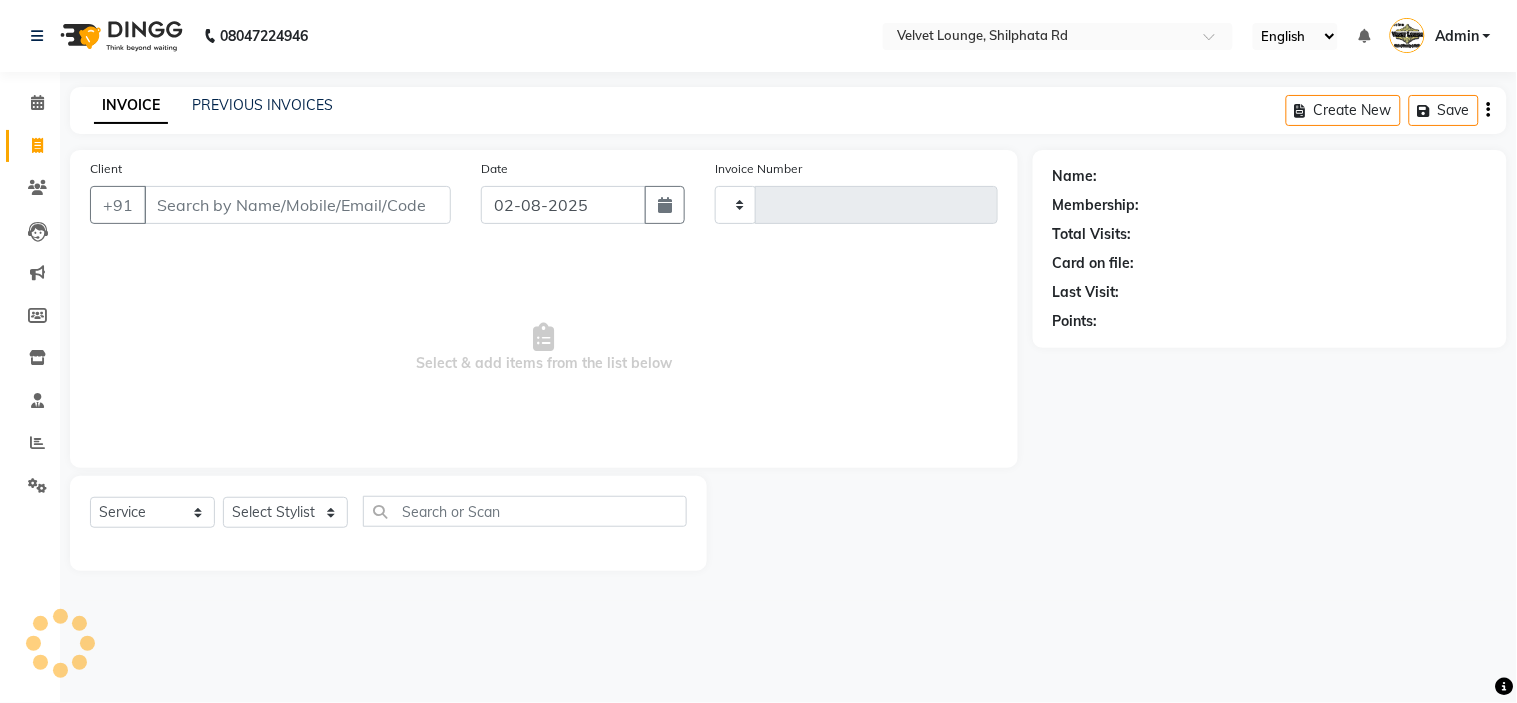 type on "1585" 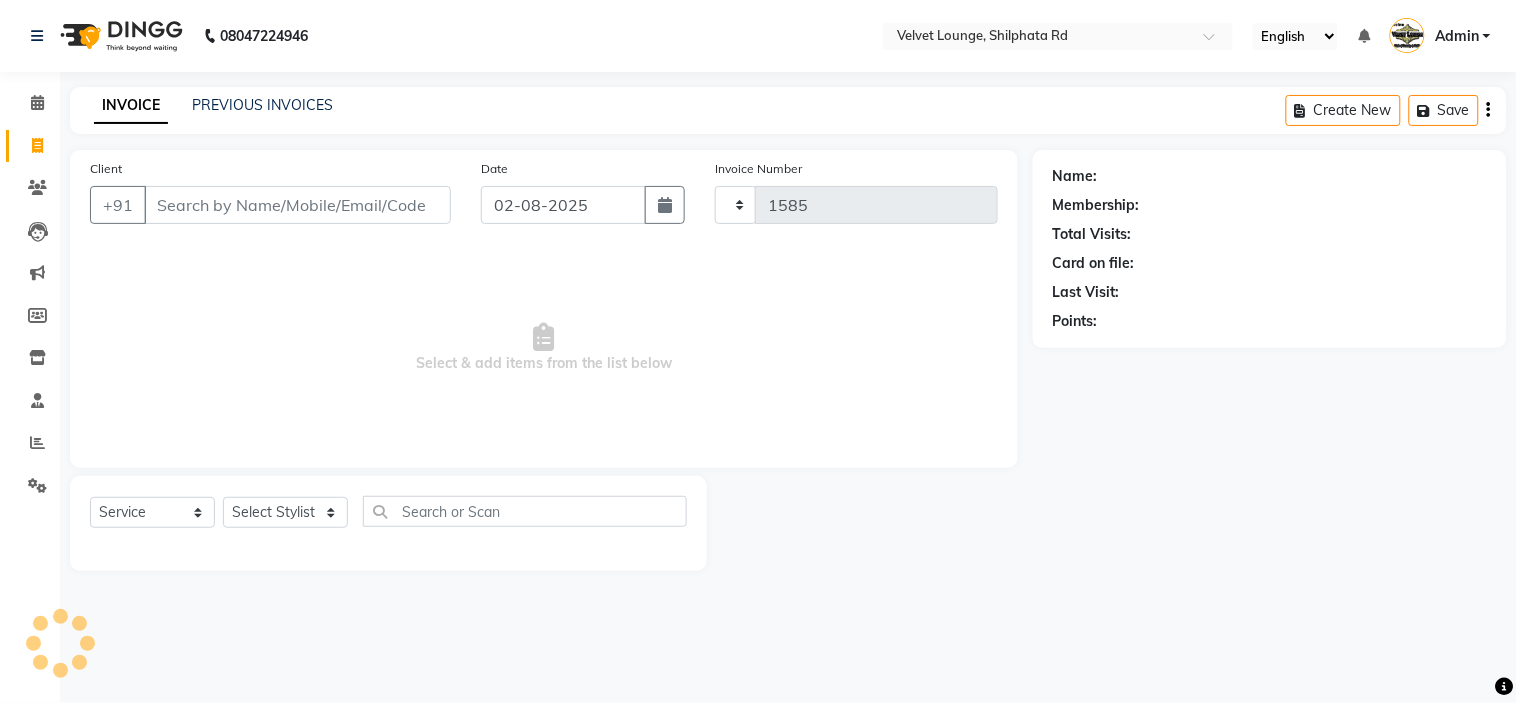 select on "122" 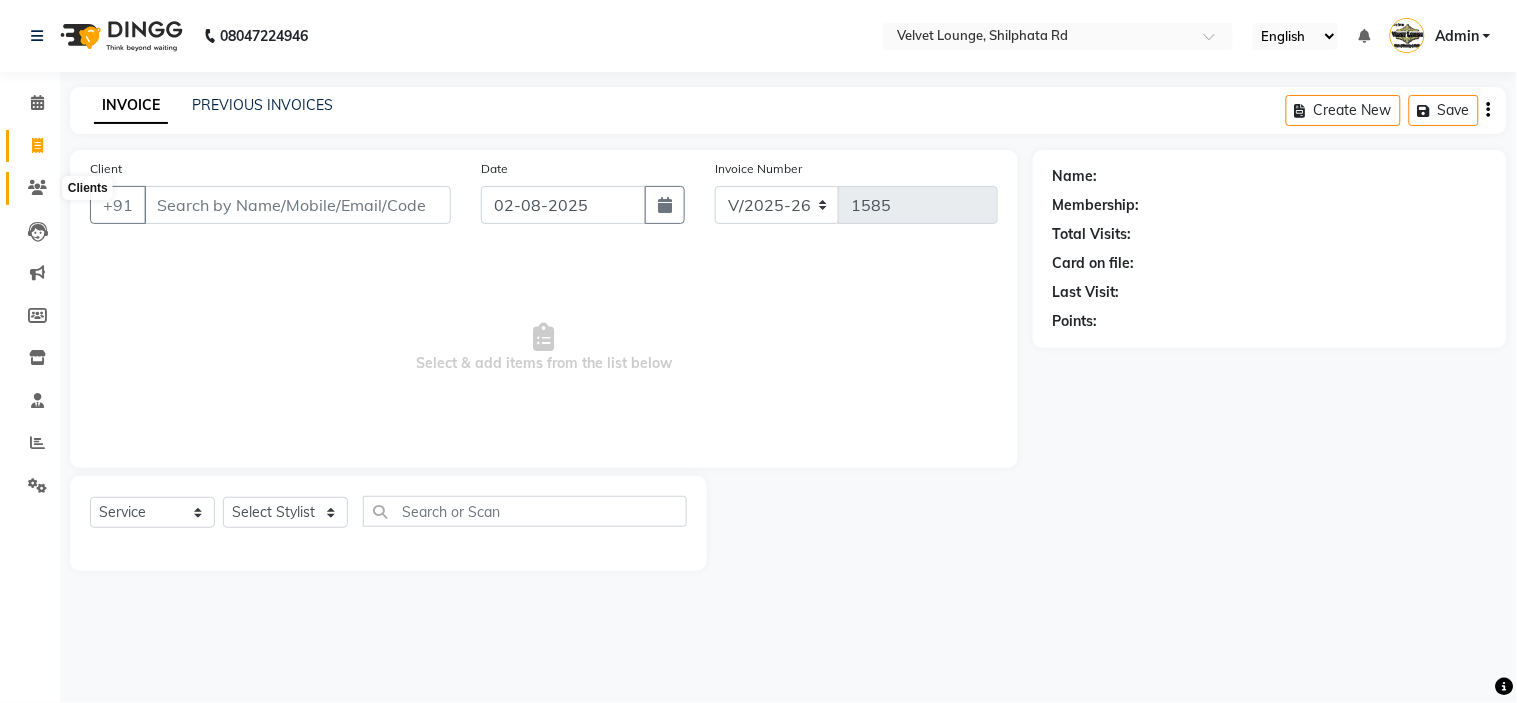 click 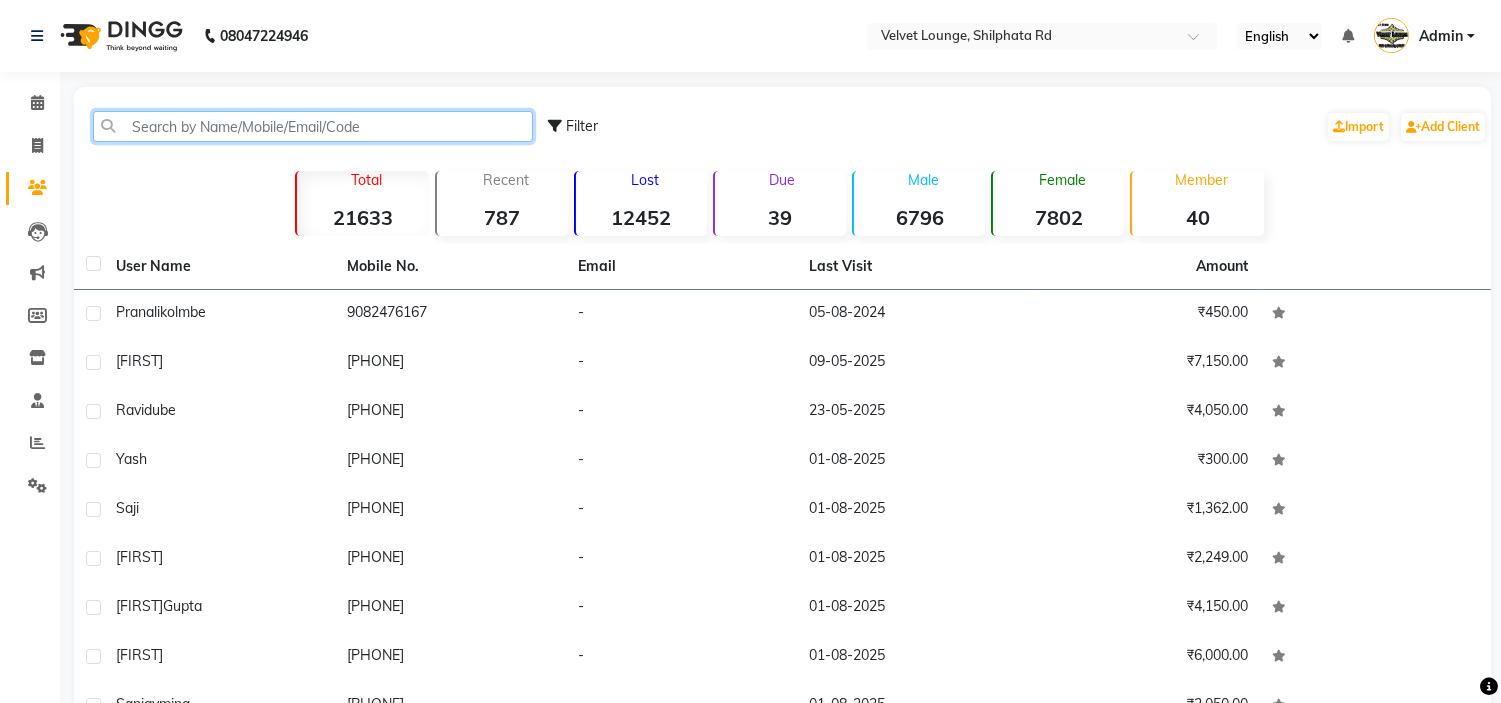 click 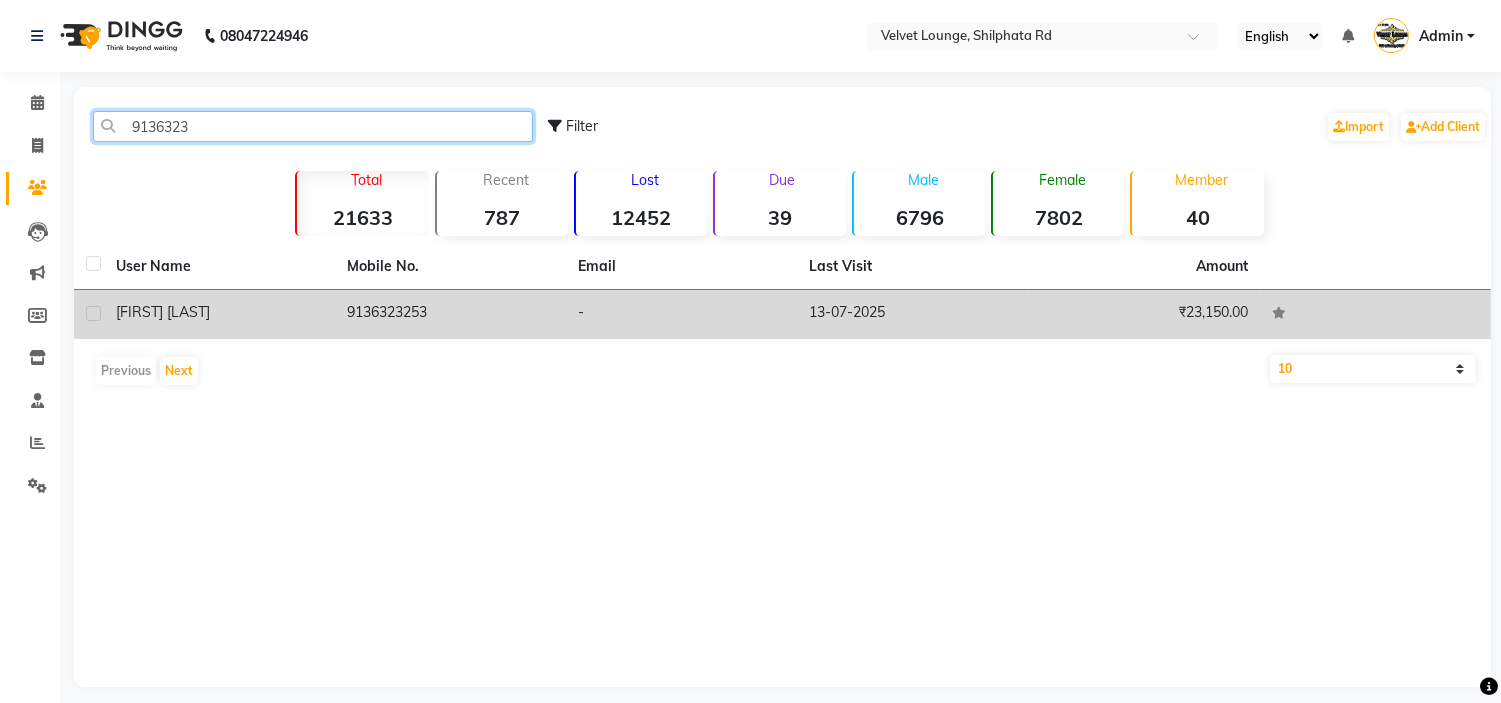 type on "9136323" 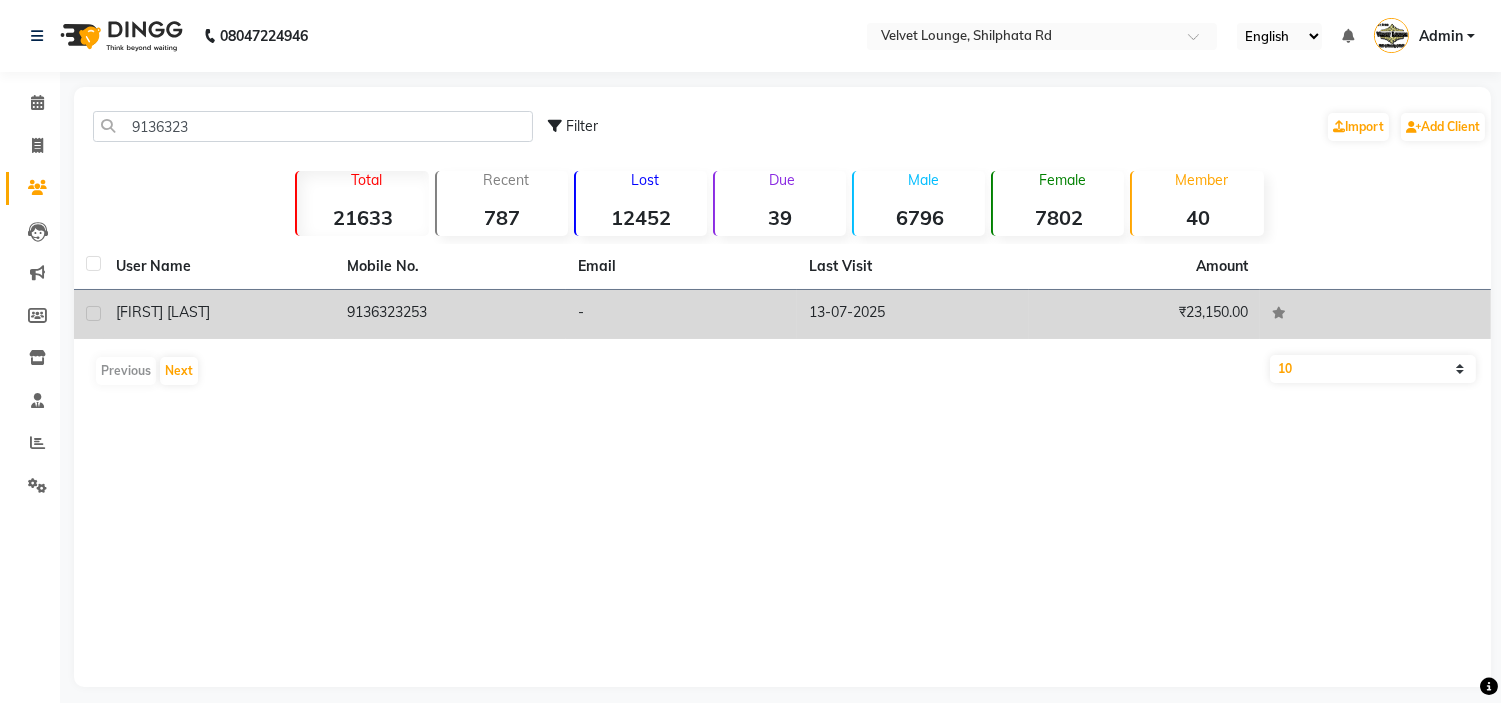 click on "9136323253" 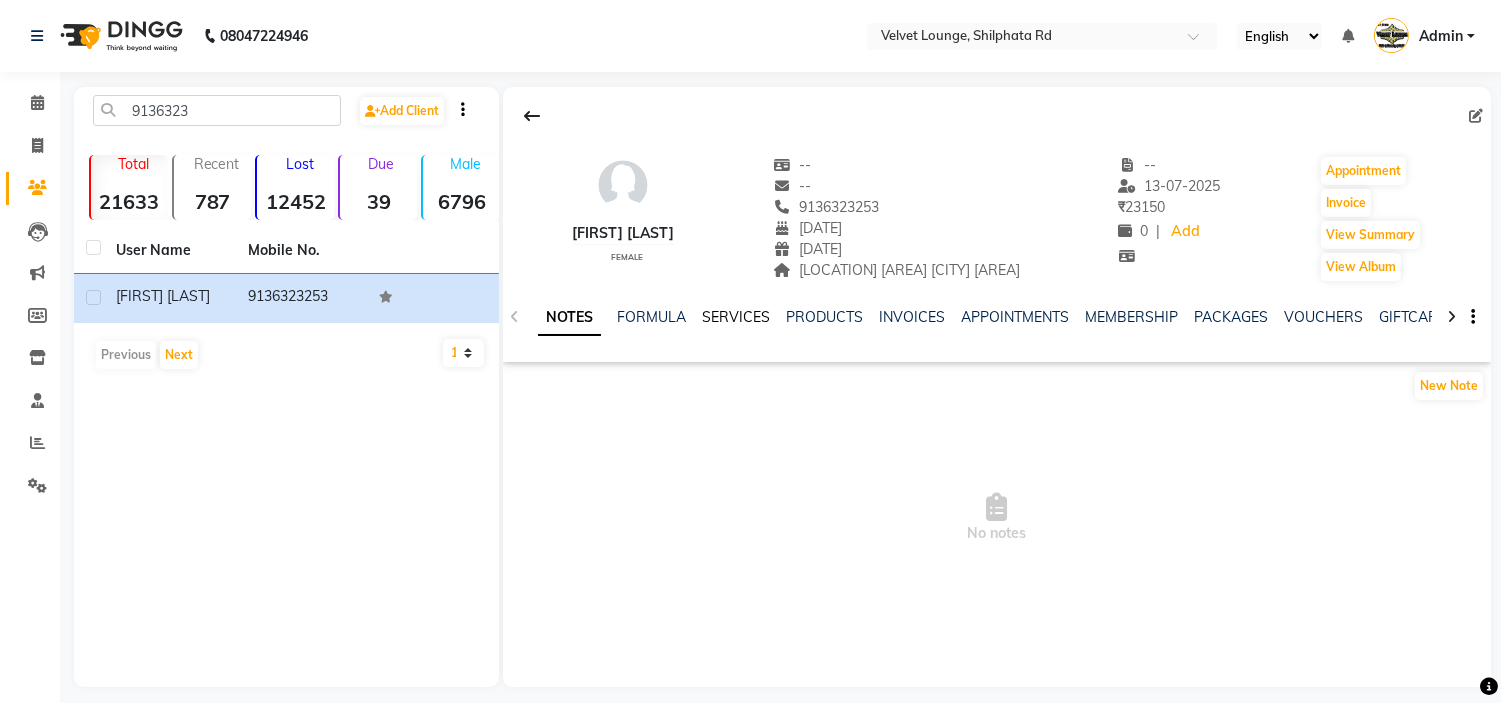 click on "SERVICES" 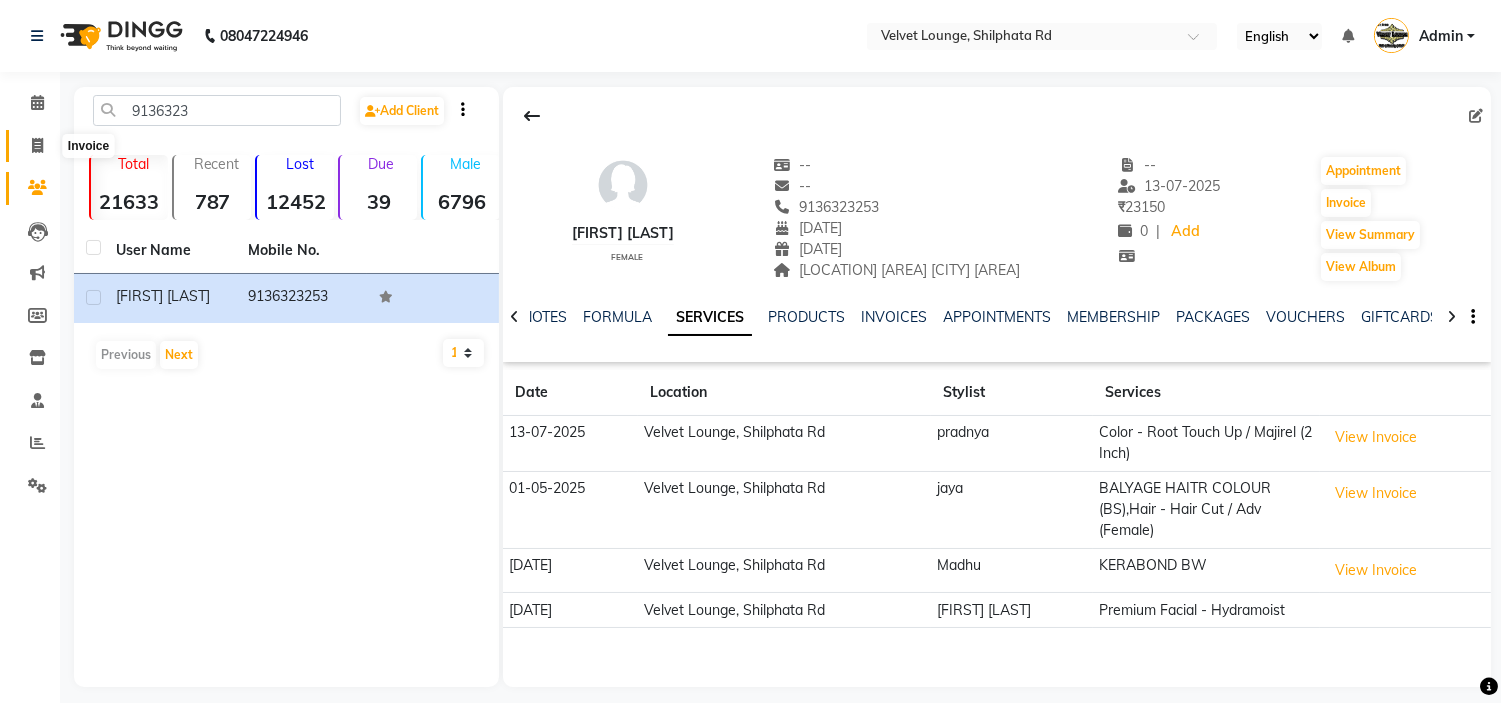 click 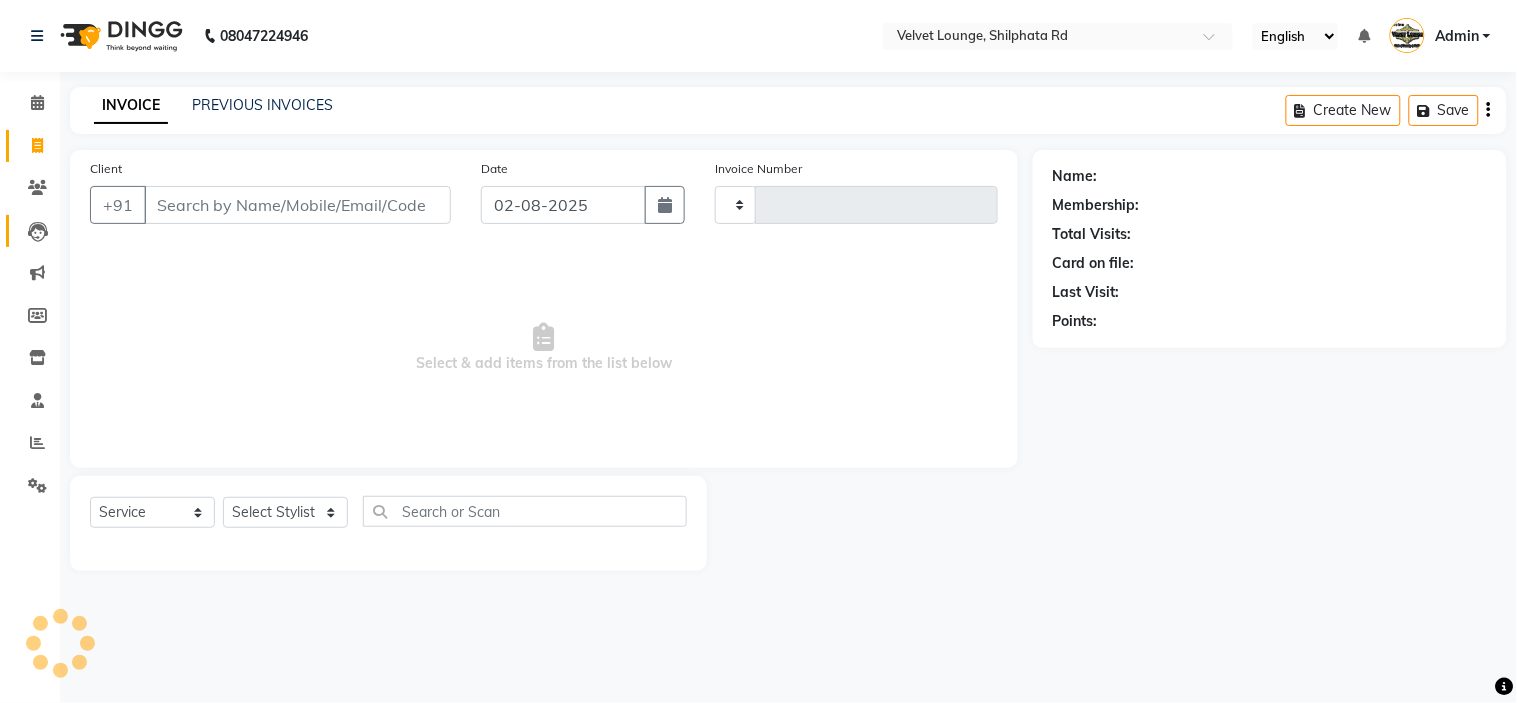 type on "1585" 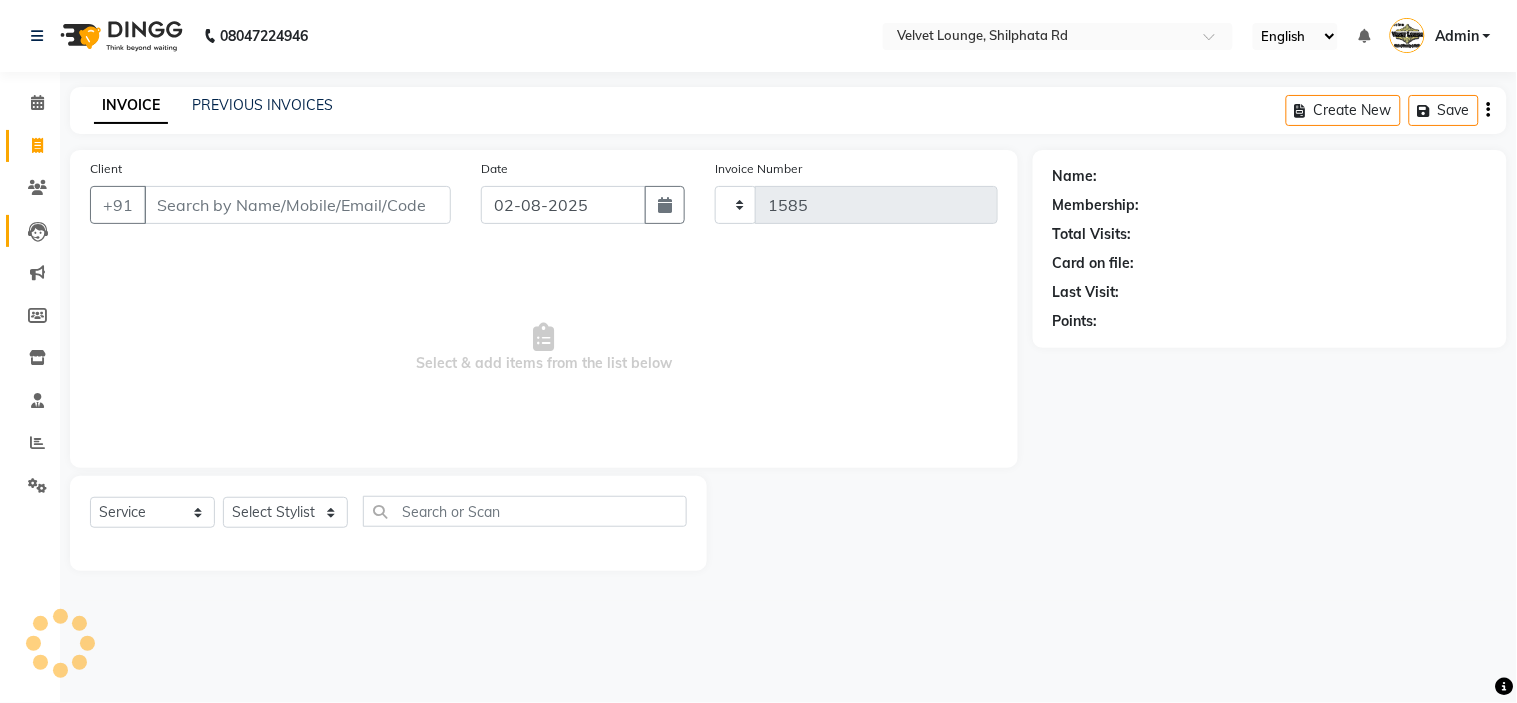 select on "122" 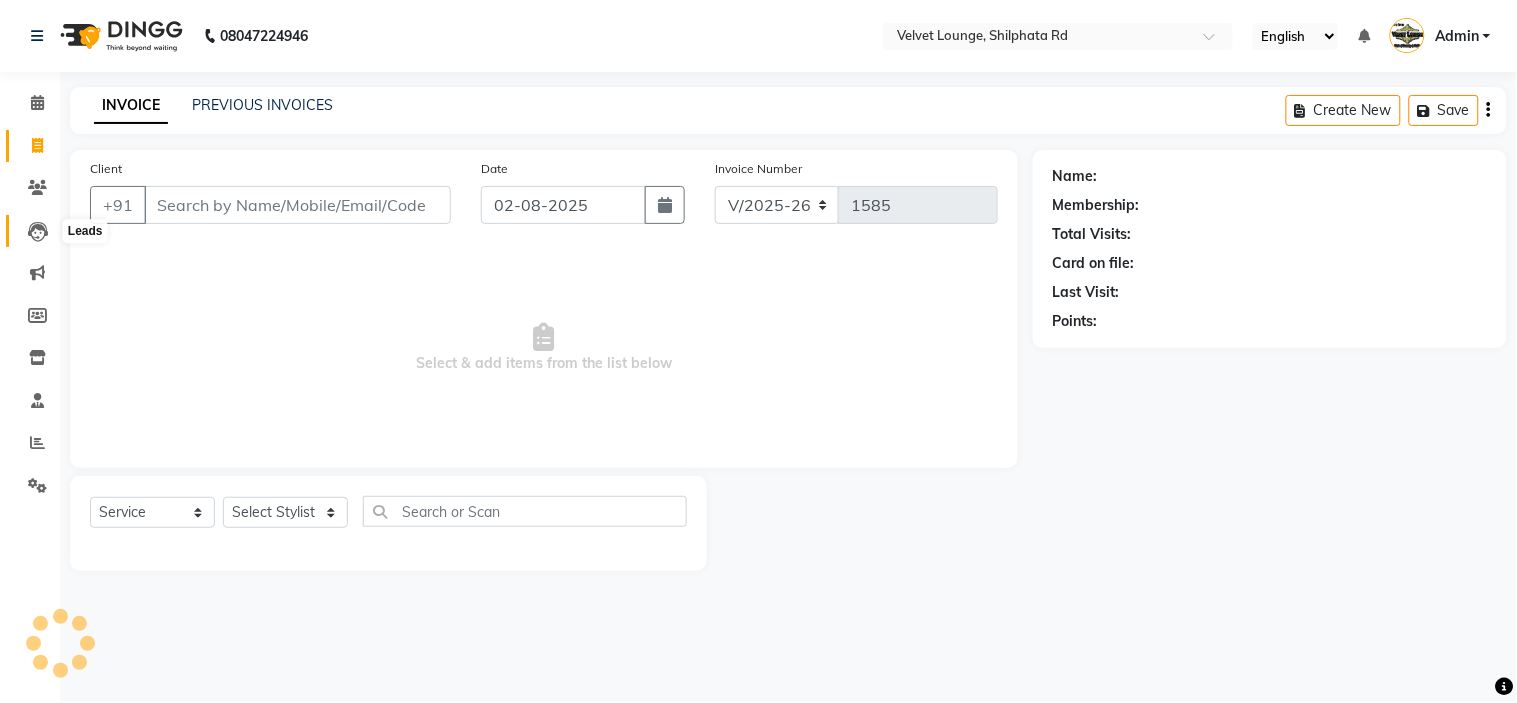 click 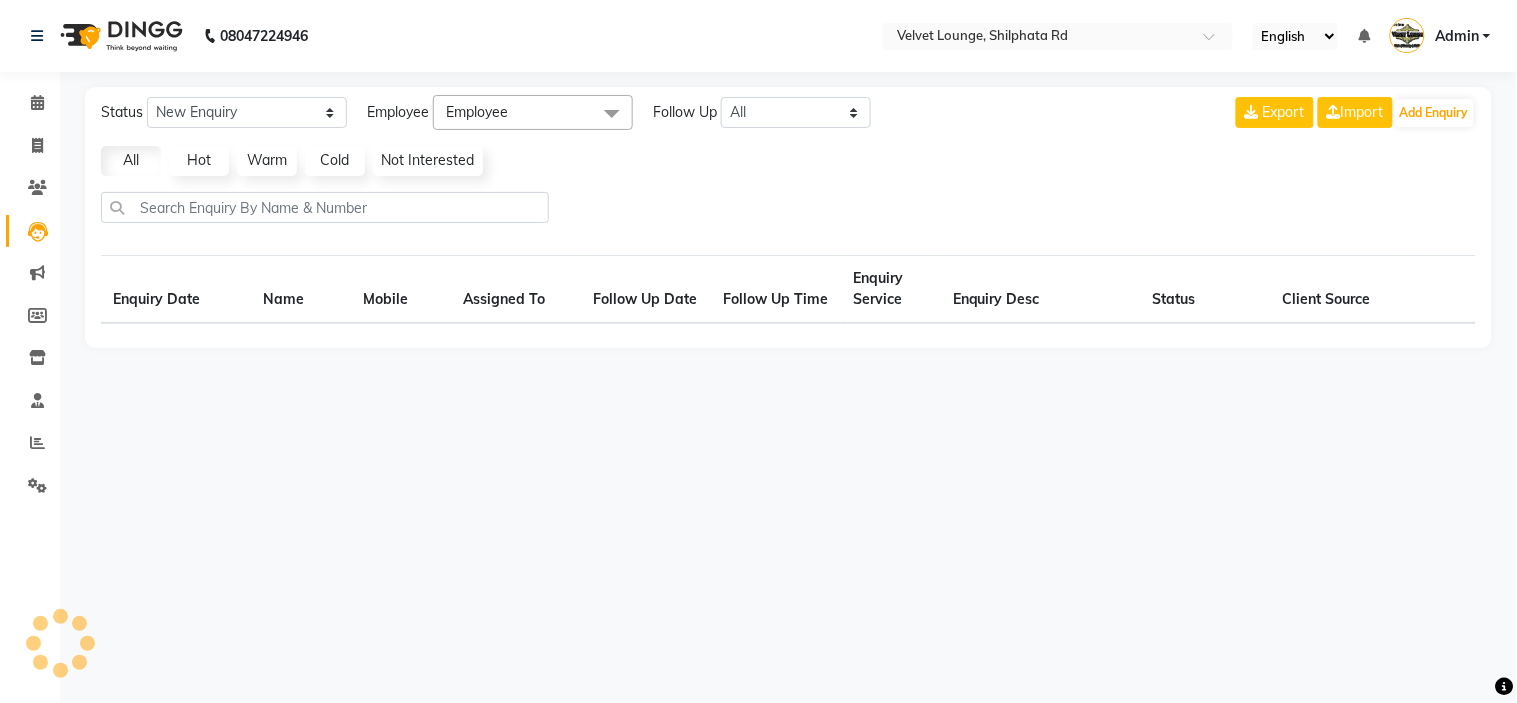 select on "10" 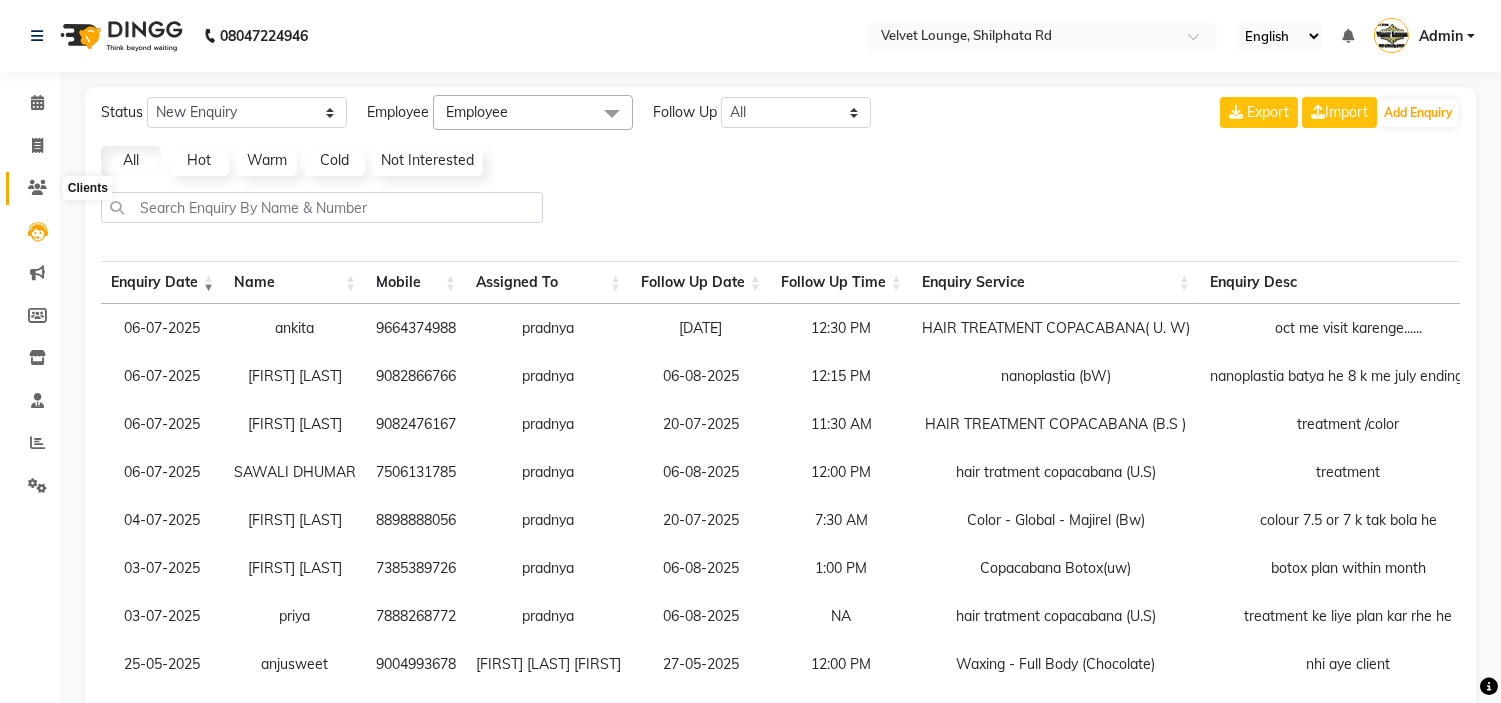 click 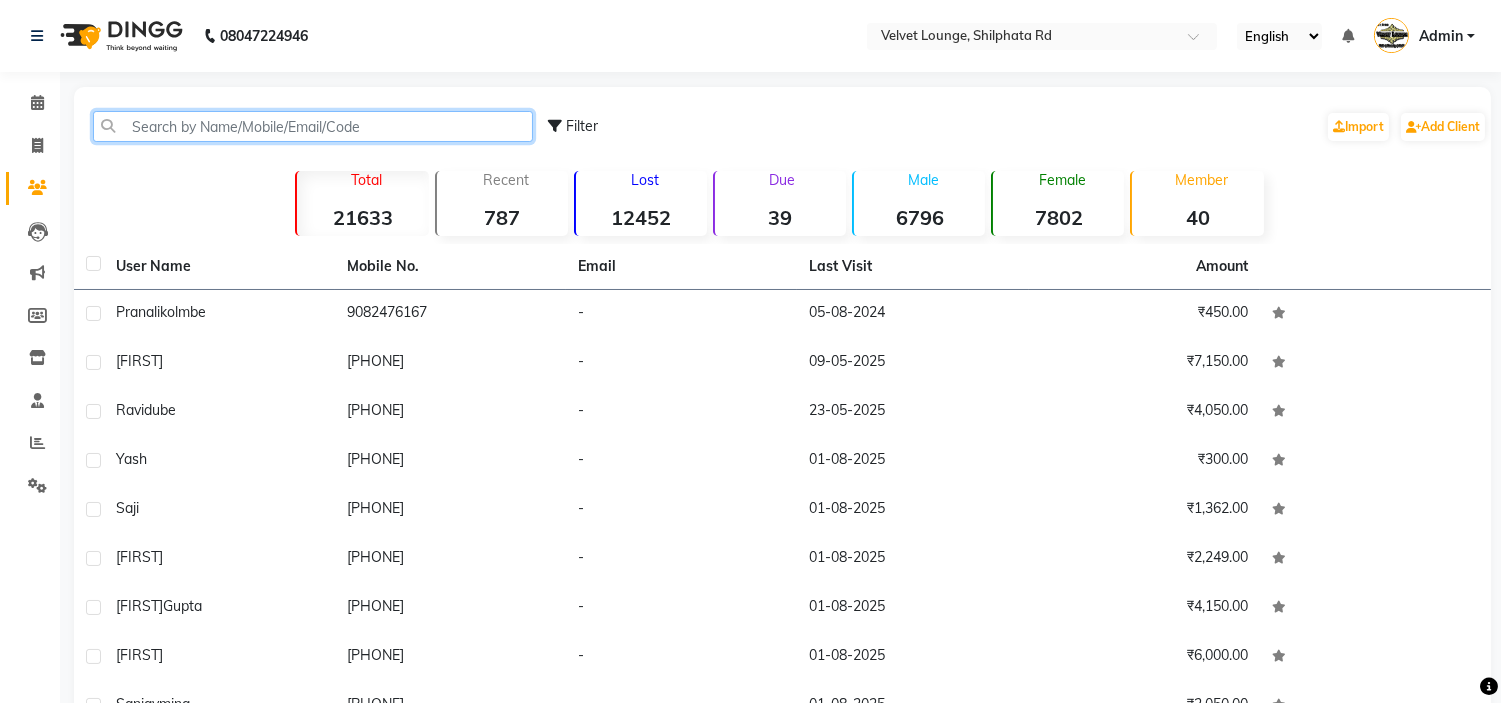 click 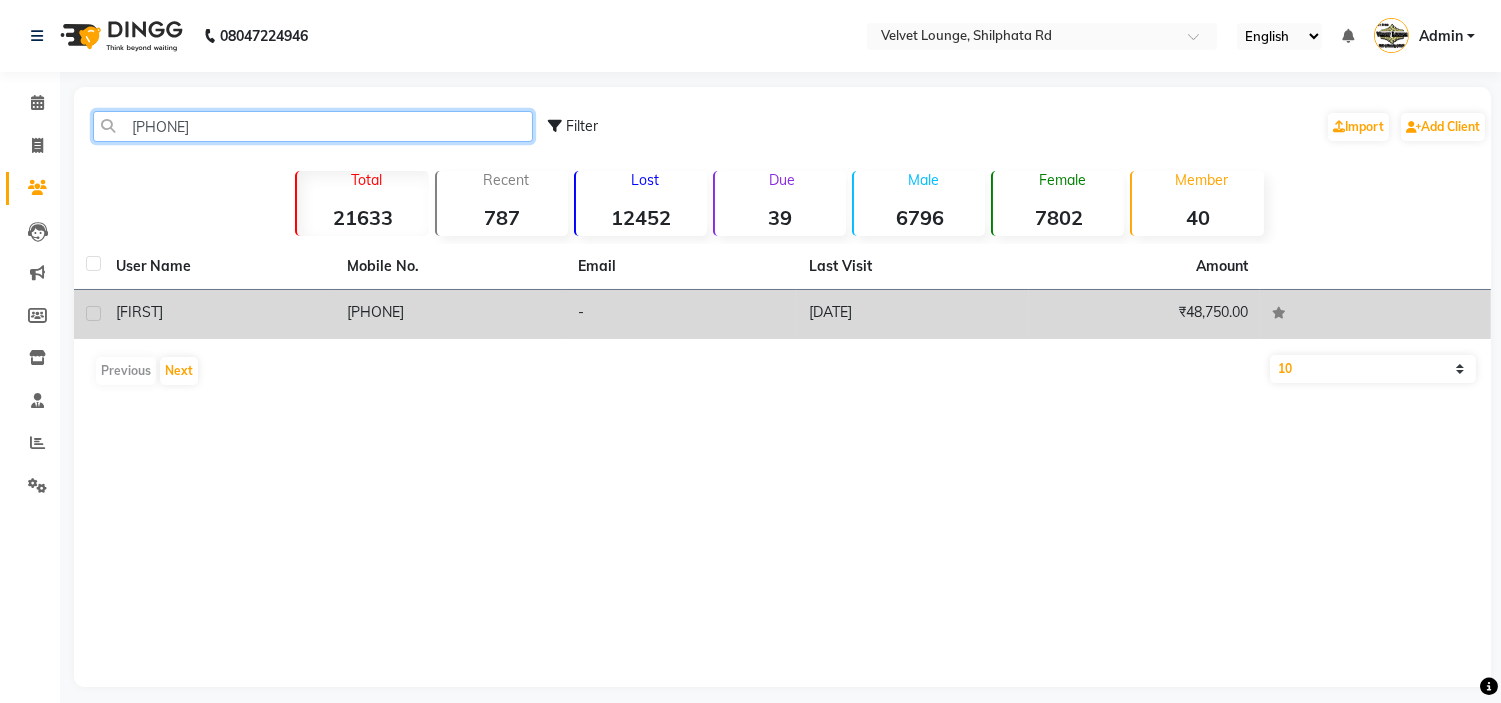 type on "[PHONE]" 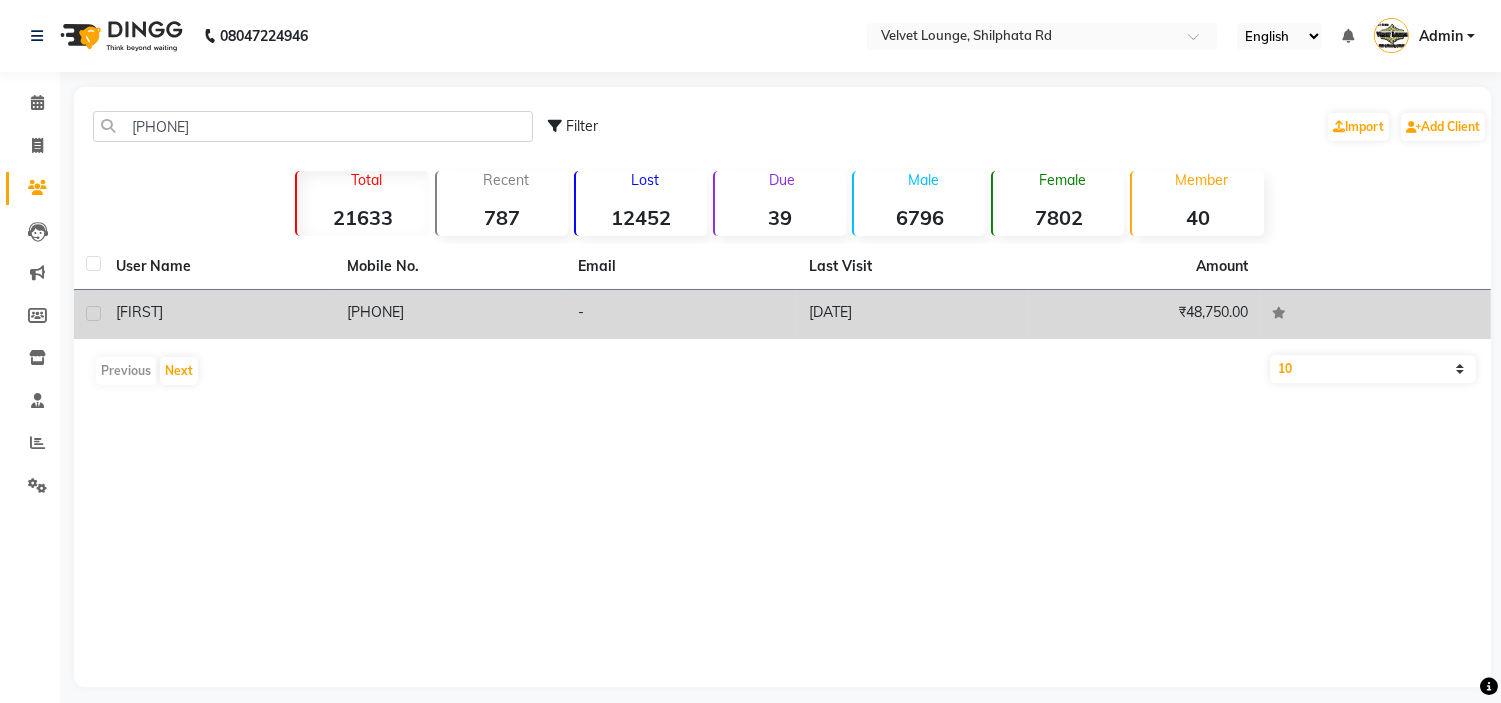 click on "[FIRST]" 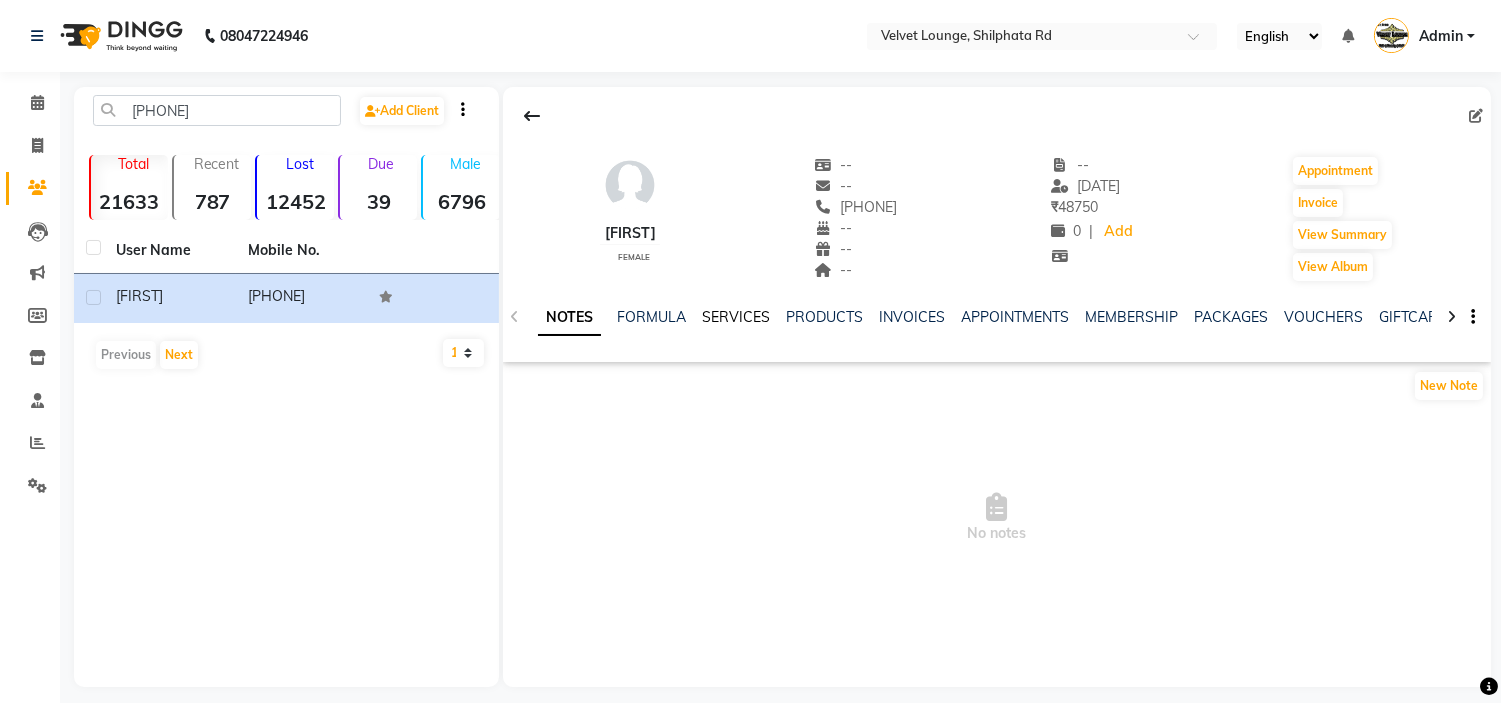 click on "SERVICES" 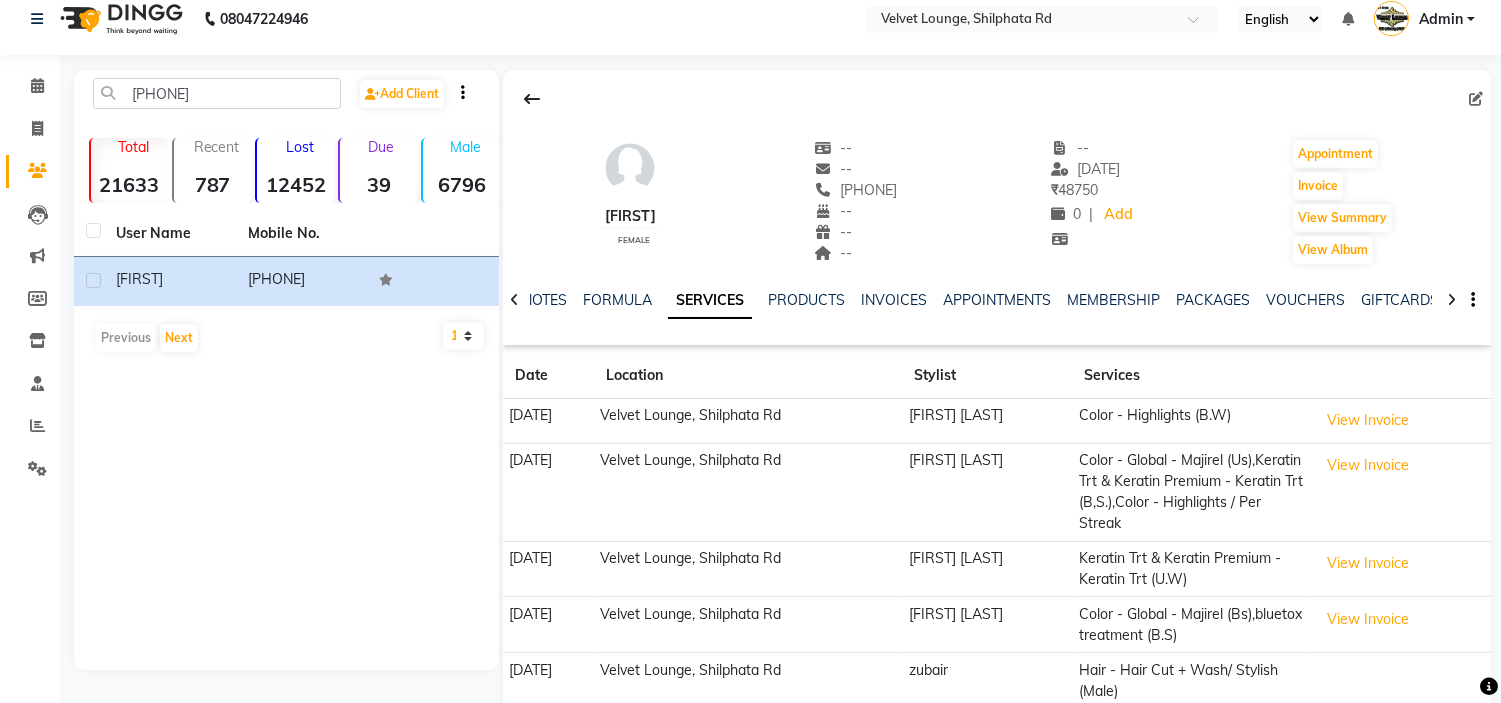 scroll, scrollTop: 0, scrollLeft: 0, axis: both 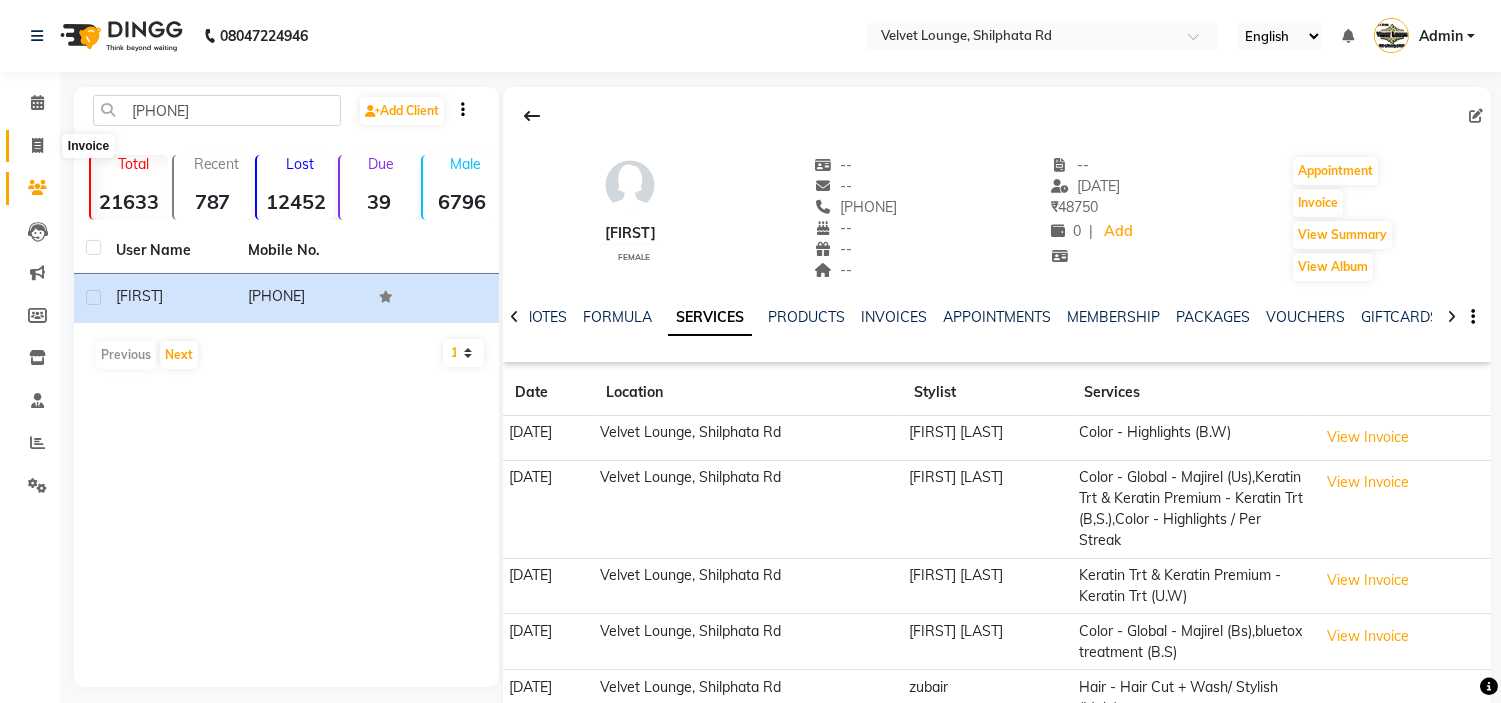 click 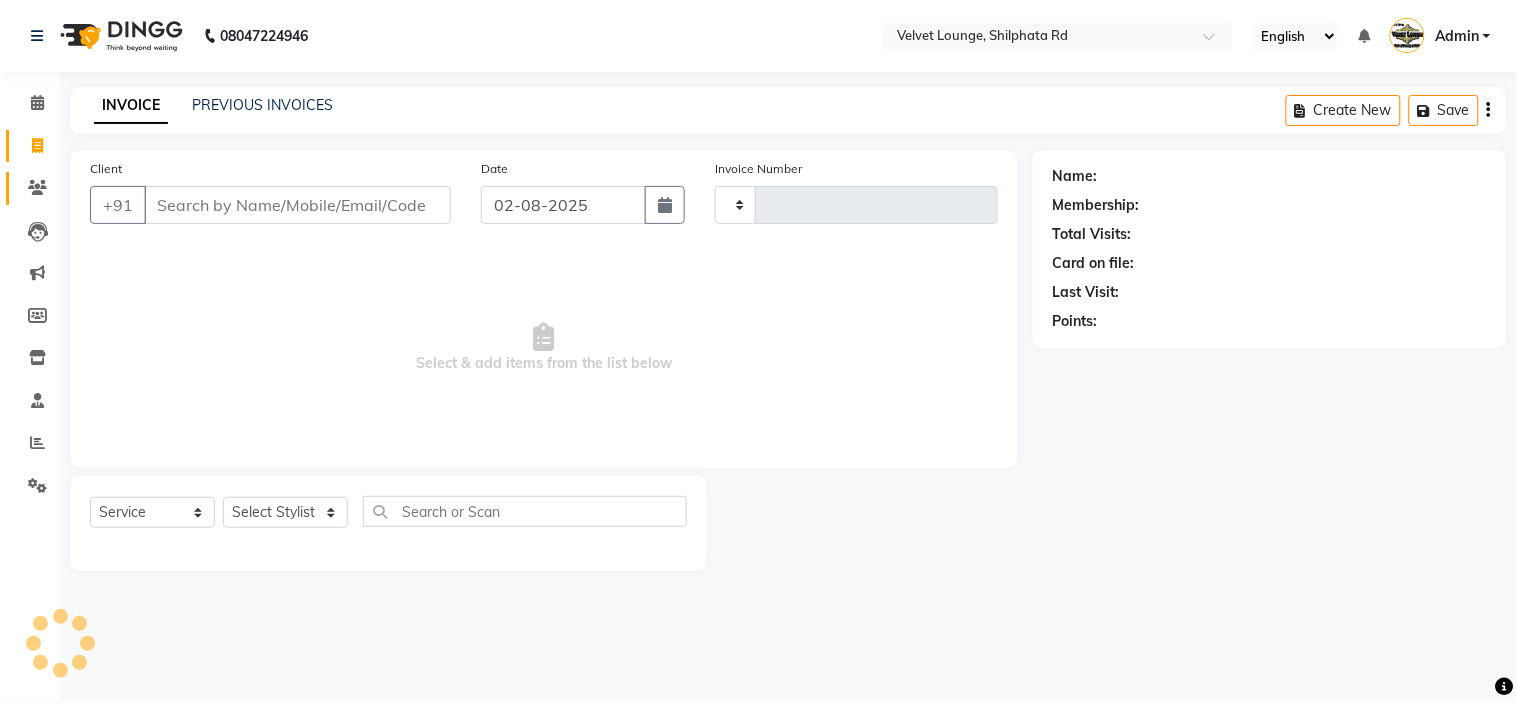 click on "Clients" 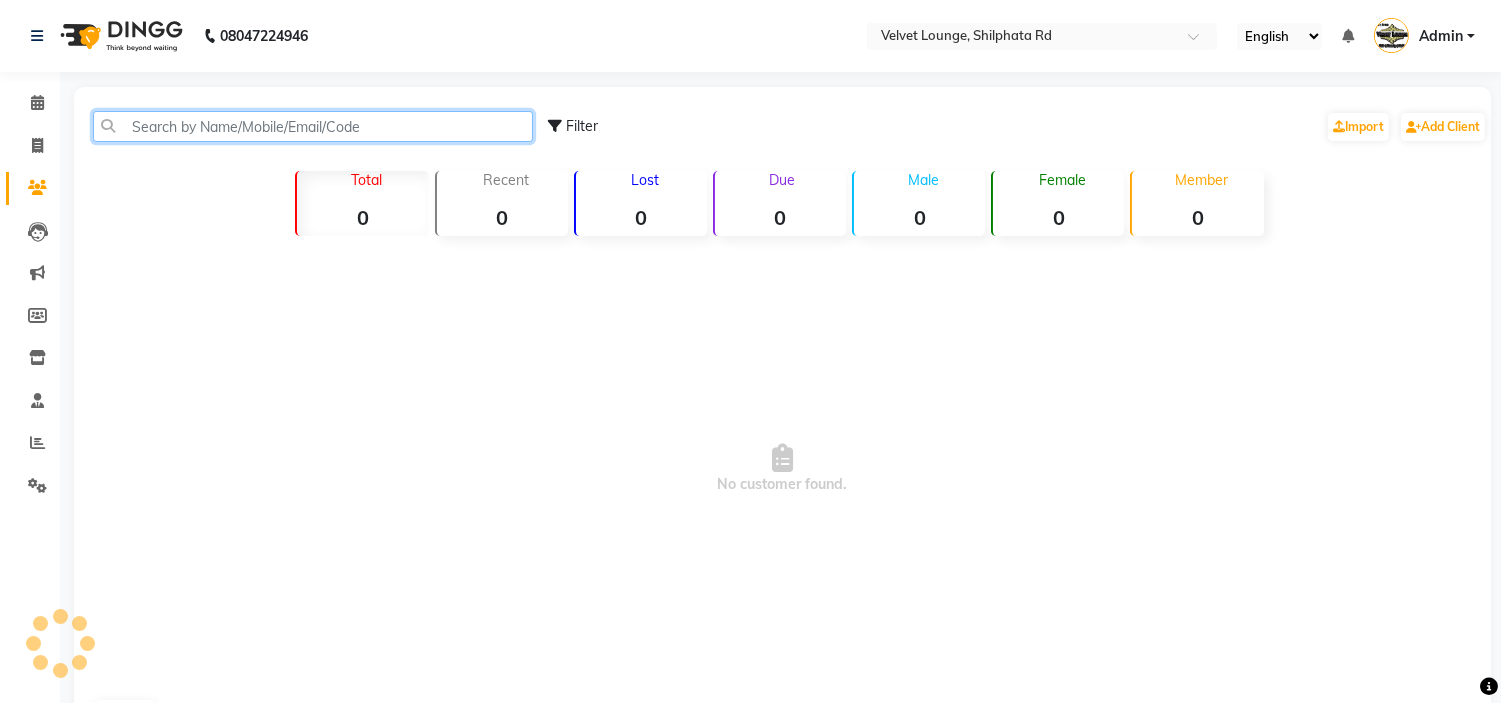 click 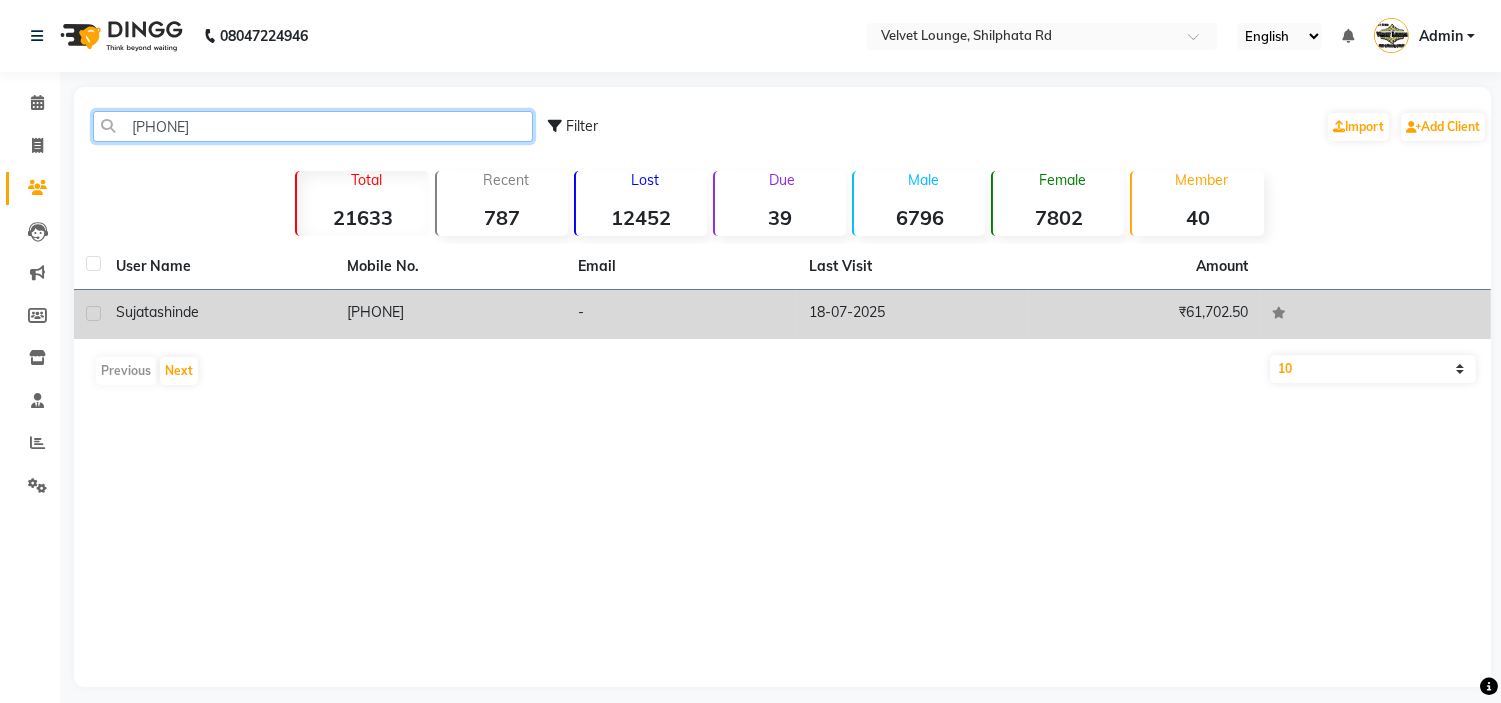 type on "[PHONE]" 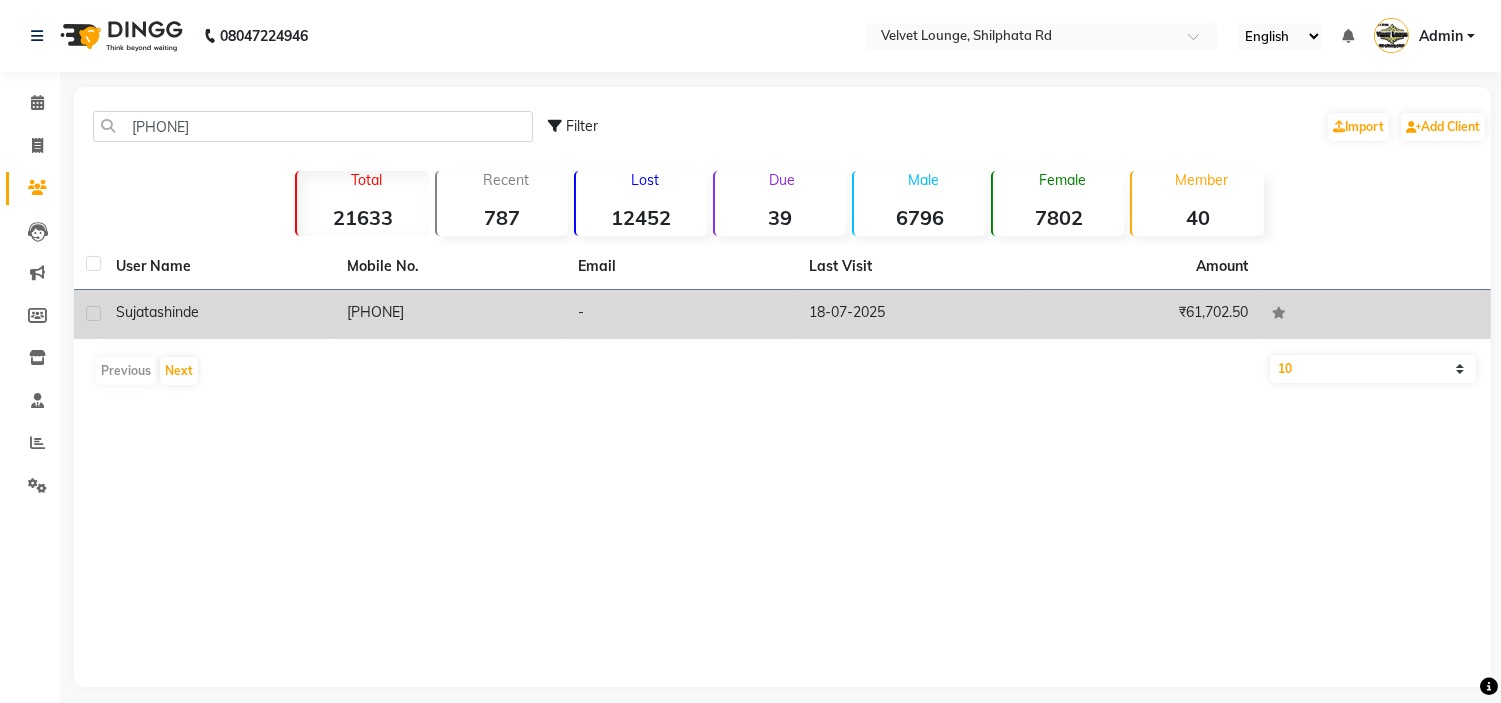 click on "[FIRST] [LAST]" 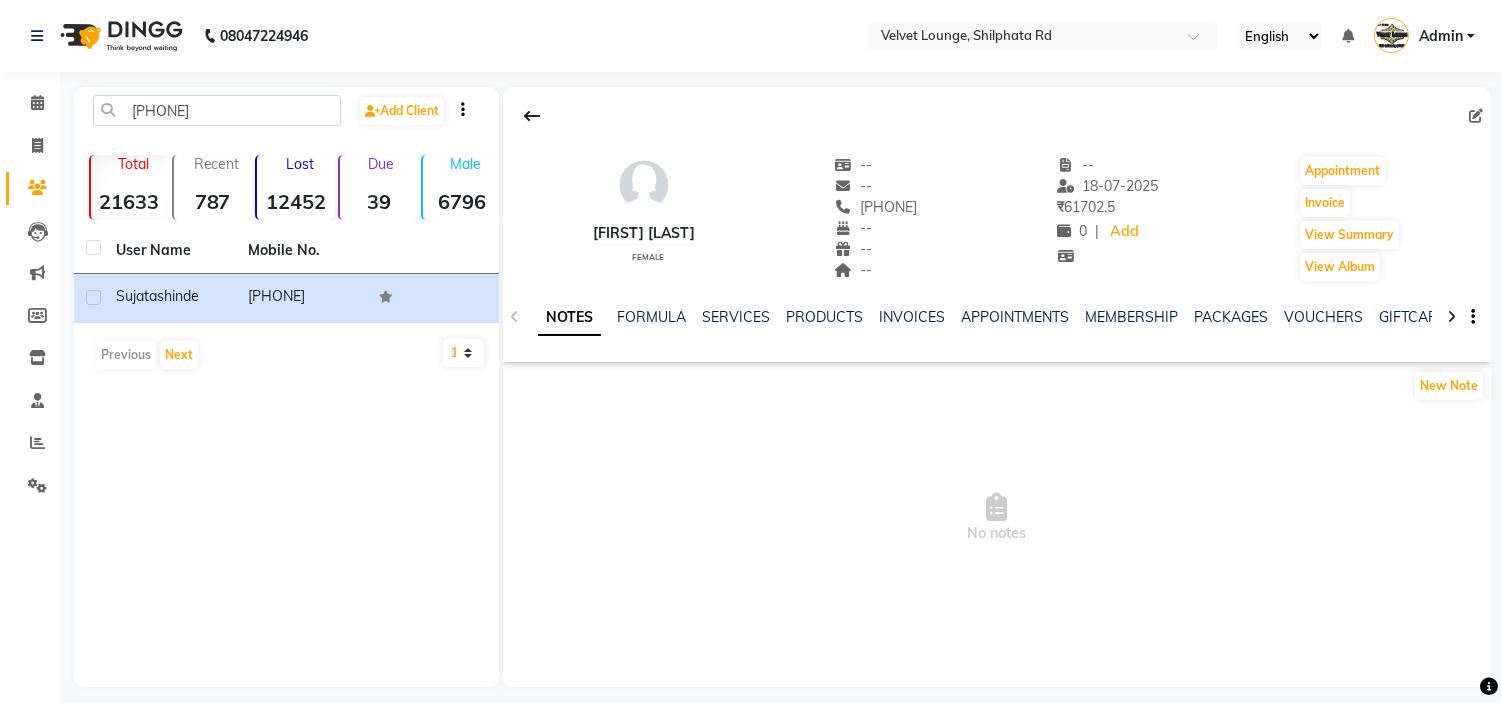 click on "SERVICES" 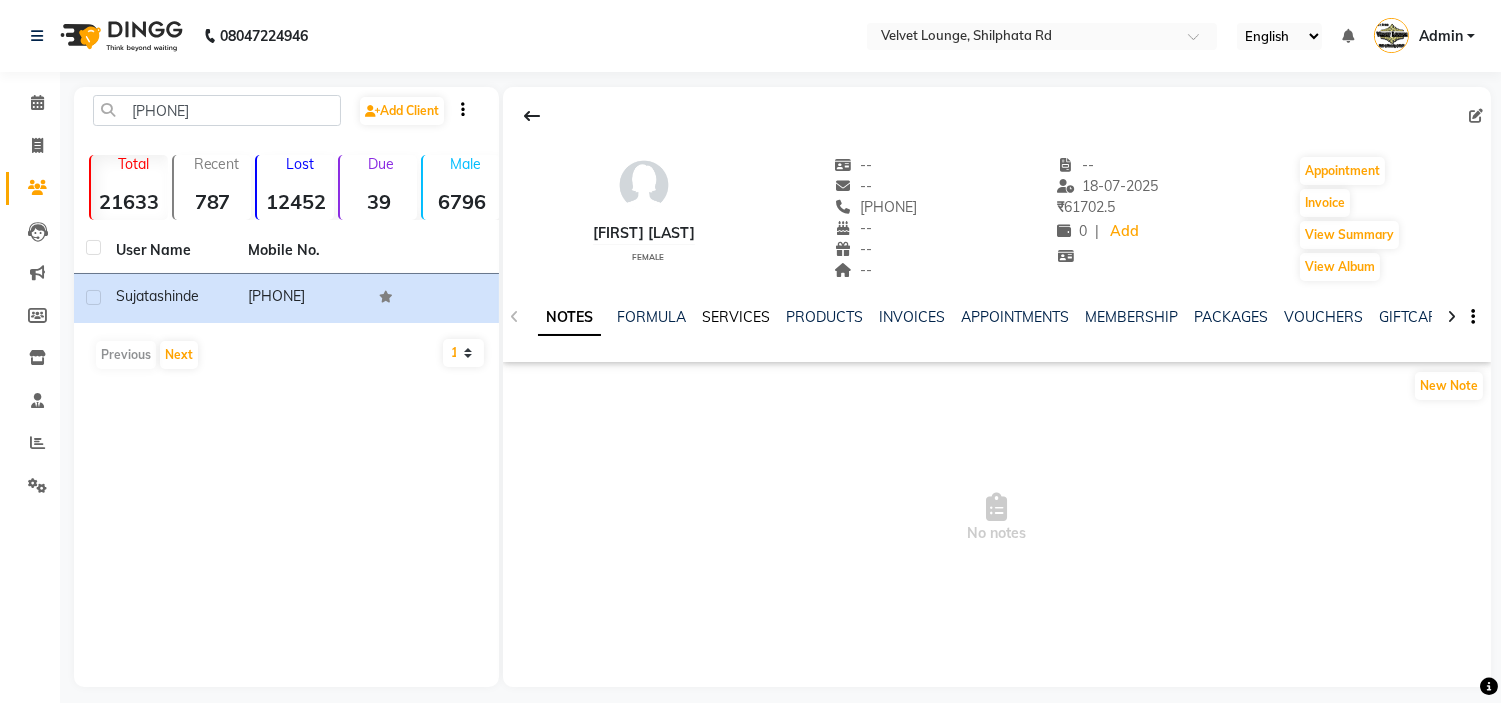 click on "SERVICES" 